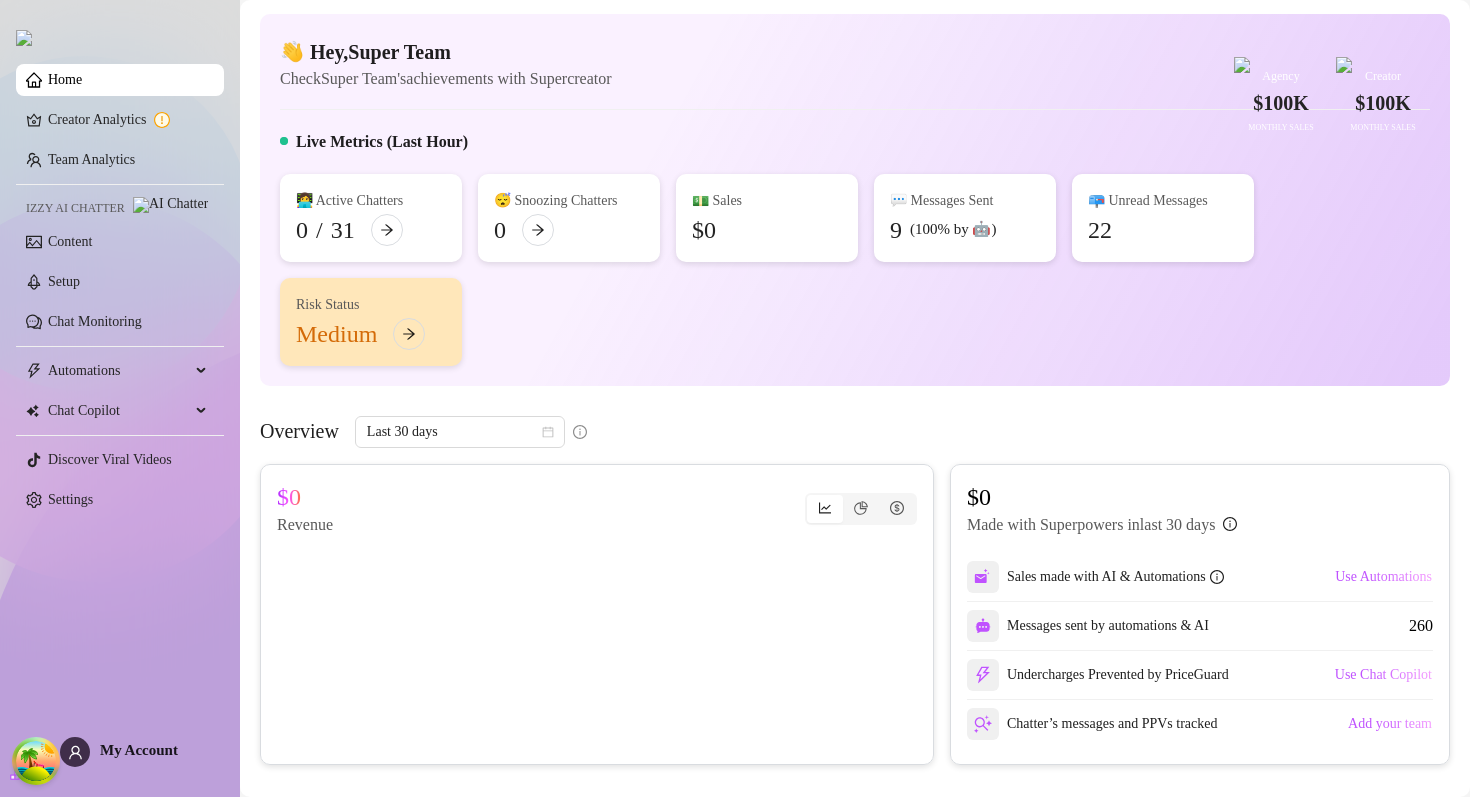 scroll, scrollTop: 0, scrollLeft: 0, axis: both 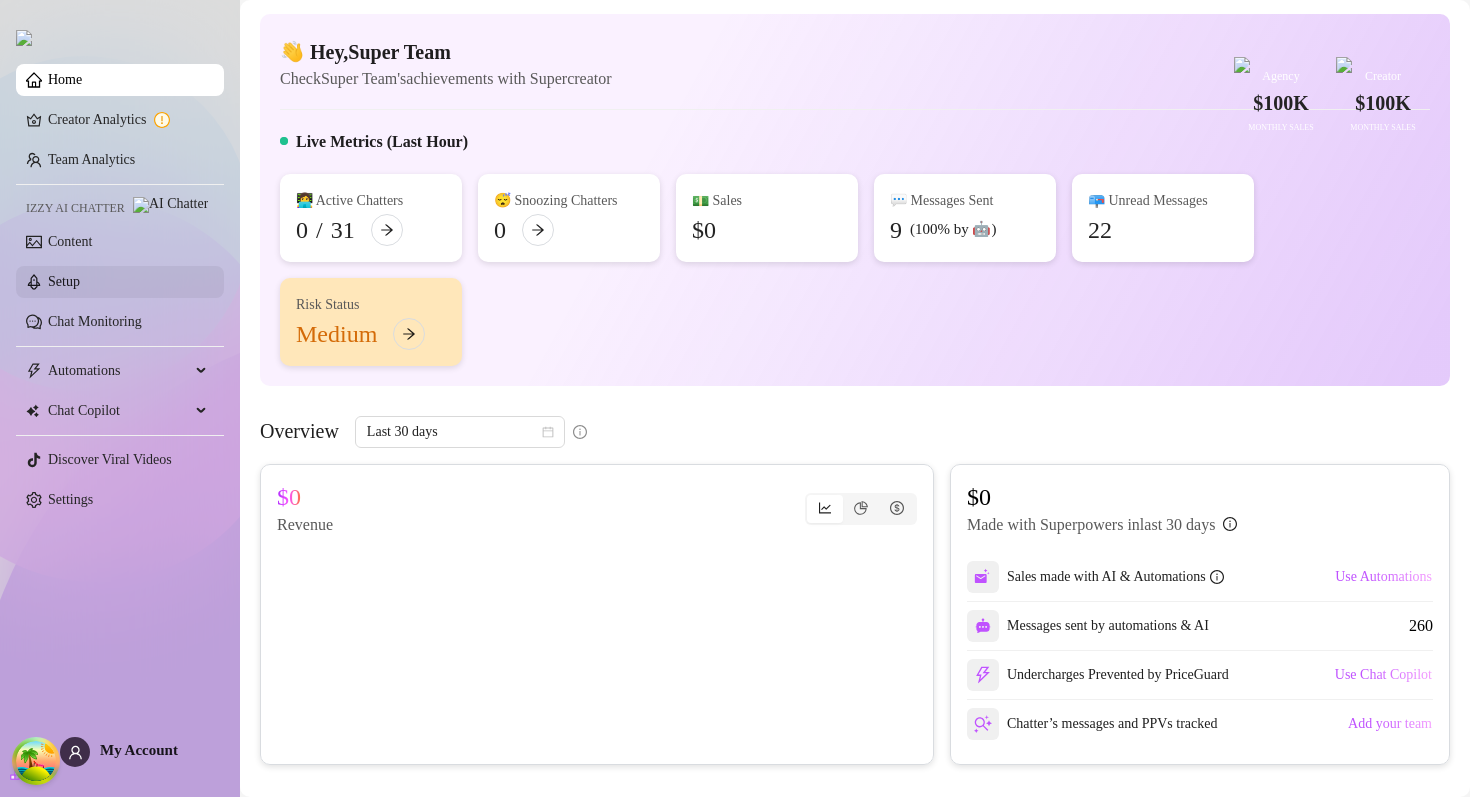 click on "Setup" at bounding box center [64, 281] 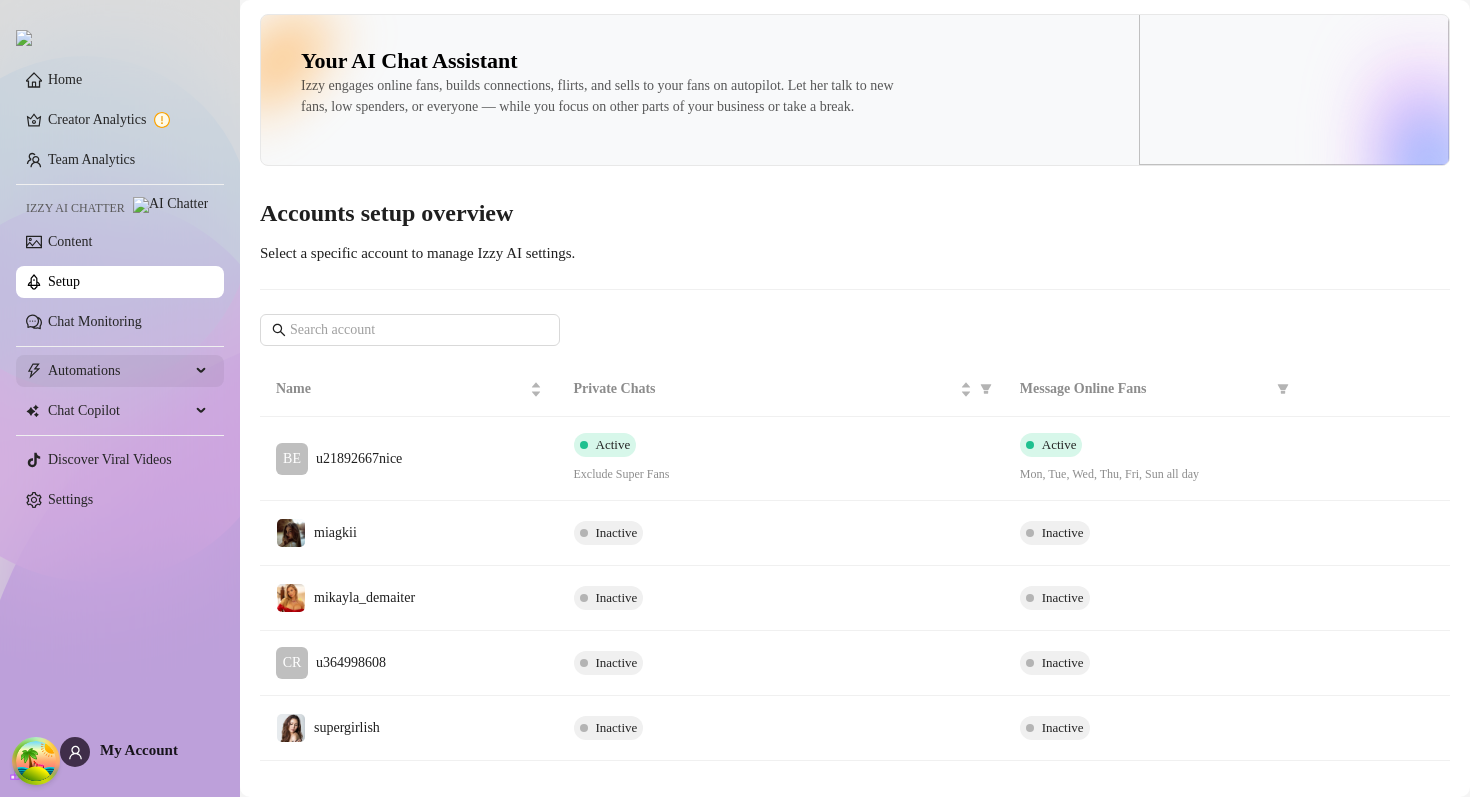 click on "Automations" at bounding box center (119, 371) 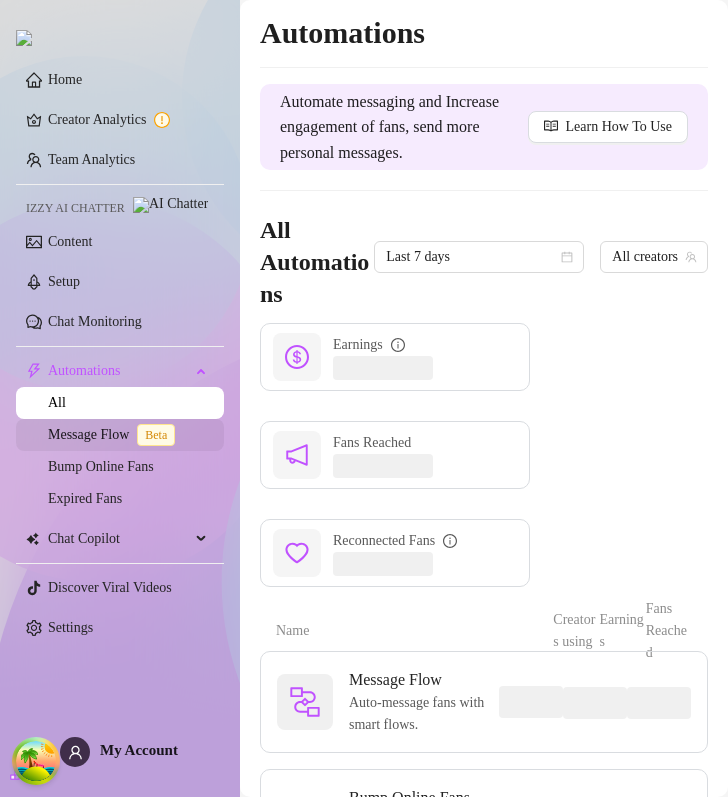 click on "Message Flow Beta" at bounding box center (115, 434) 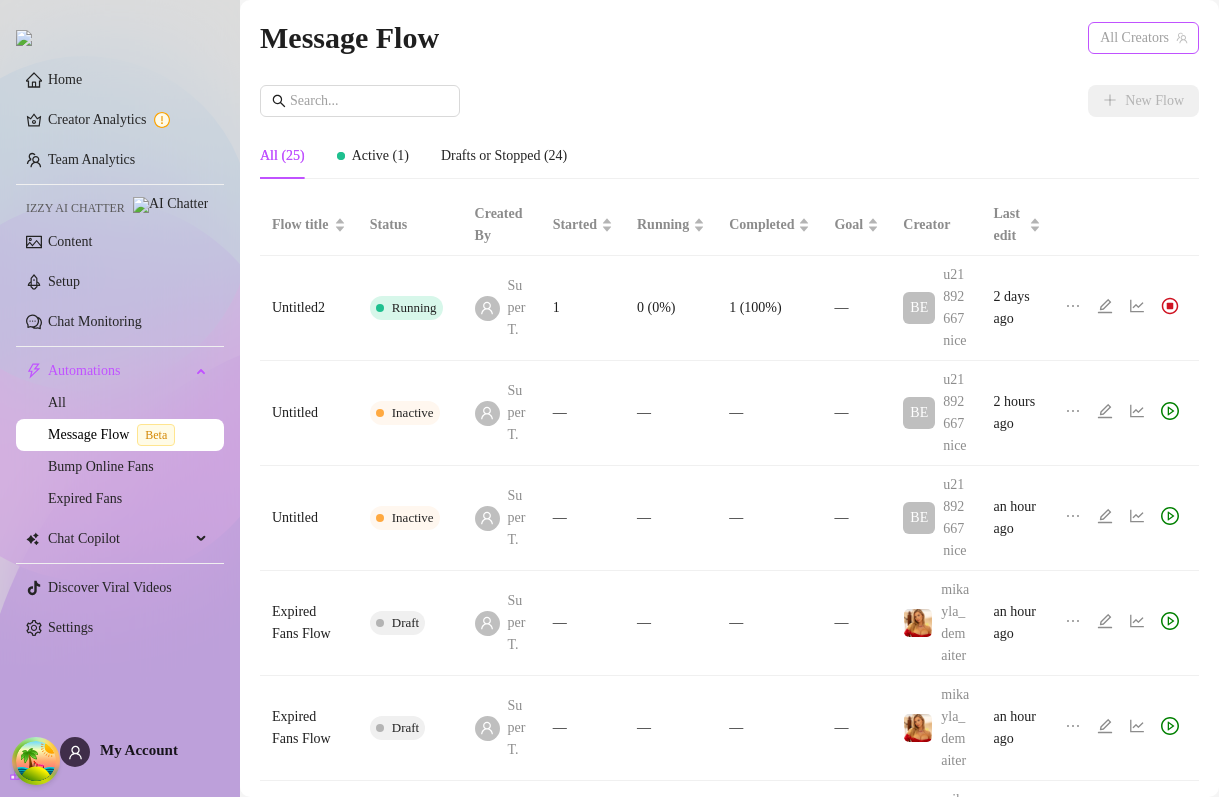 click on "All Creators" at bounding box center (1143, 38) 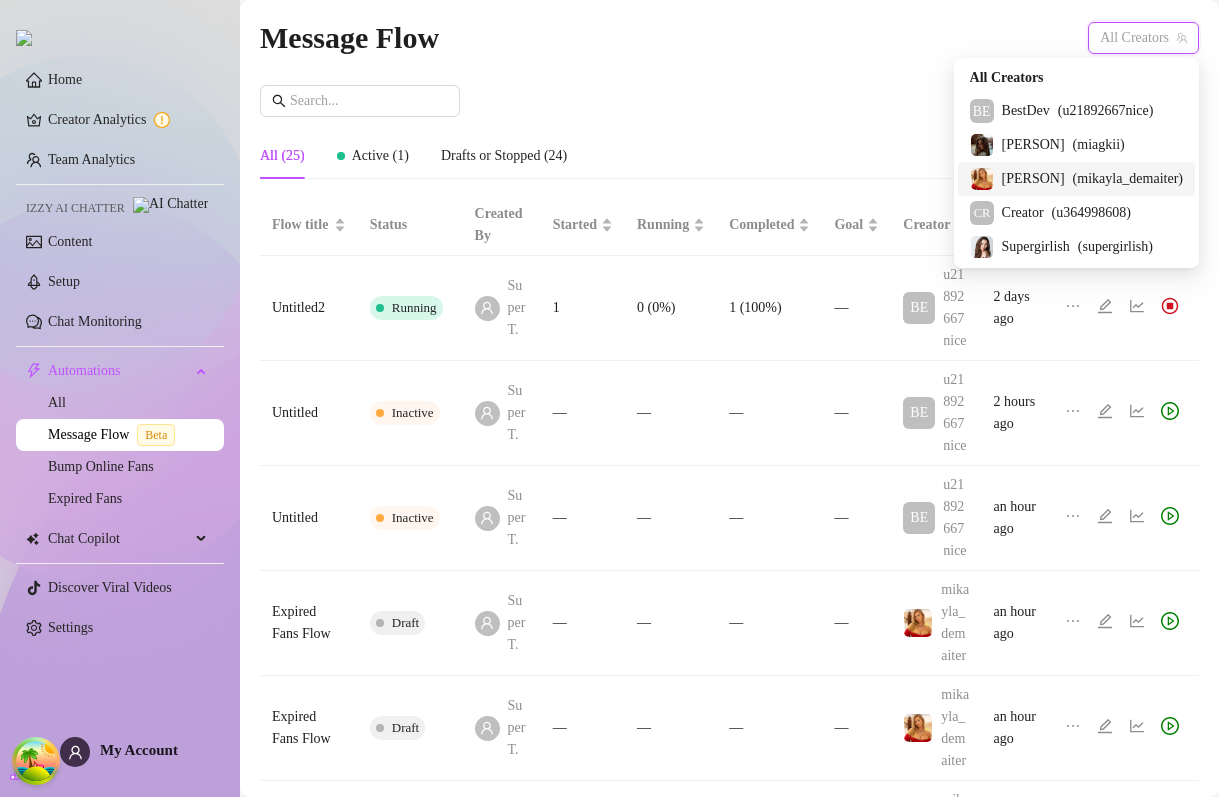 click on "[FIRST]" at bounding box center [1033, 179] 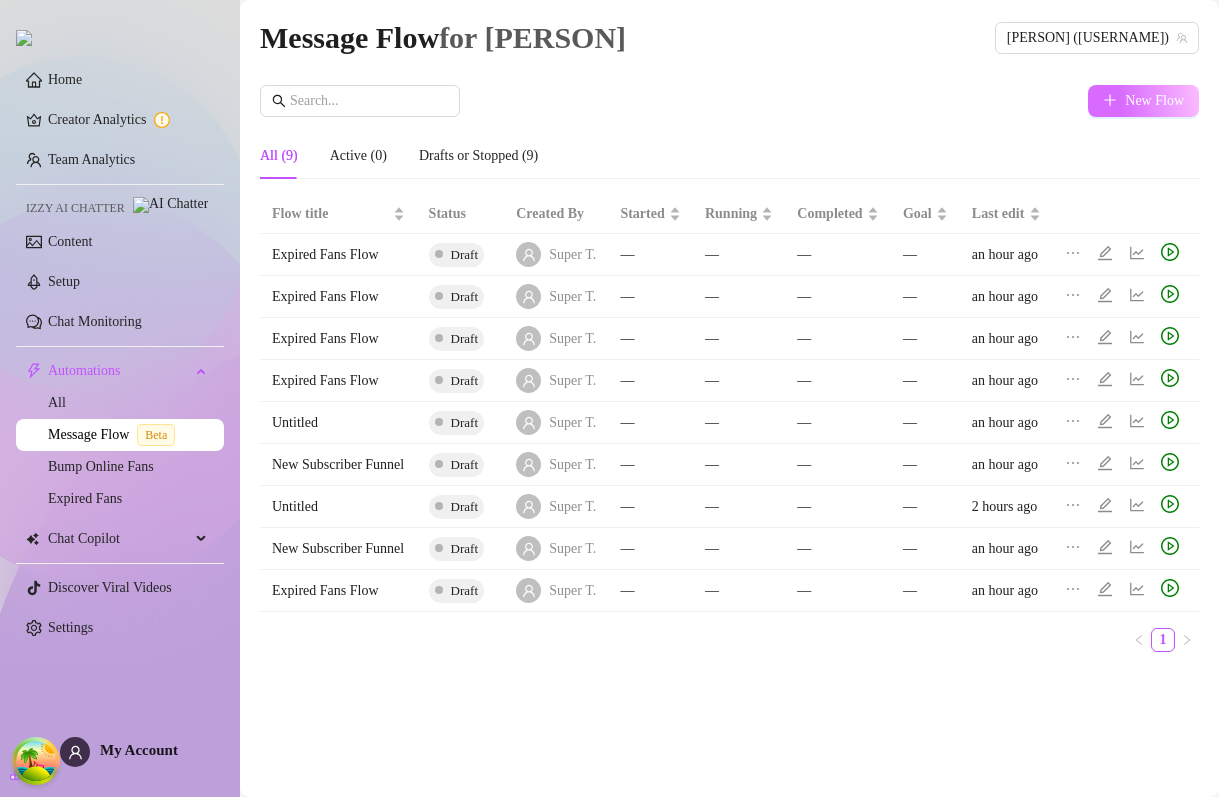 click on "New Flow" at bounding box center (1143, 101) 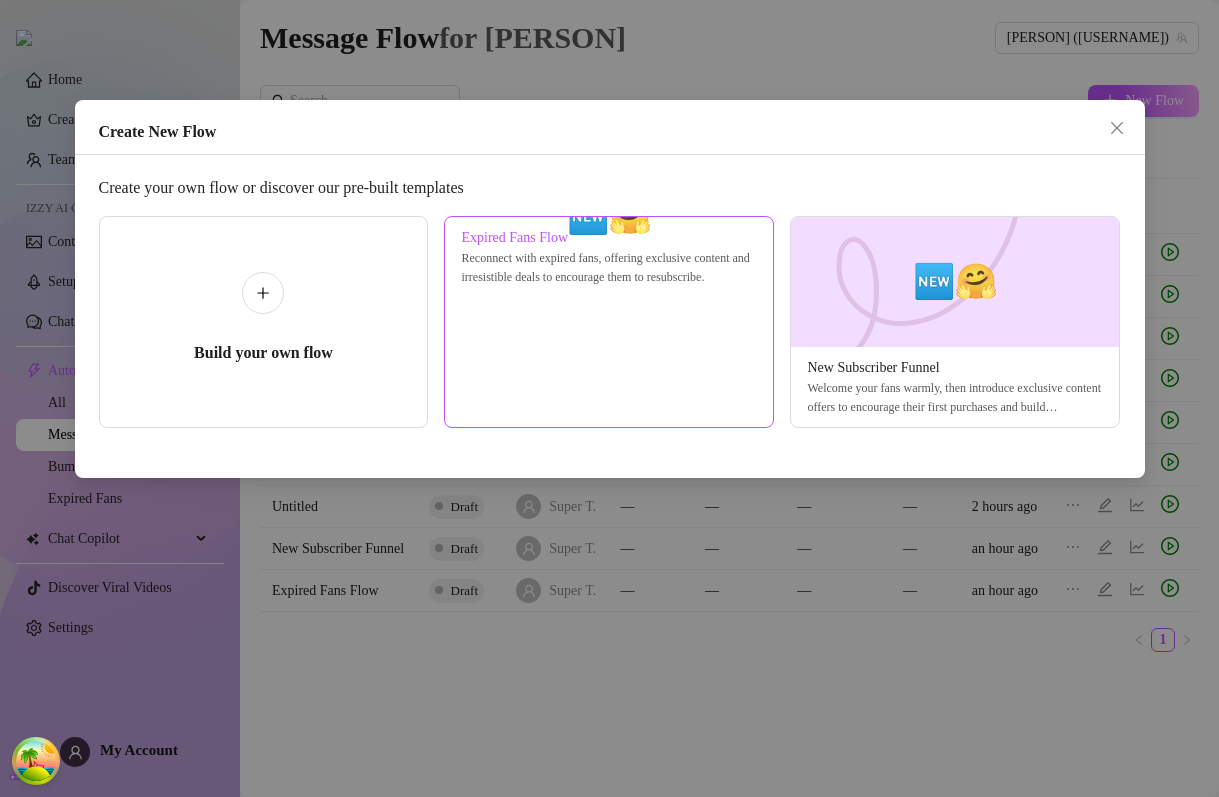 click on "Expired Fans Flow" at bounding box center (609, 238) 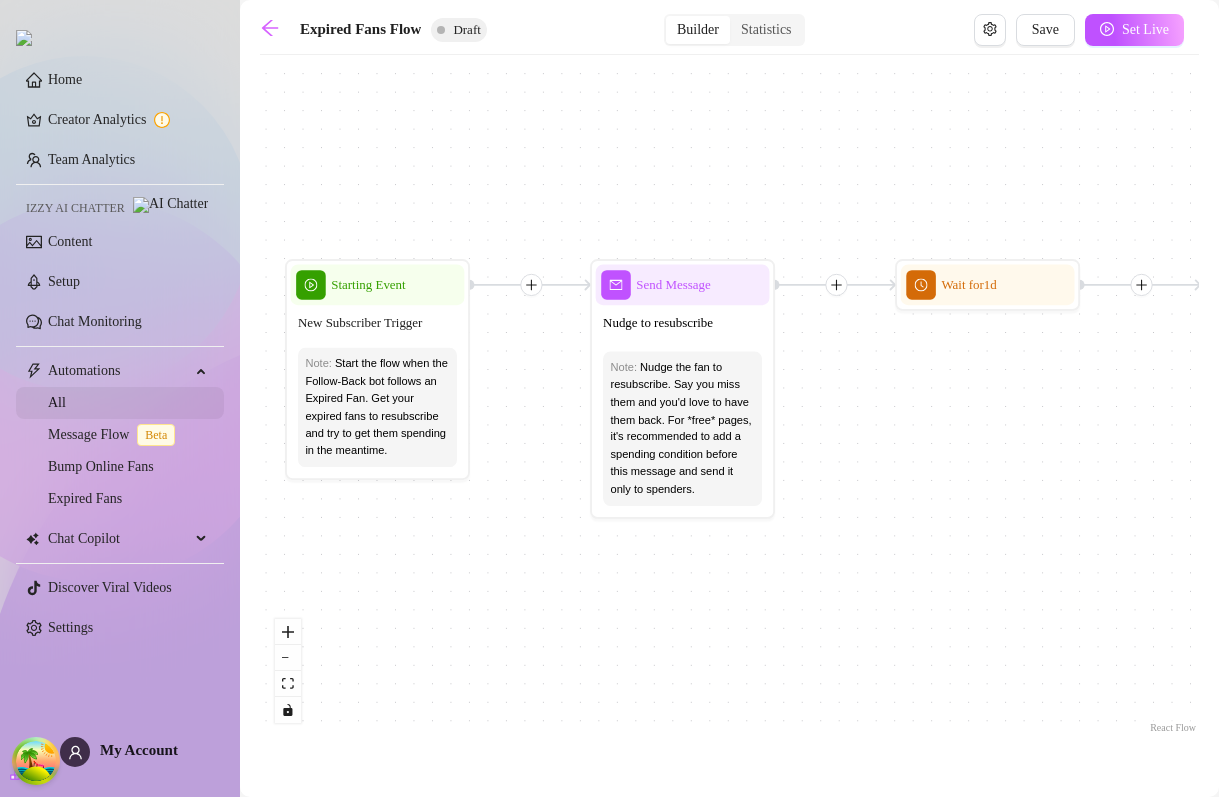click on "All" at bounding box center (57, 402) 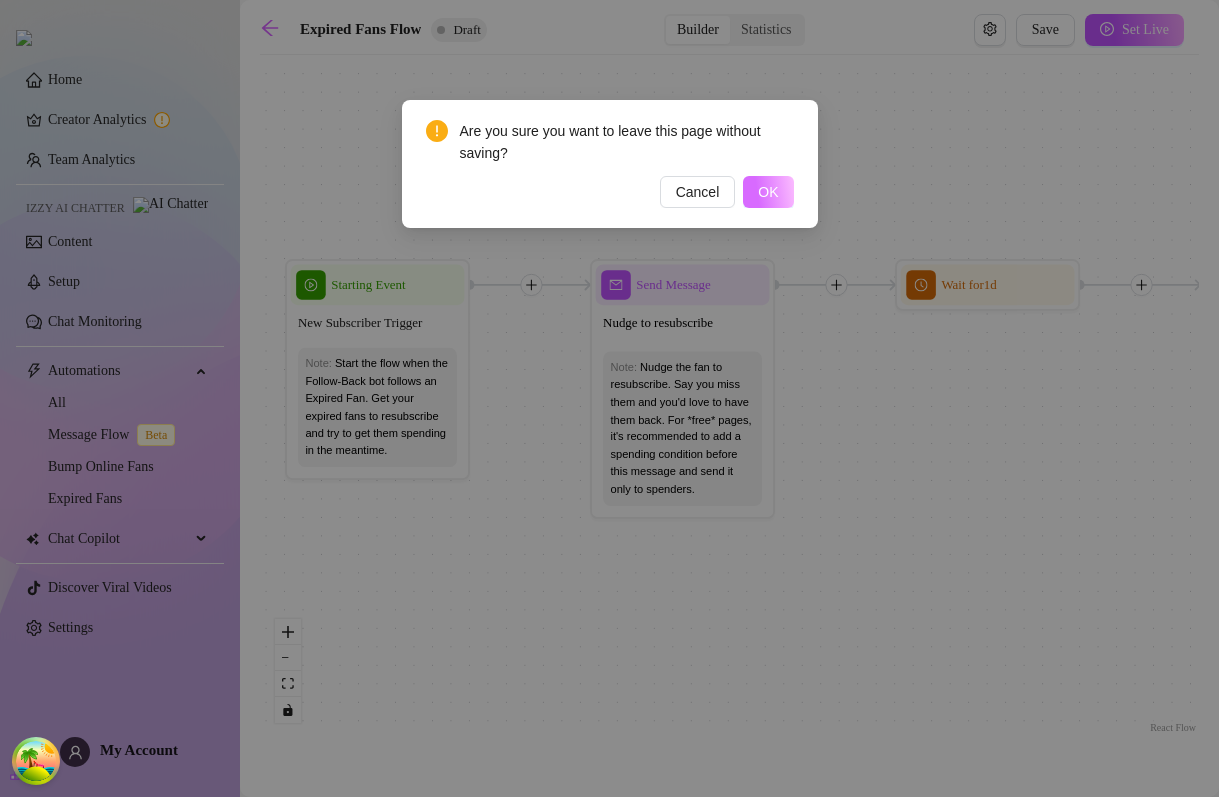 click on "OK" at bounding box center (768, 192) 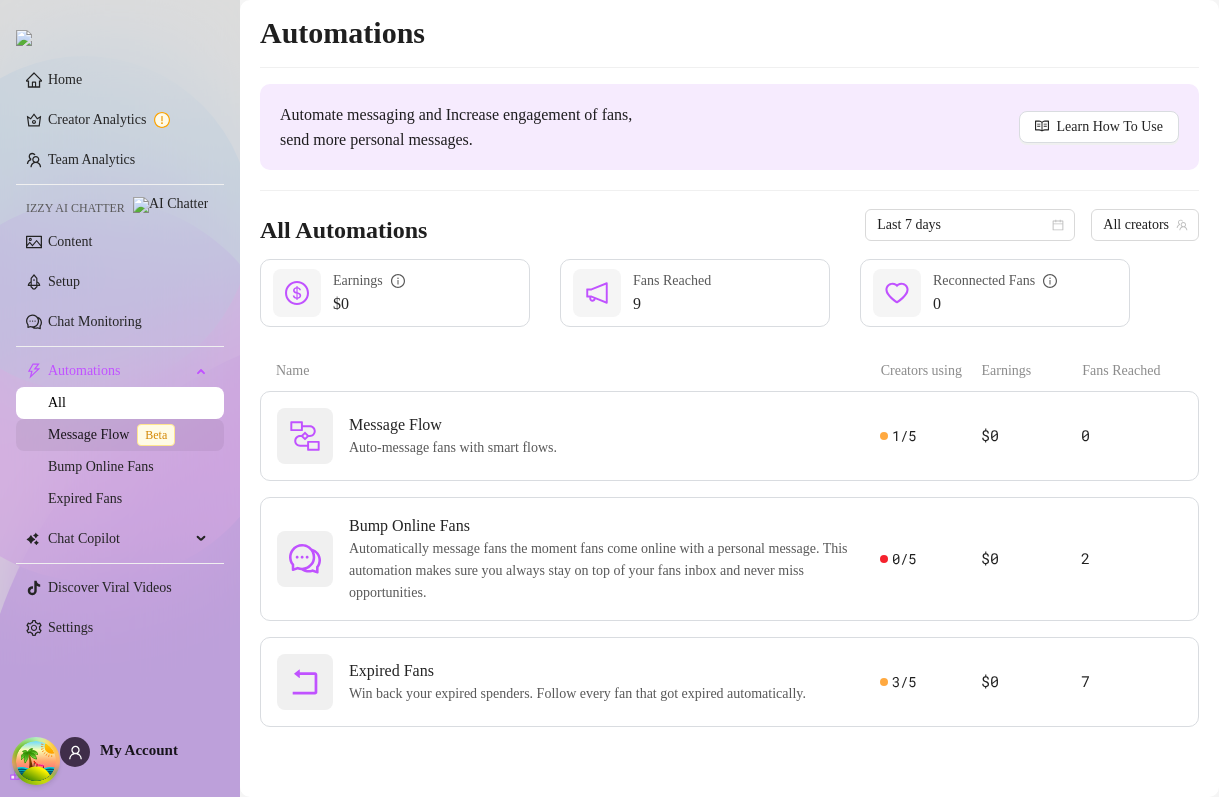 click on "Message Flow Beta" at bounding box center (115, 434) 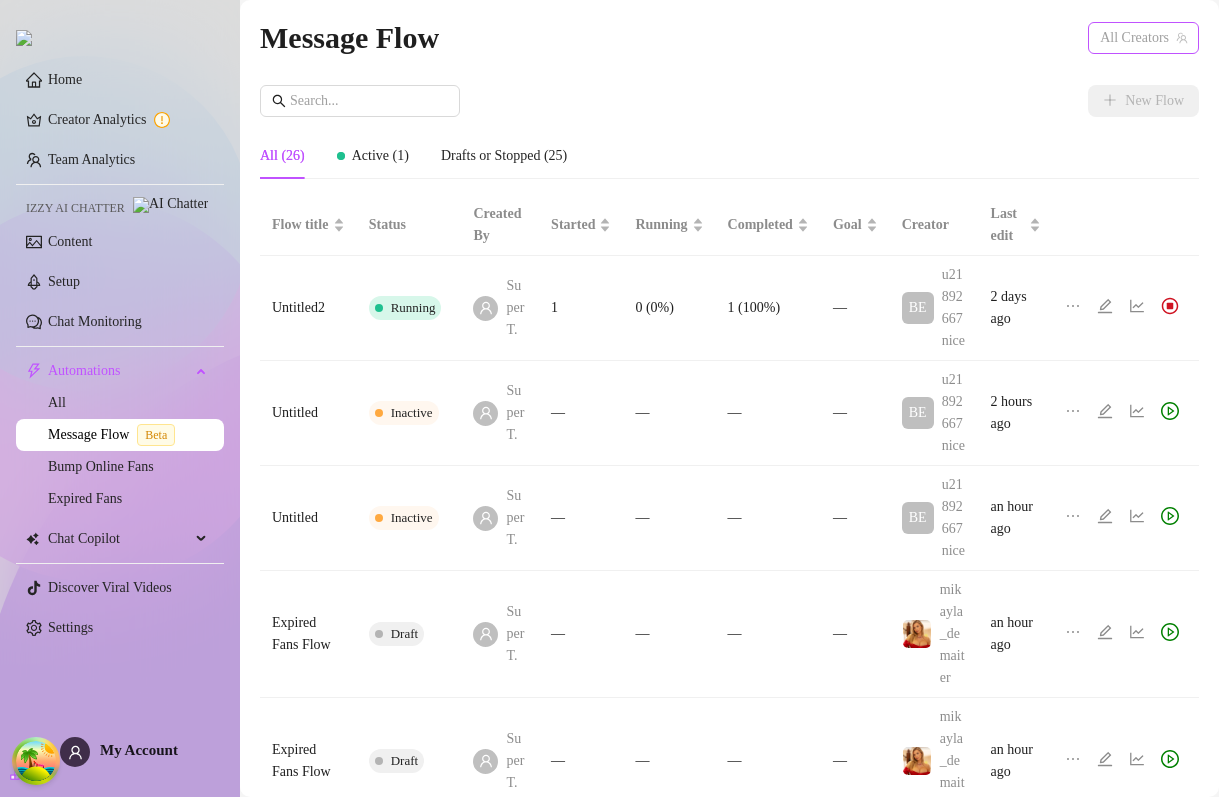 click on "All Creators" at bounding box center [1143, 38] 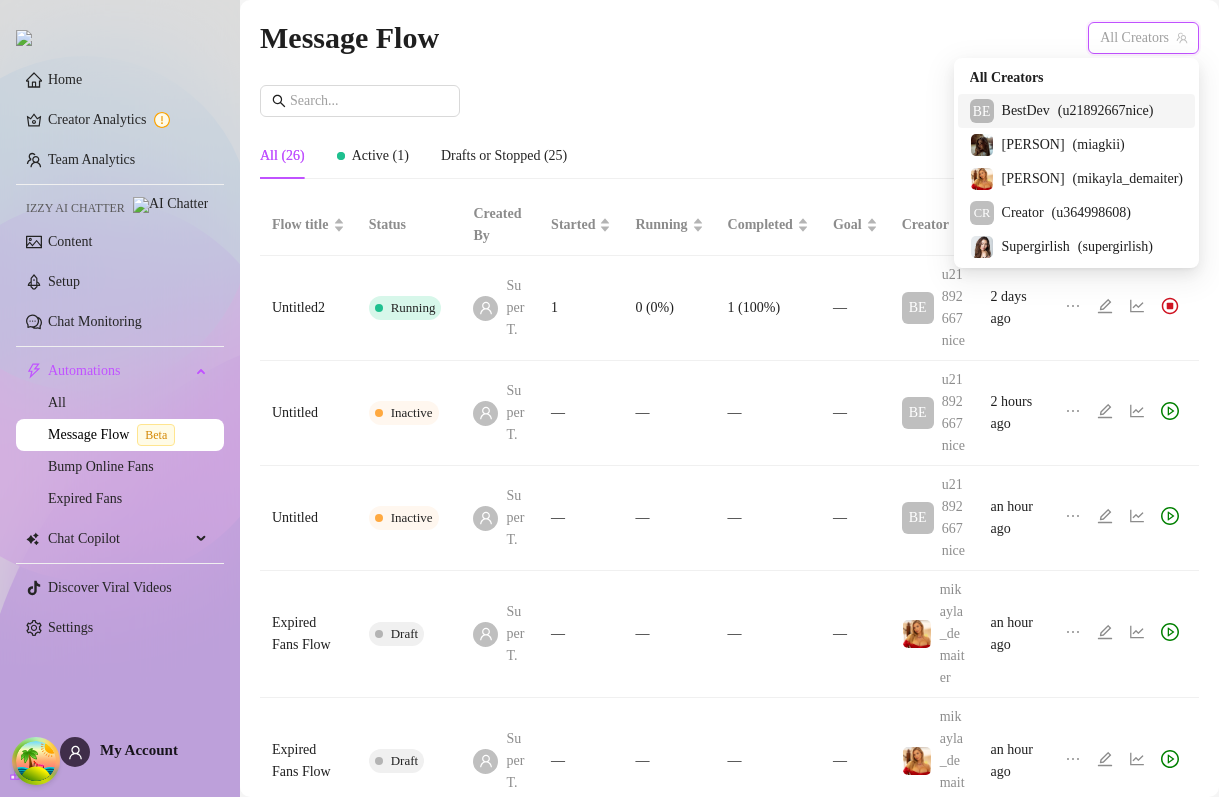 click on "( u21892667nice )" at bounding box center [1106, 111] 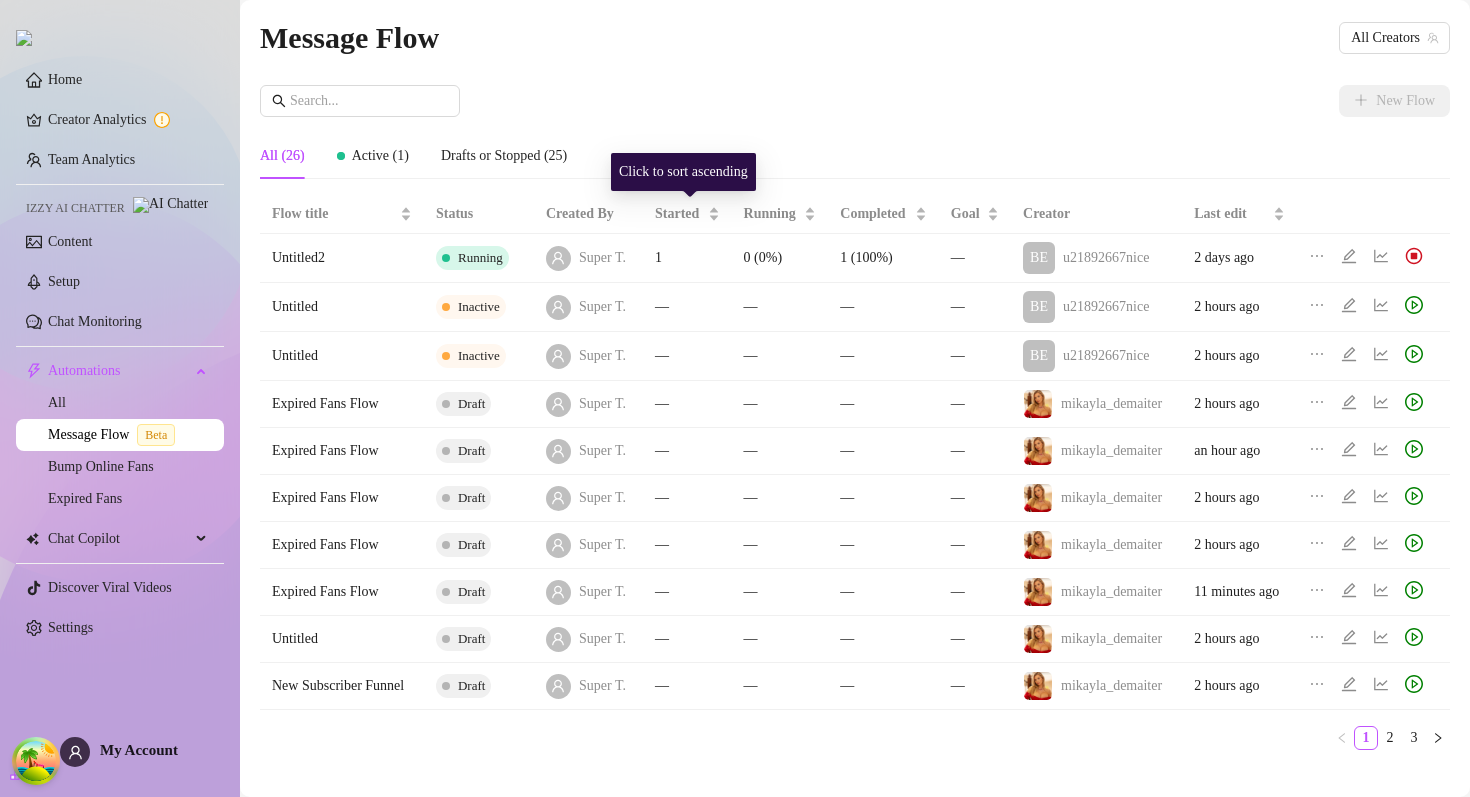 click on "All (26) Active (1) Drafts or Stopped (25)" at bounding box center [855, 156] 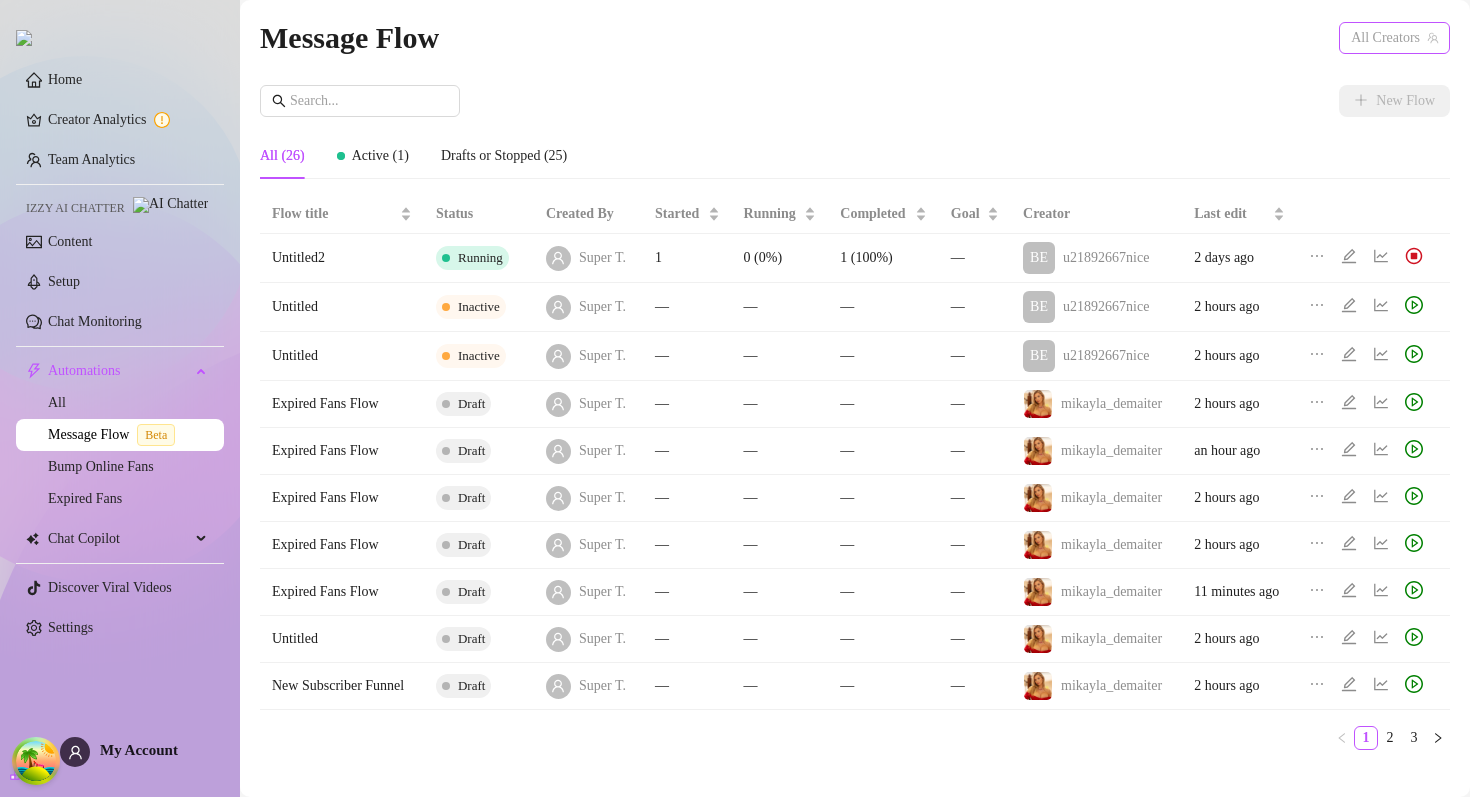 click on "All Creators" at bounding box center (1394, 38) 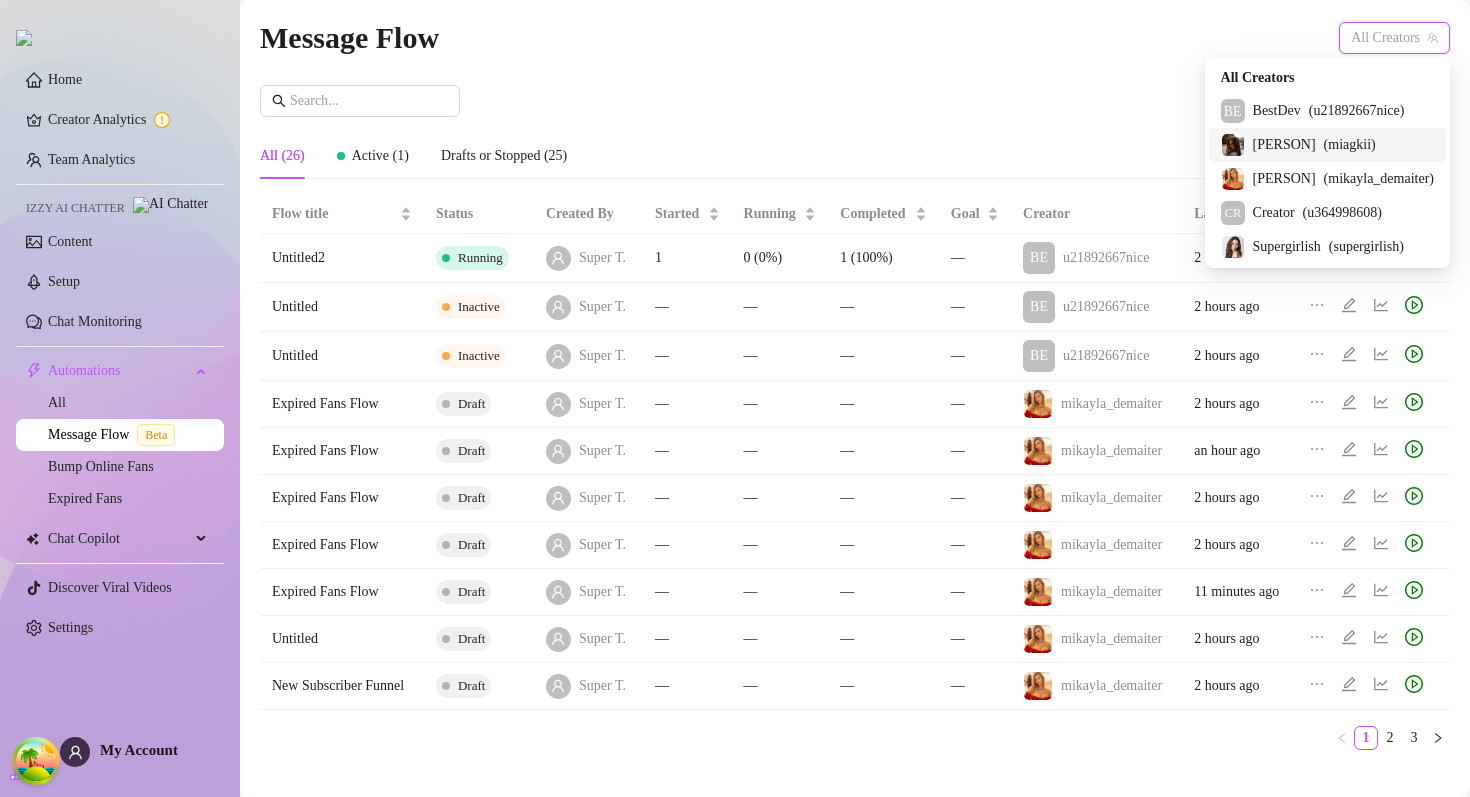 click on "[FIRST]" at bounding box center [1284, 145] 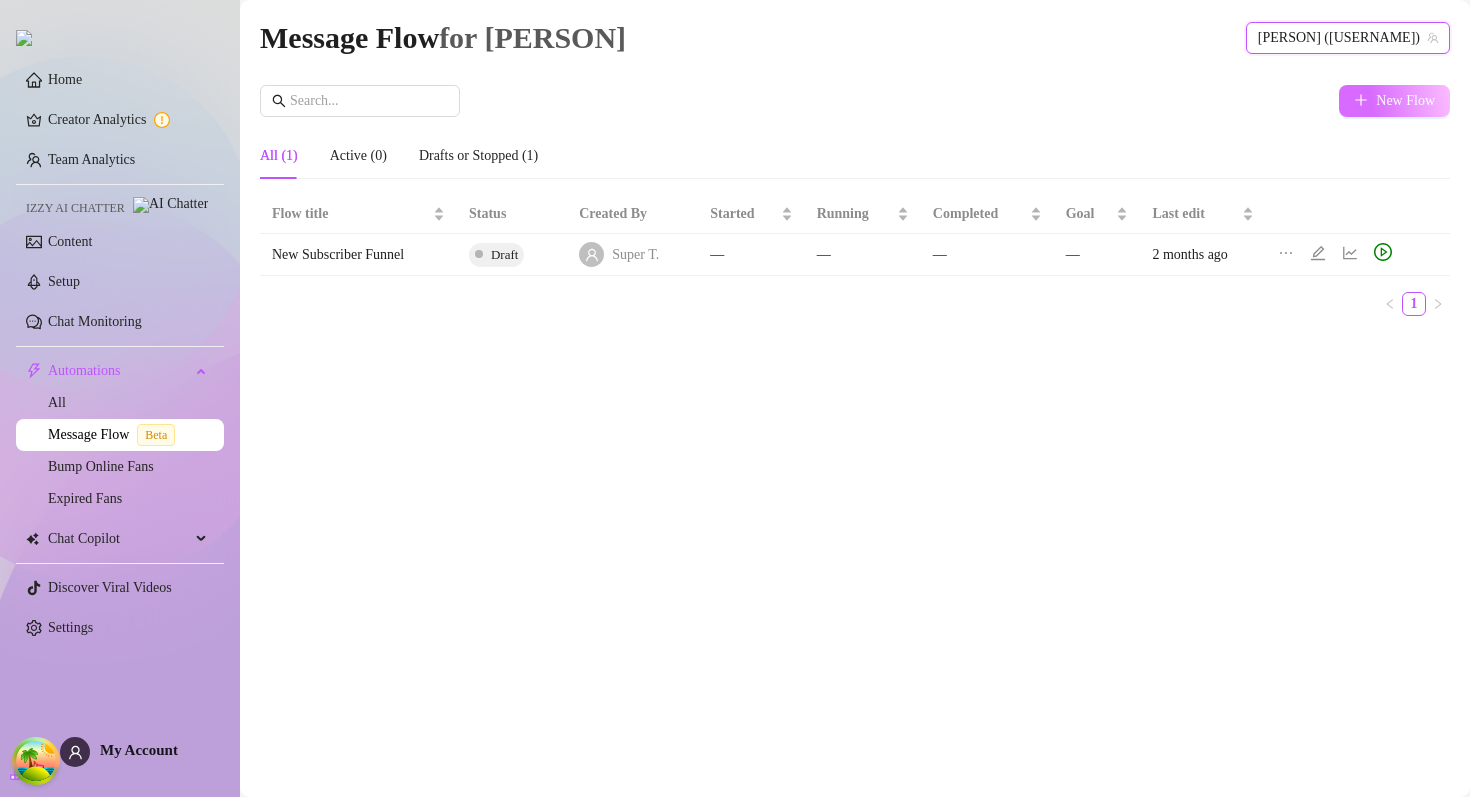 click on "New Flow" at bounding box center [1394, 101] 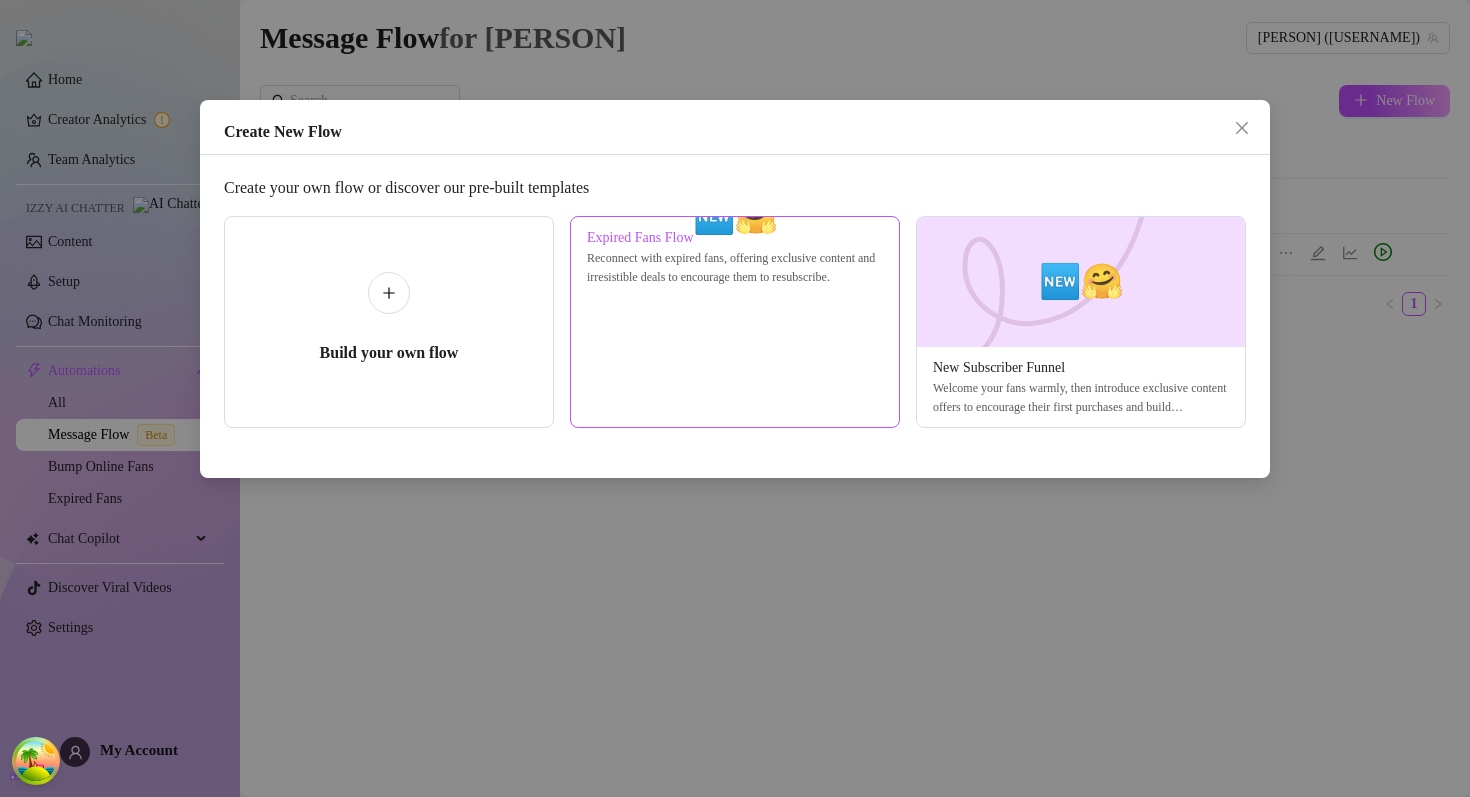click at bounding box center (735, 217) 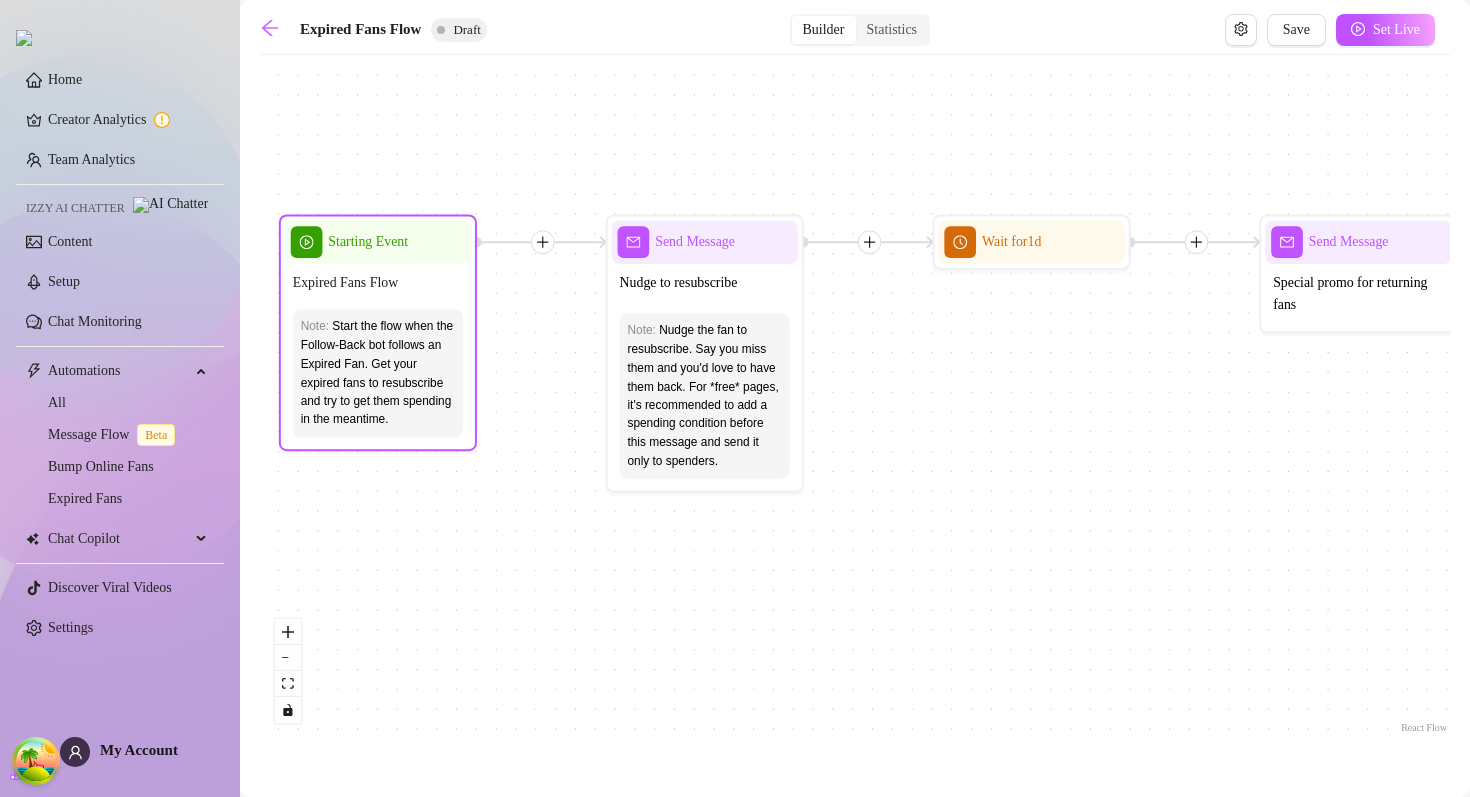 click on "Start the flow when the Follow-Back bot follows an Expired Fan. Get your expired fans to resubscribe and try to get them spending in the meantime." at bounding box center [378, 373] 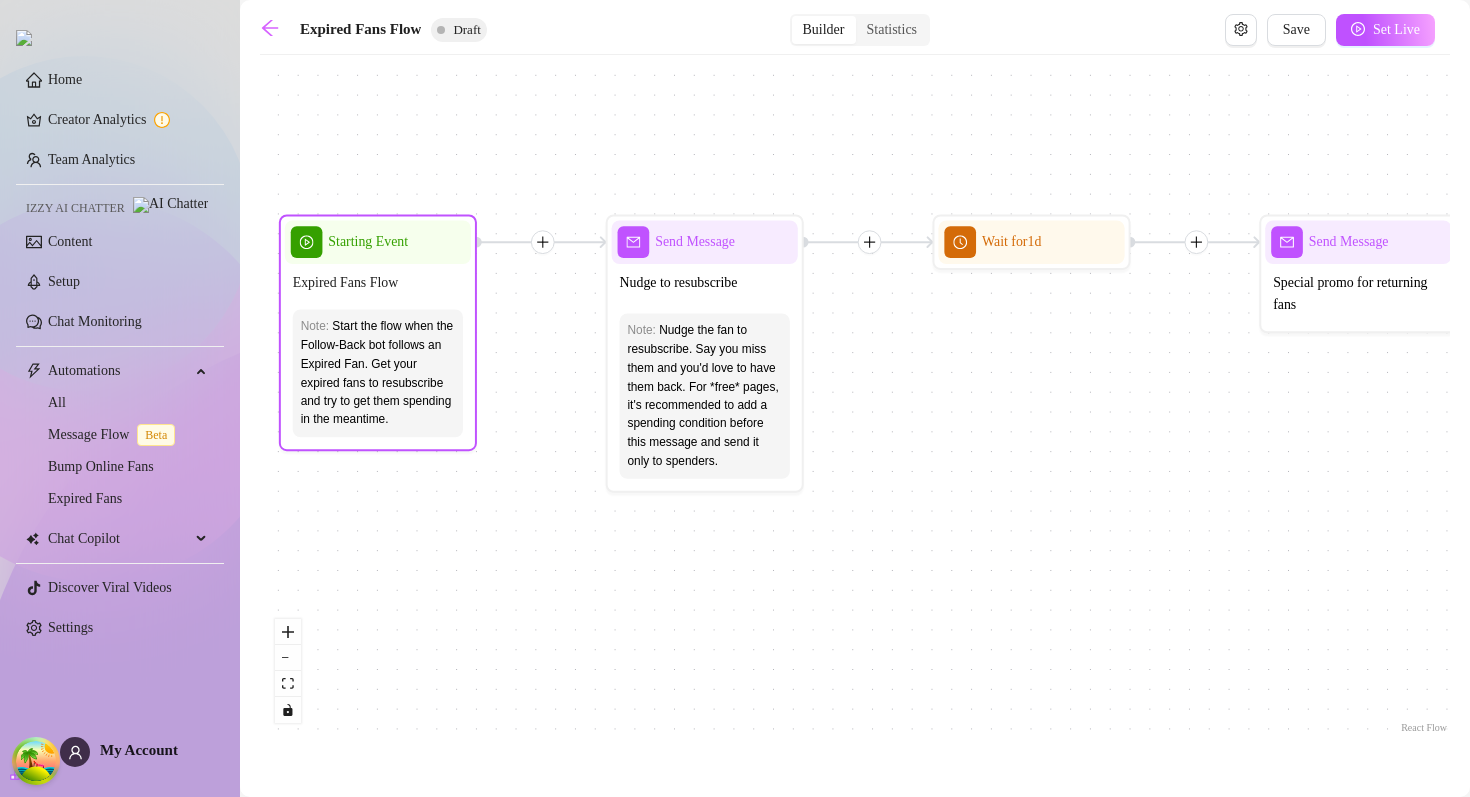 click on "Expired Fans Flow" at bounding box center (346, 283) 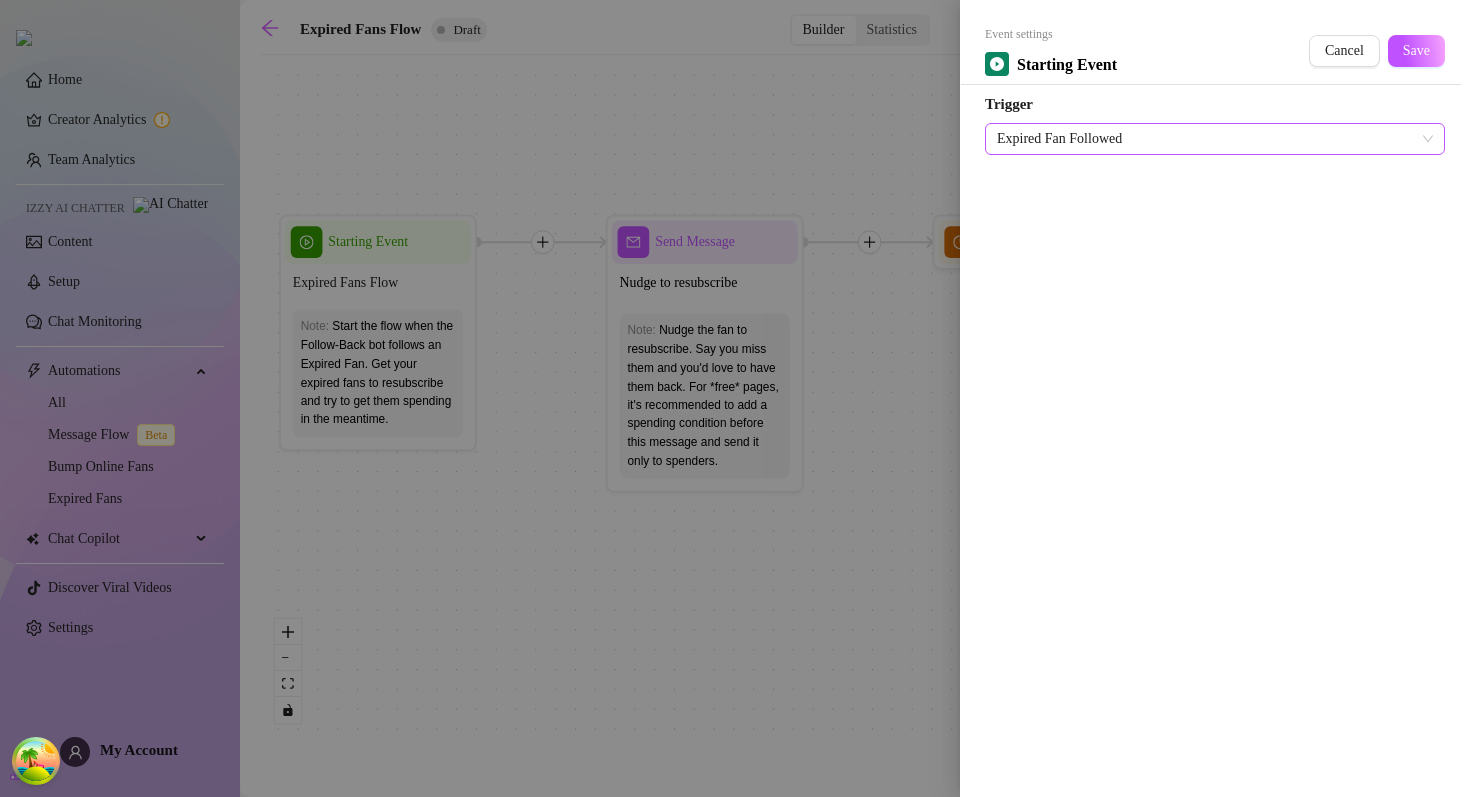 click on "Expired Fan Followed" at bounding box center [1215, 139] 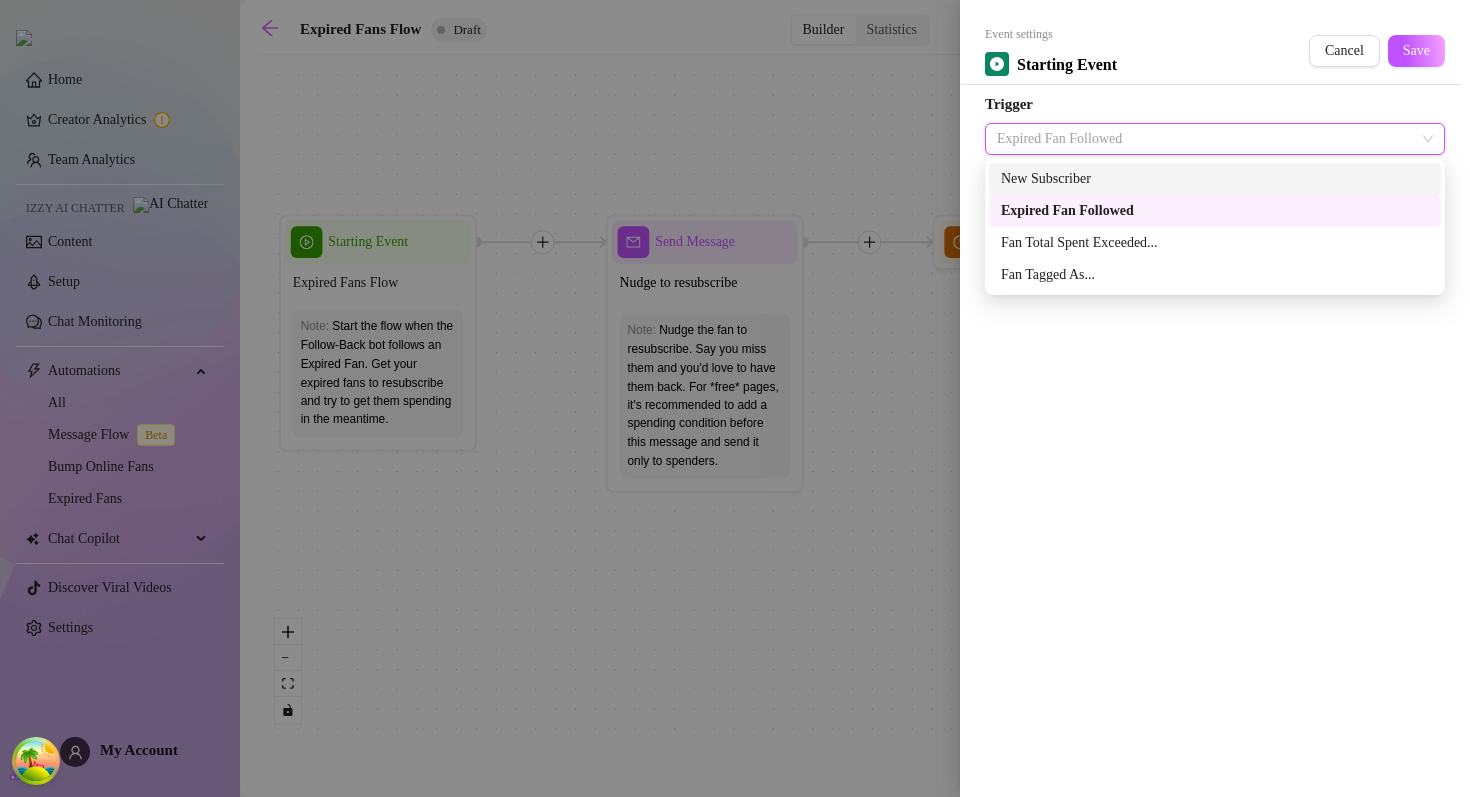 click on "New Subscriber" at bounding box center [1215, 179] 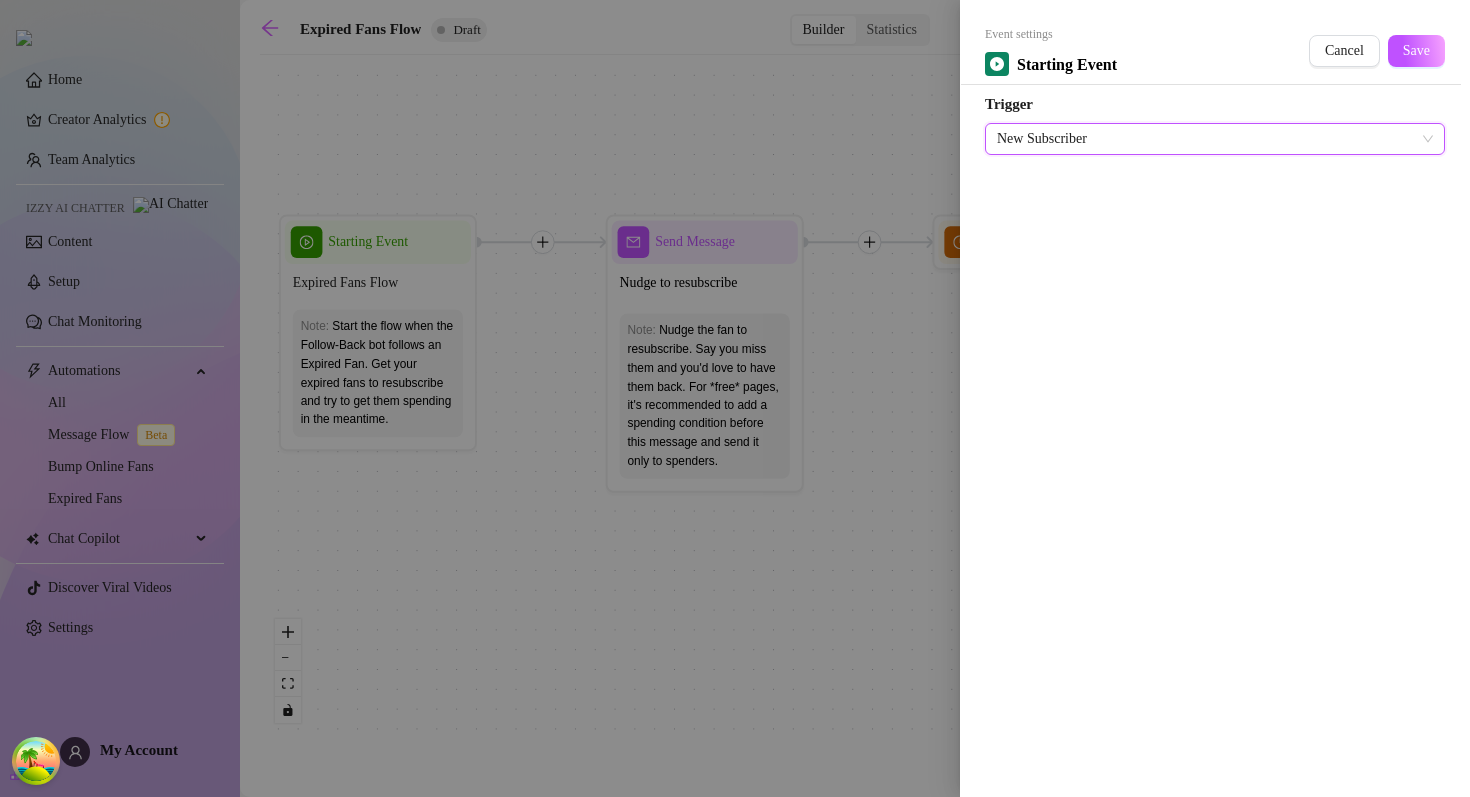 click at bounding box center (735, 398) 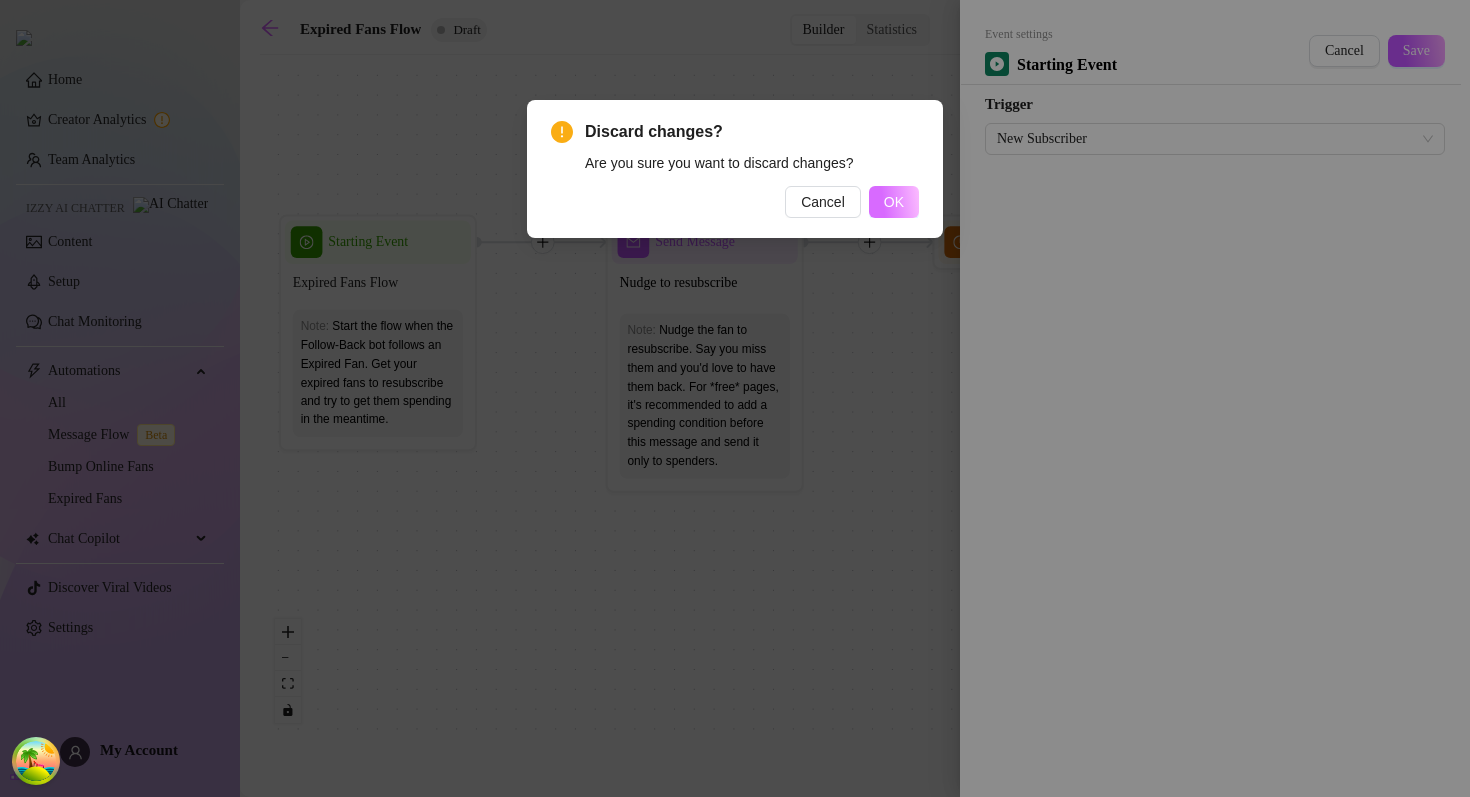 click on "OK" at bounding box center (894, 202) 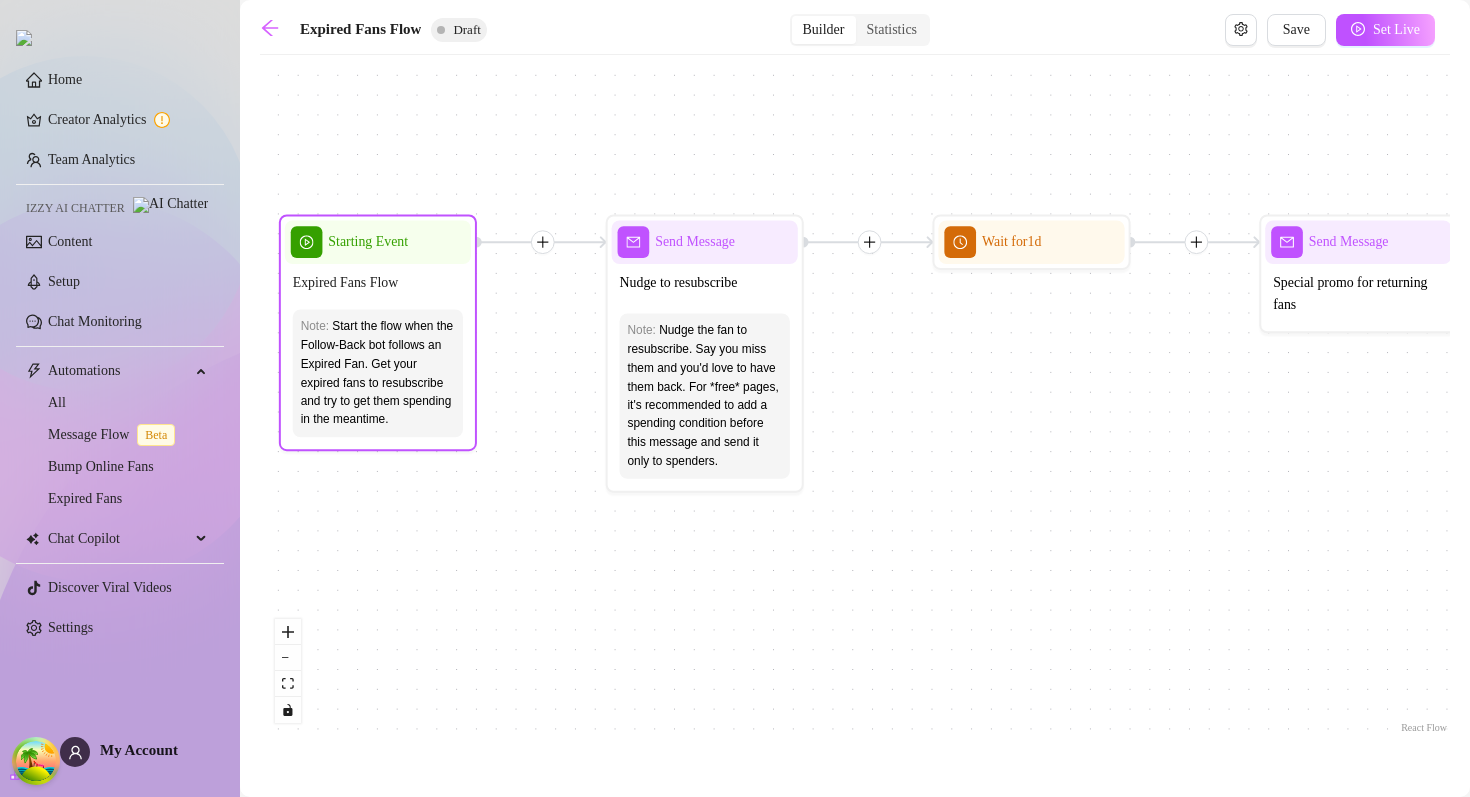 click on "Start the flow when the Follow-Back bot follows an Expired Fan. Get your expired fans to resubscribe and try to get them spending in the meantime." at bounding box center [378, 373] 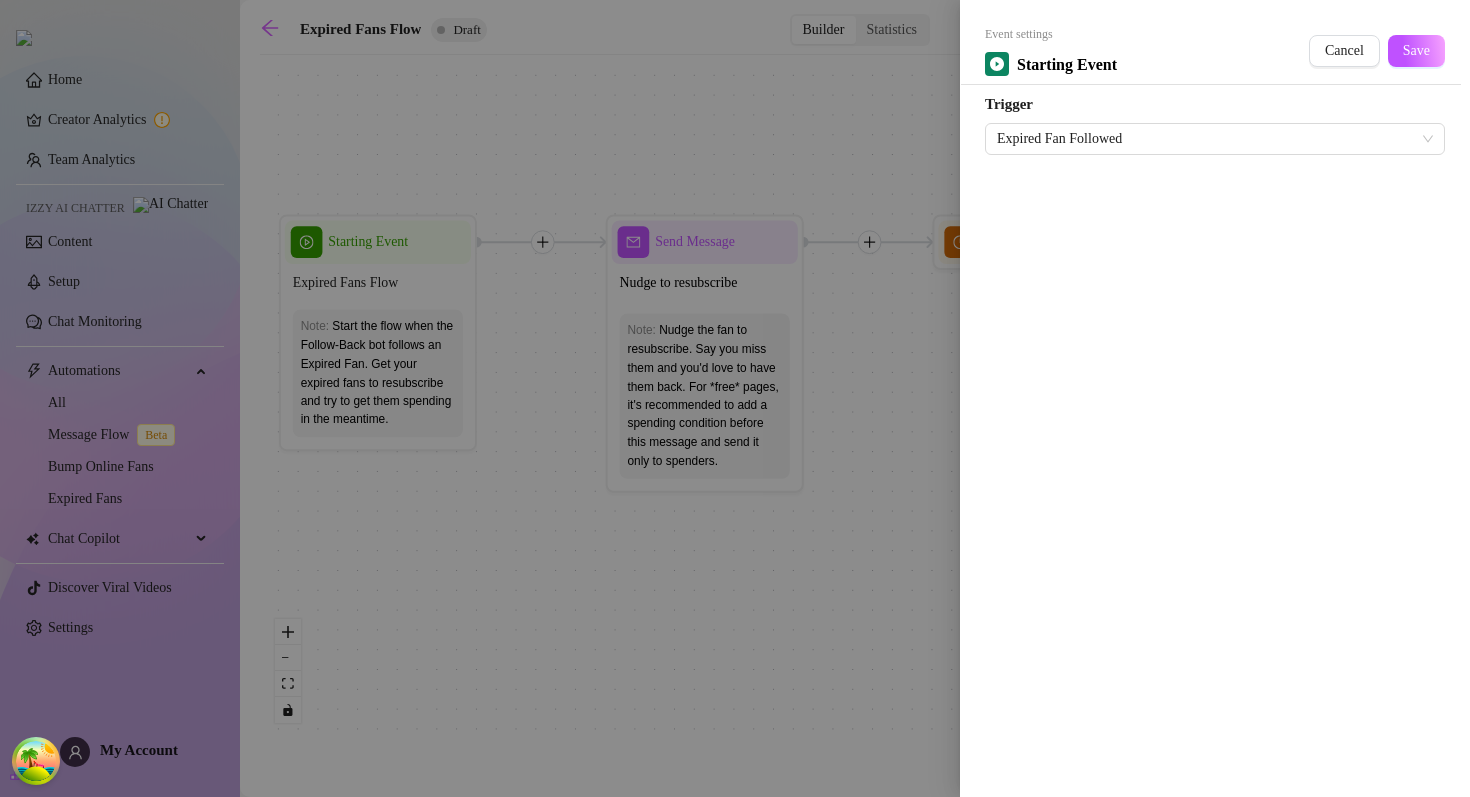 click at bounding box center [735, 398] 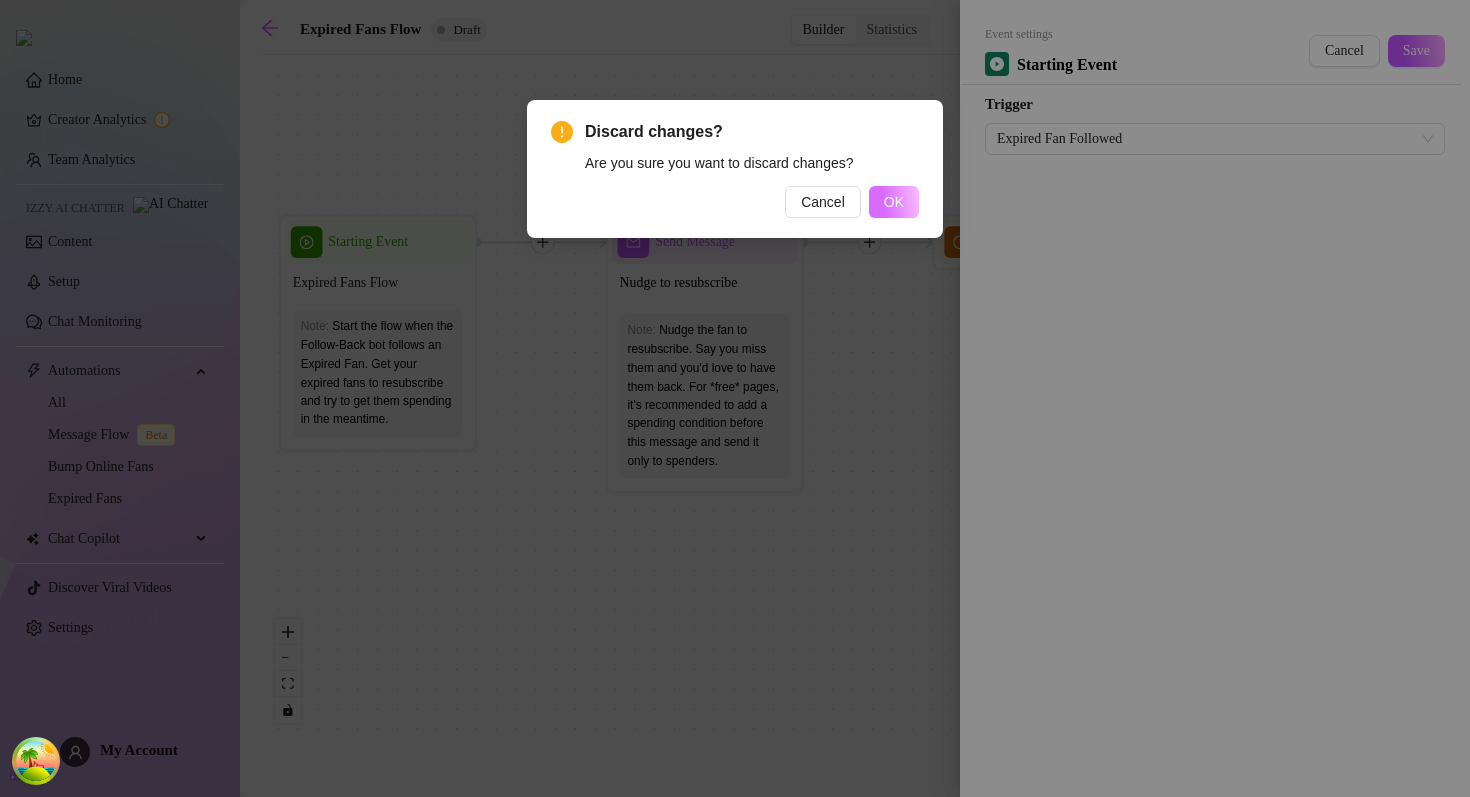 click on "OK" at bounding box center (894, 202) 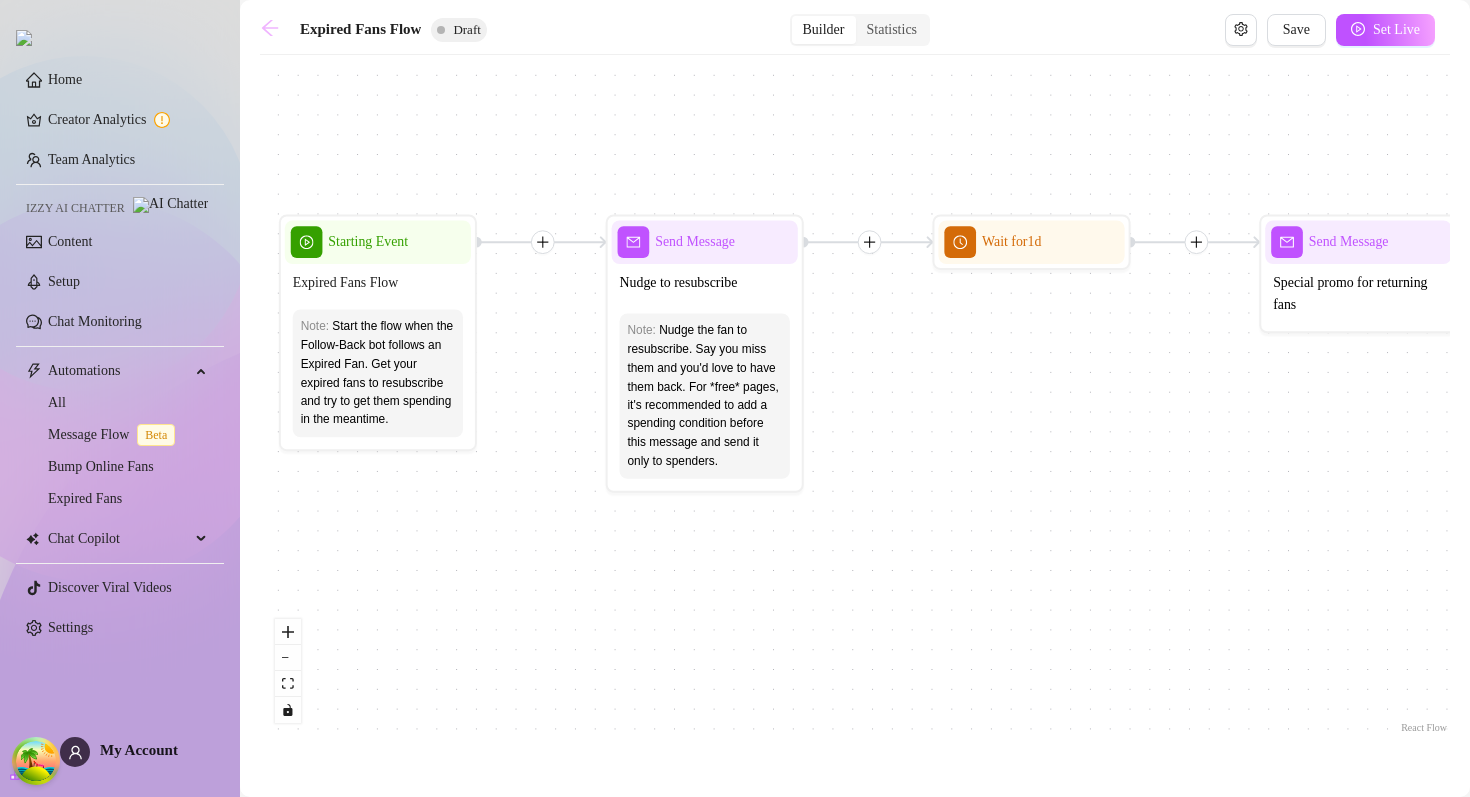 click 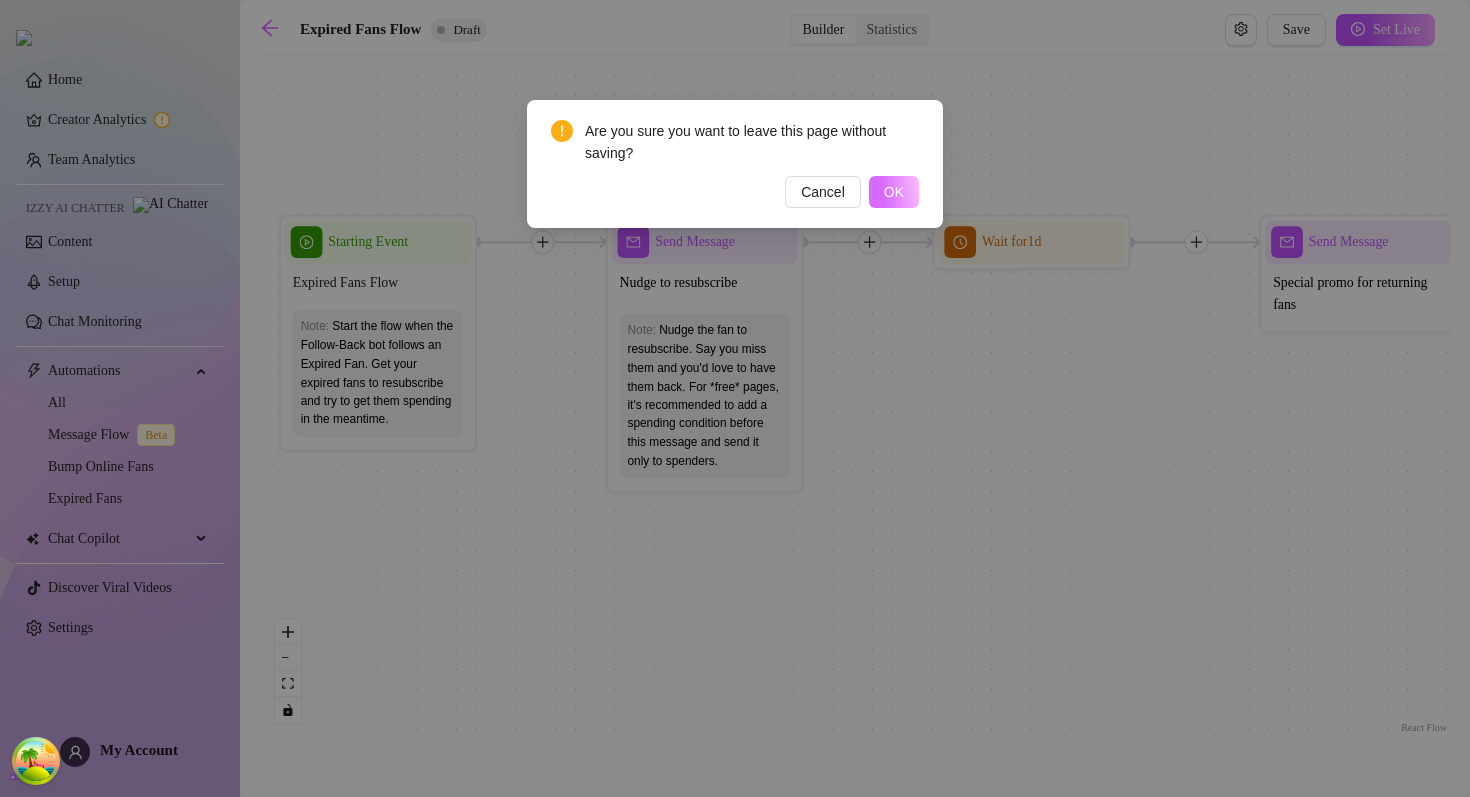 click on "OK" at bounding box center [894, 192] 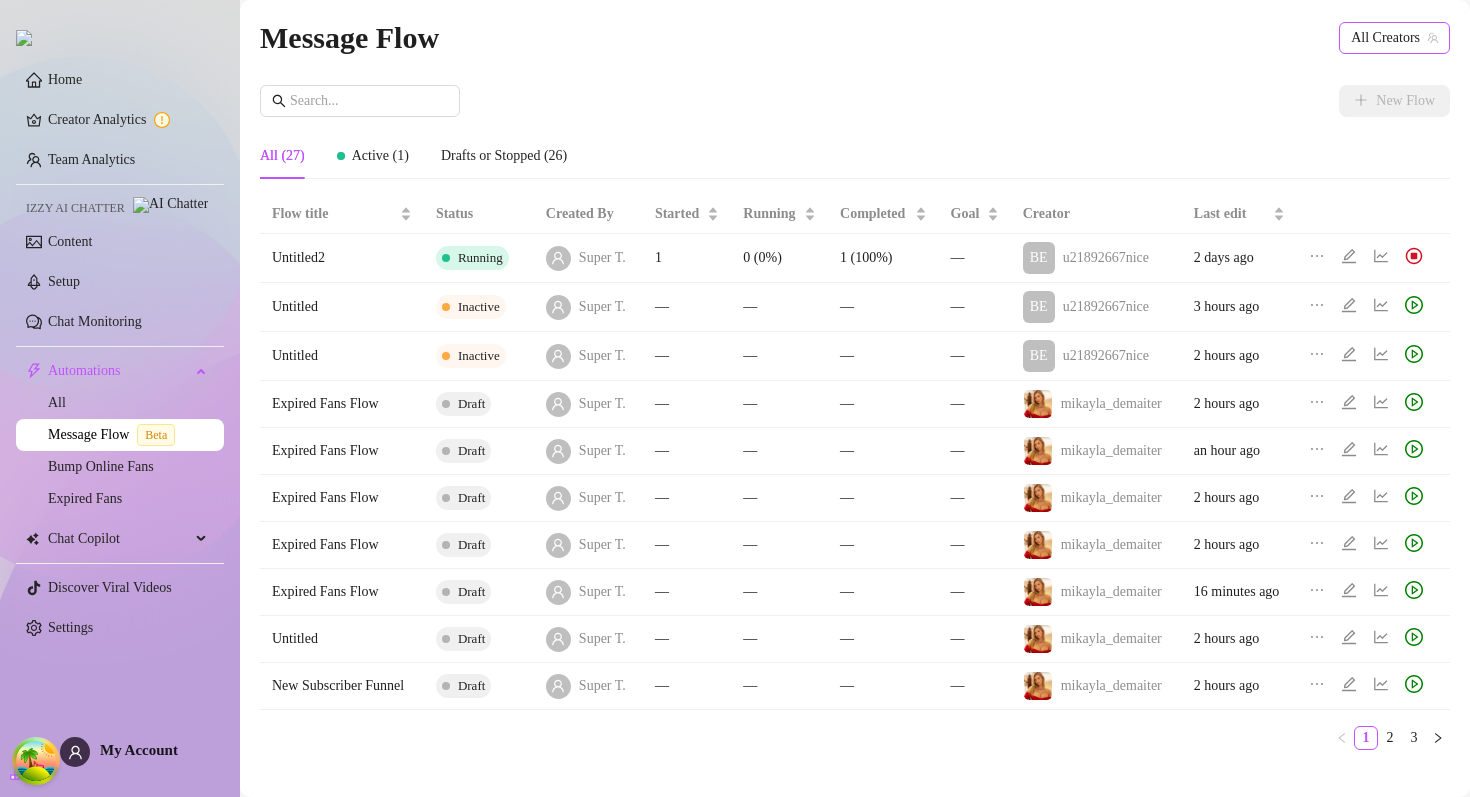 click on "All Creators" at bounding box center (1394, 38) 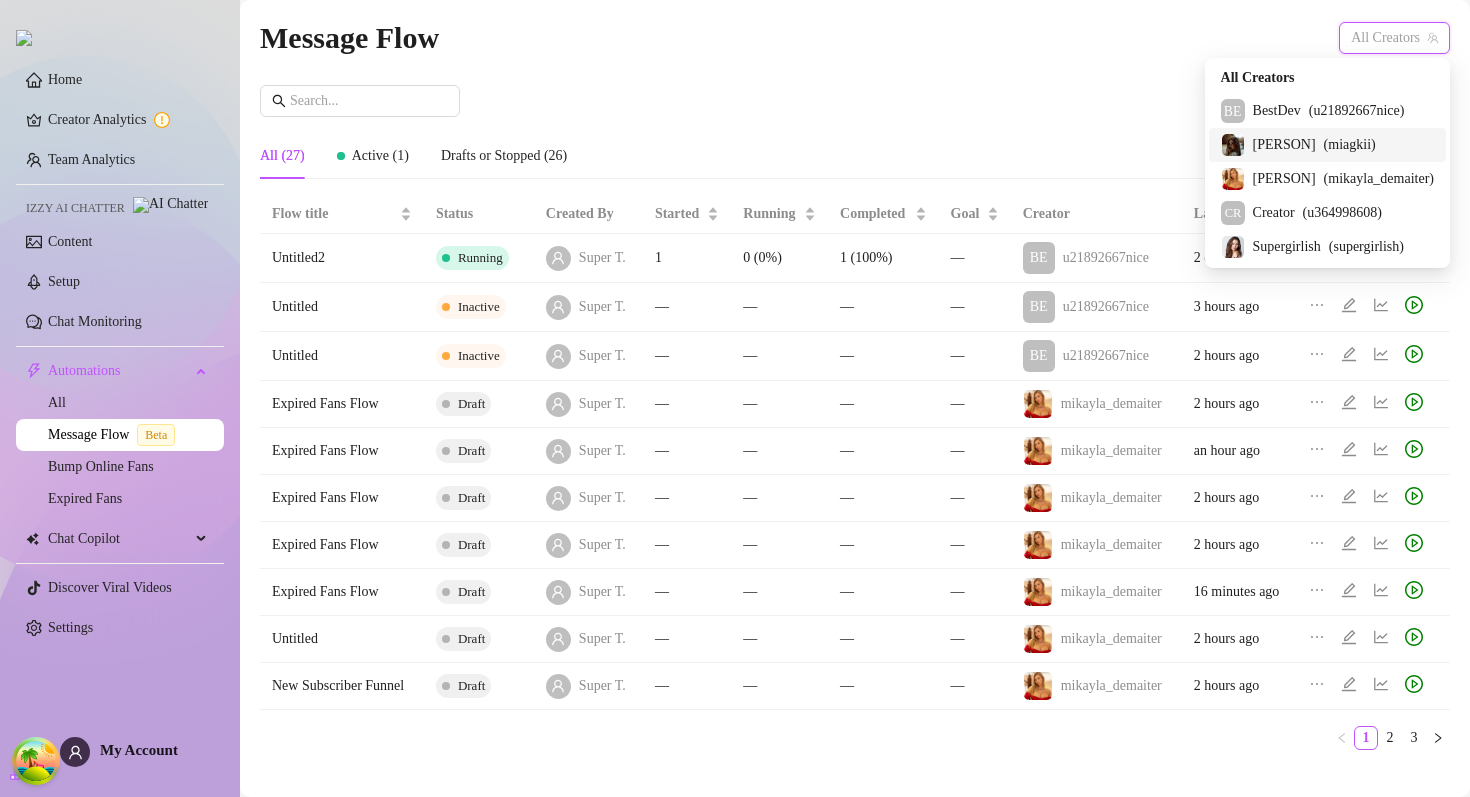 click on "( miagkii )" at bounding box center [1350, 145] 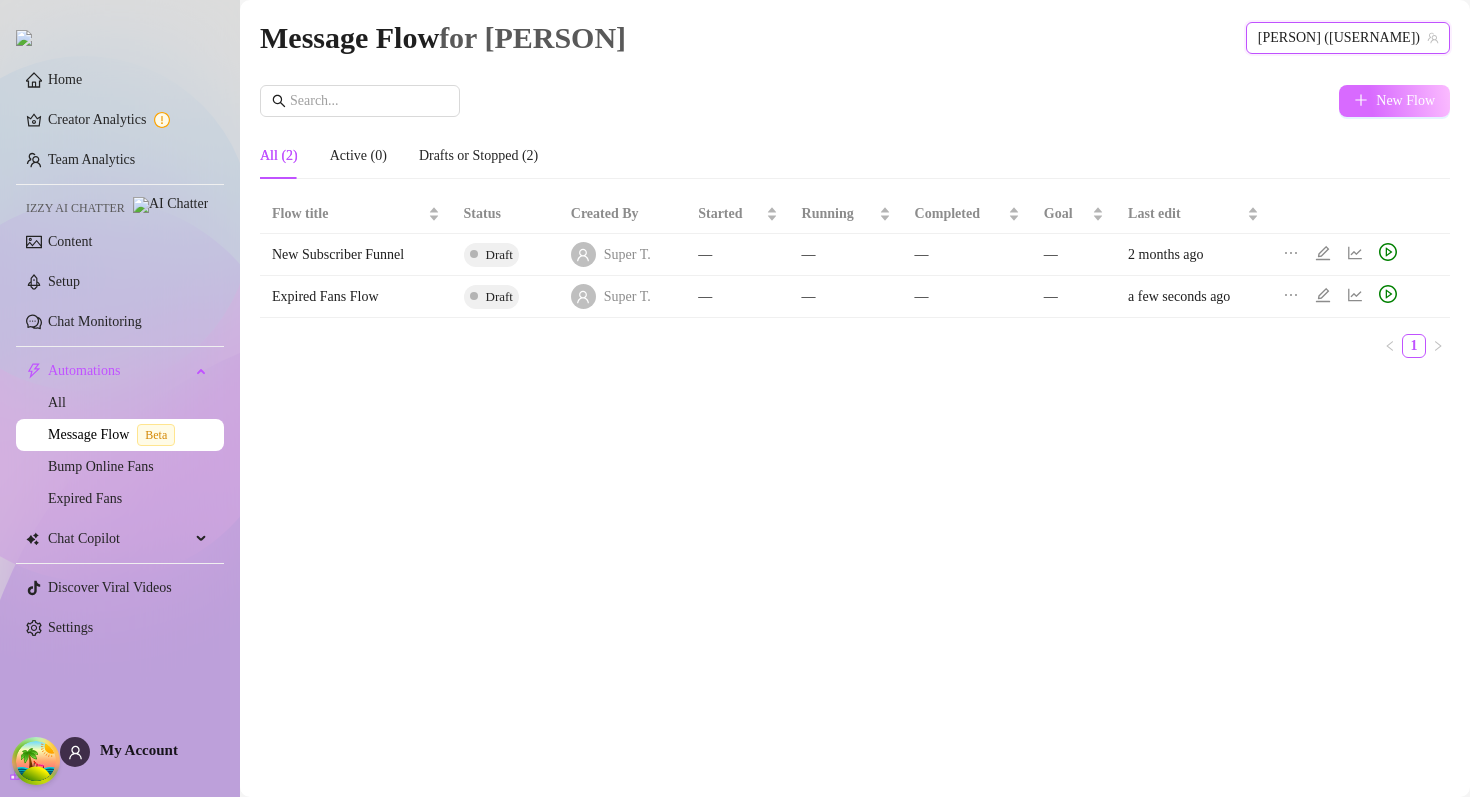 click 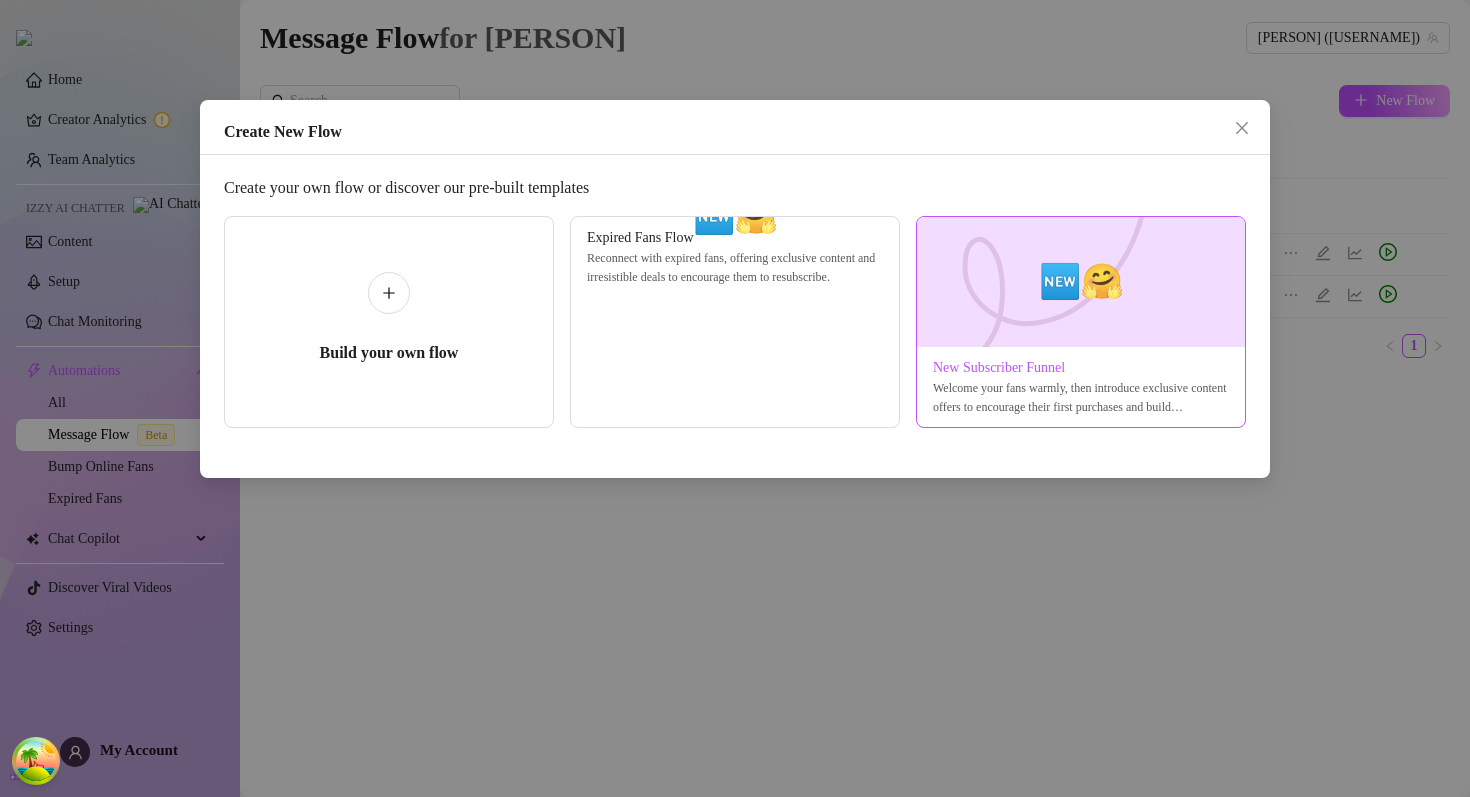 click at bounding box center (1081, 282) 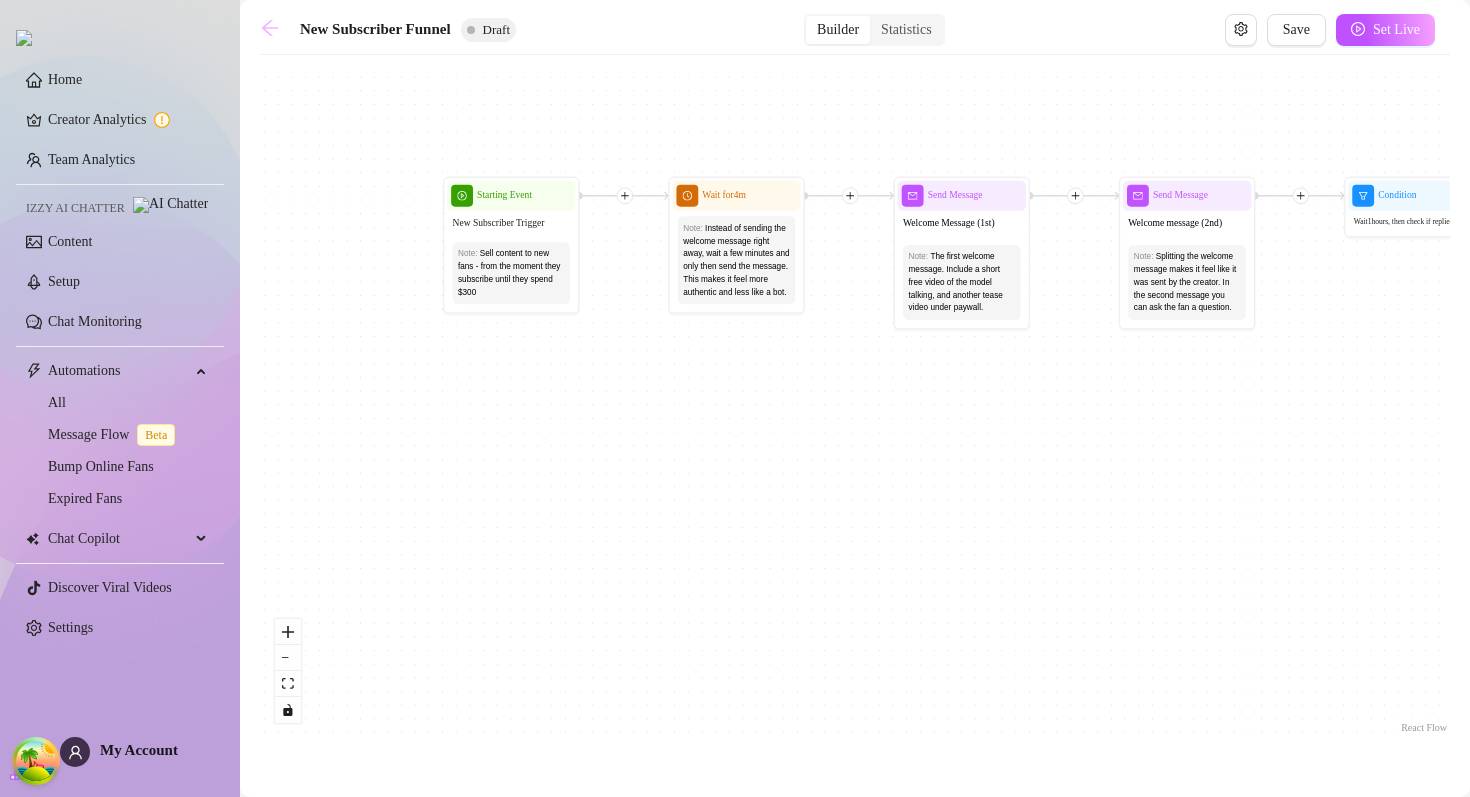 click 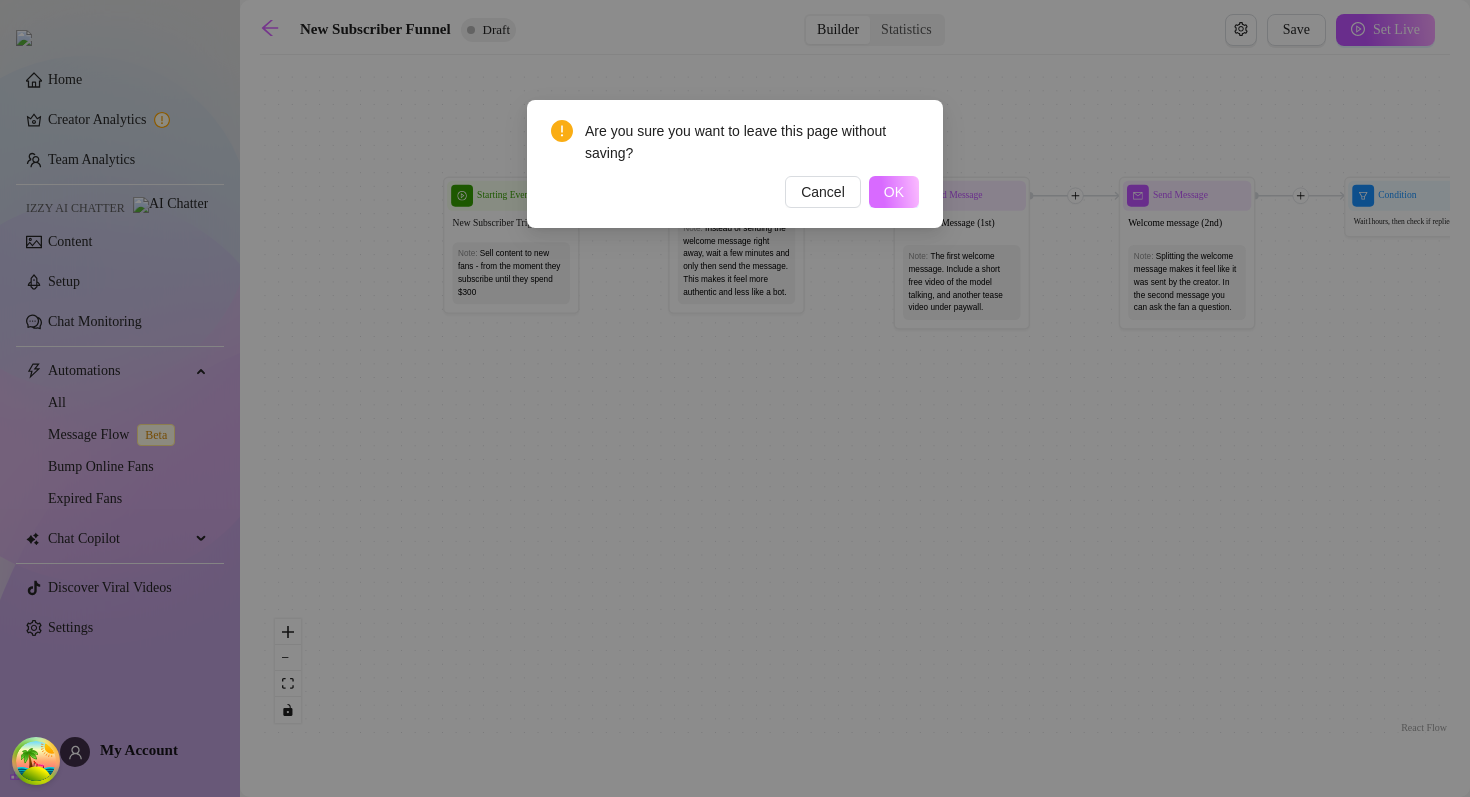click on "OK" at bounding box center [894, 192] 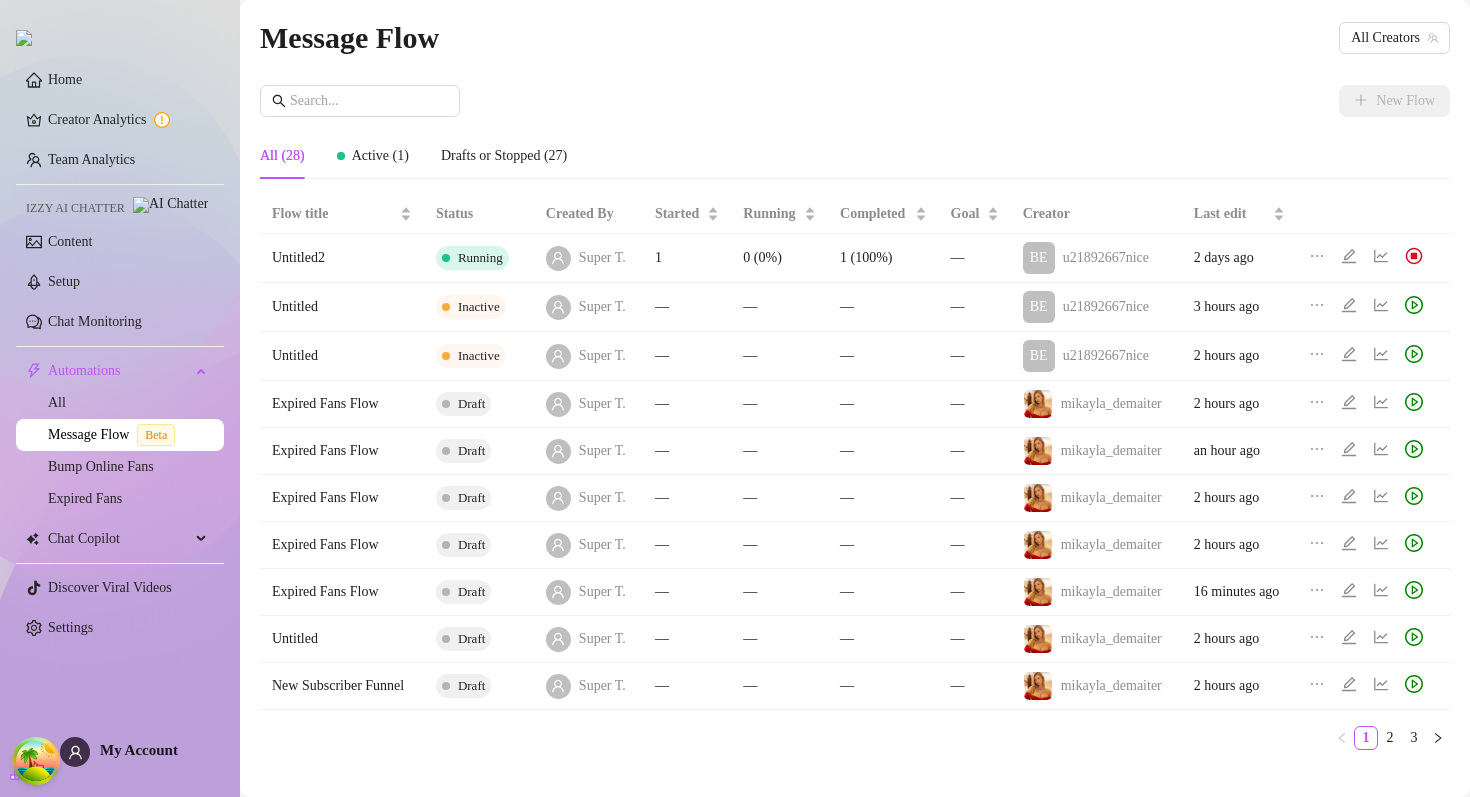 click on "All (28) Active (1) Drafts or Stopped (27)" at bounding box center [855, 156] 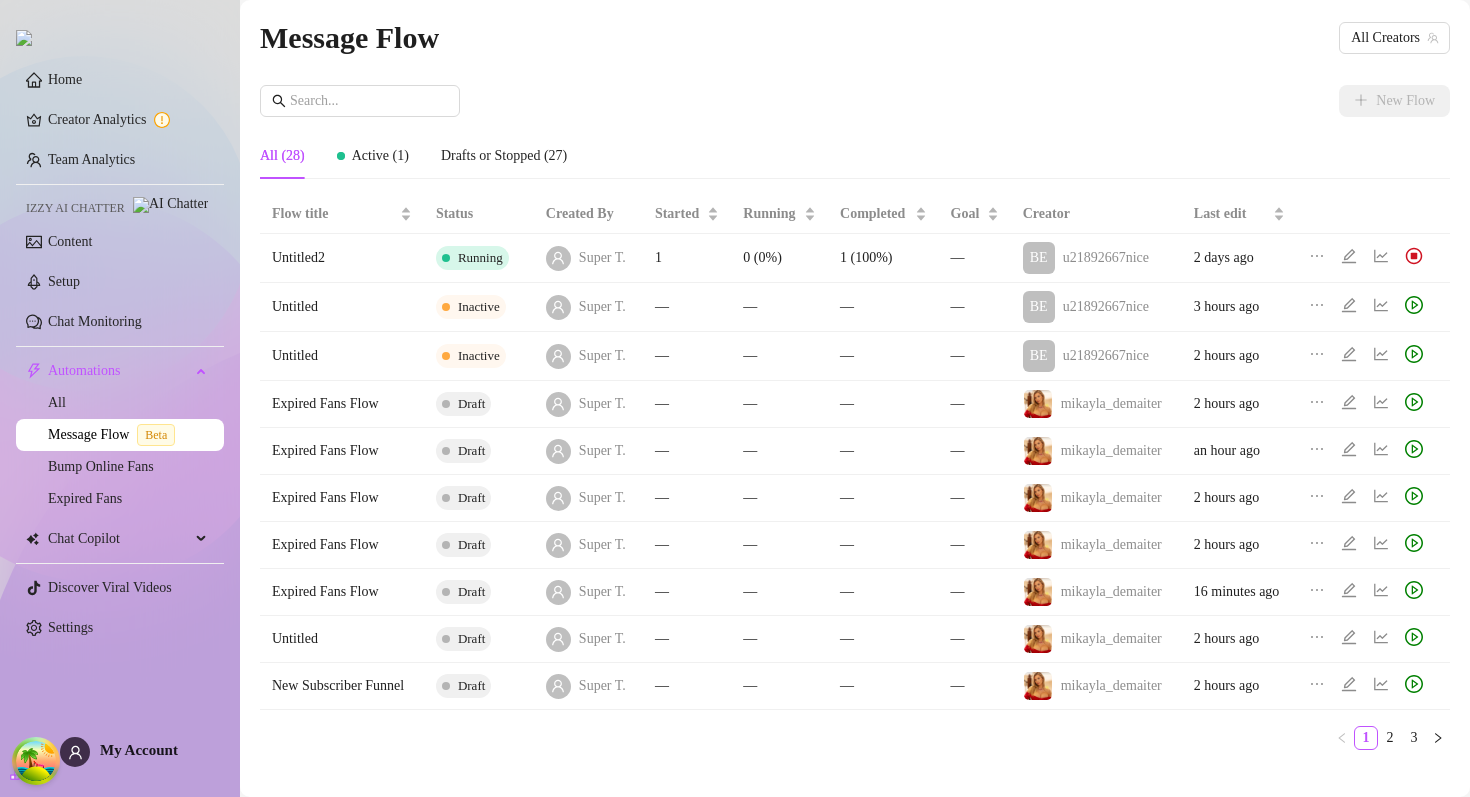 click on "All (28) Active (1) Drafts or Stopped (27)" at bounding box center [855, 156] 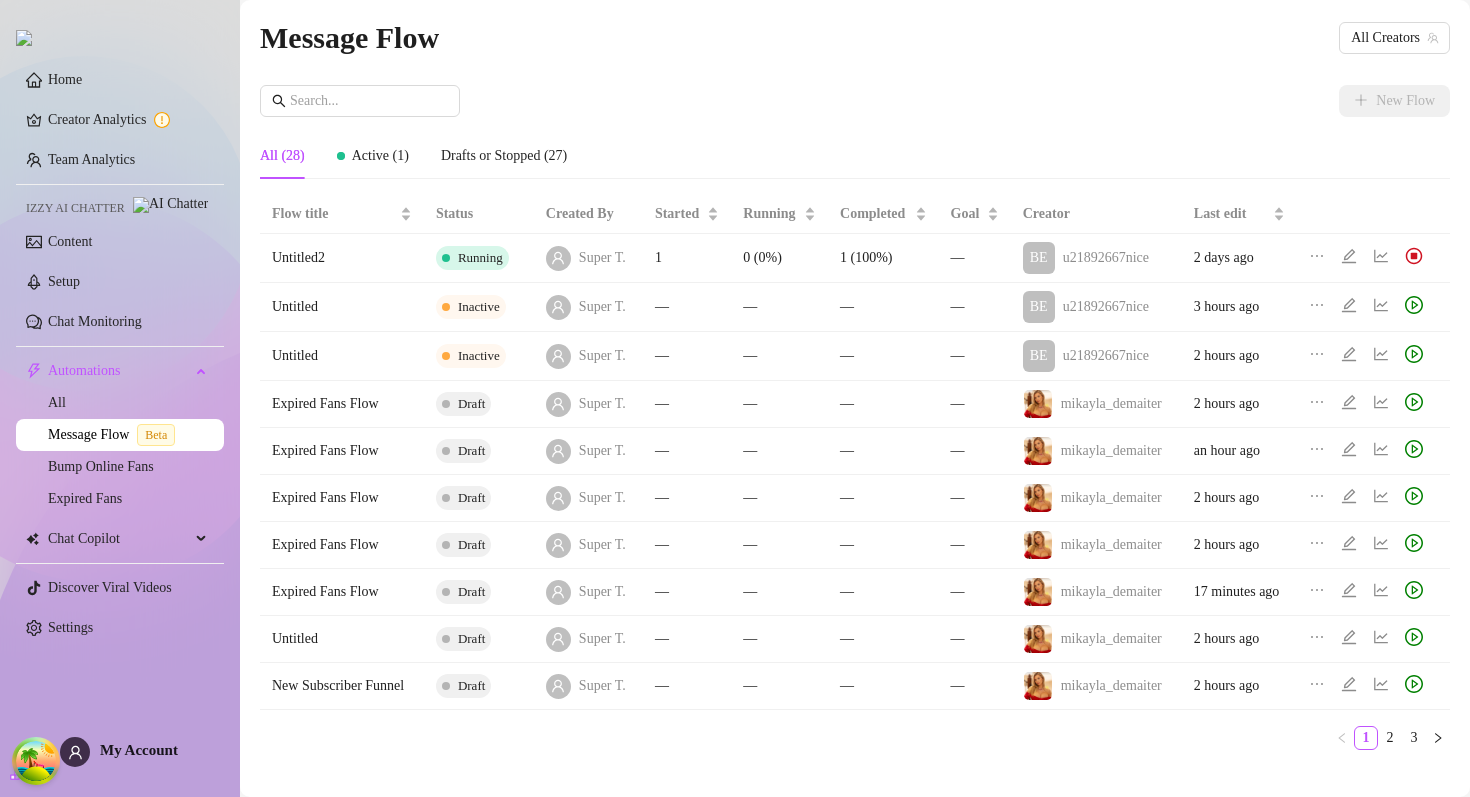 click on "Message Flow All Creators New Flow All (28) Active (1) Drafts or Stopped (27) Flow title Status Created By Started Running Completed Goal Creator Last edit Untitled2 Running Super T. 1 0 (0%) 1 (100%) — BE u21892667nice 2 days ago Untitled Inactive Super T. — — — — BE u21892667nice 3 hours ago Untitled Inactive Super T. — — — — BE u21892667nice 2 hours ago Expired Fans Flow Draft Super T. — — — — mikayla_demaiter 2 hours ago Expired Fans Flow Draft Super T. — — — — mikayla_demaiter an hour ago Expired Fans Flow Draft Super T. — — — — mikayla_demaiter 2 hours ago Expired Fans Flow Draft Super T. — — — — mikayla_demaiter 2 hours ago Expired Fans Flow Draft Super T. — — — — mikayla_demaiter 17 minutes ago Untitled Draft Super T. — — — — mikayla_demaiter 2 hours ago New Subscriber Funnel Draft Super T. — — — — mikayla_demaiter 2 hours ago 1 2 3" at bounding box center (855, 390) 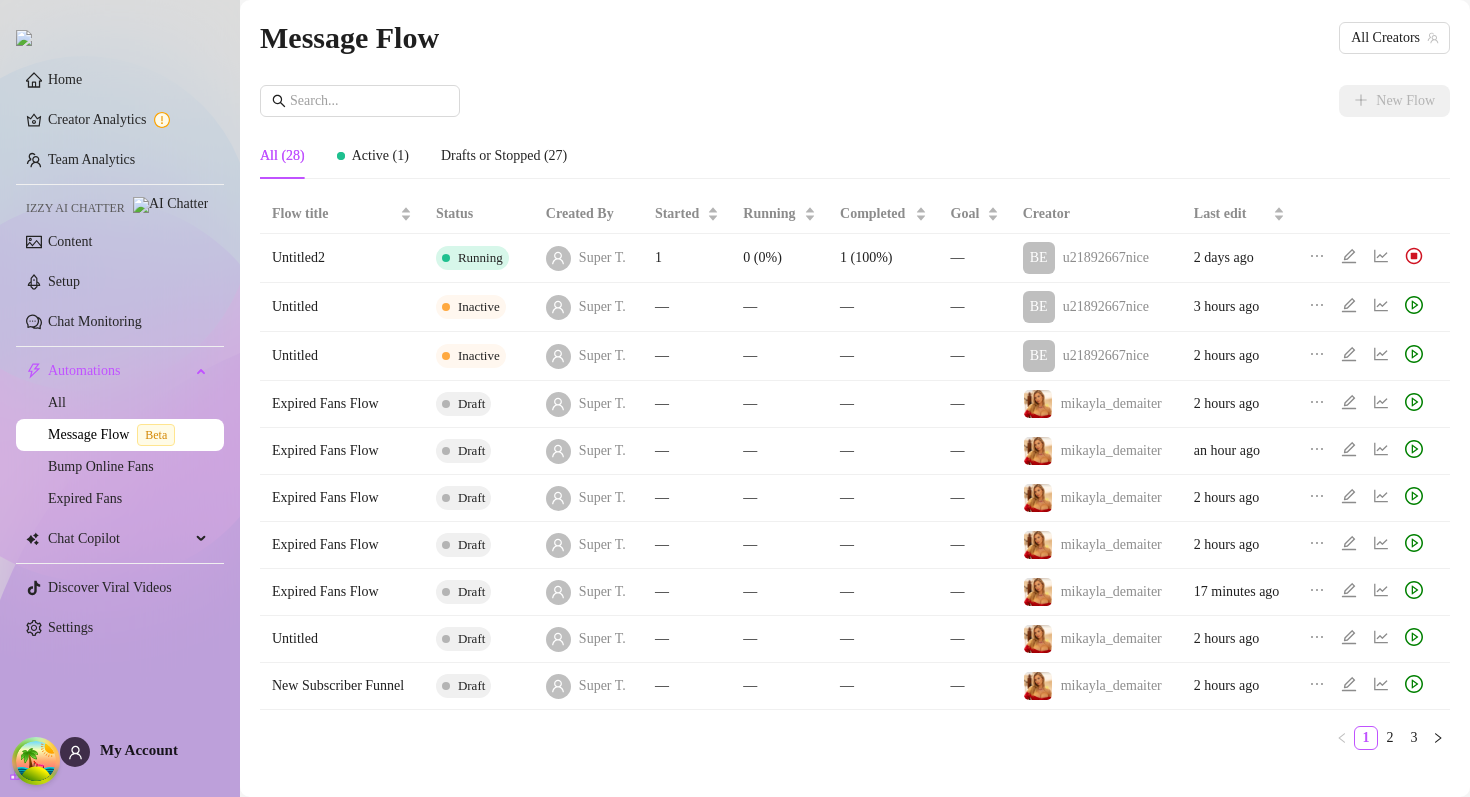 click on "New Flow All (28) Active (1) Drafts or Stopped (27) Flow title Status Created By Started Running Completed Goal Creator Last edit Untitled2 Running Super T. 1 0 (0%) 1 (100%) — BE u21892667nice 2 days ago Untitled Inactive Super T. — — — — BE u21892667nice 3 hours ago Untitled Inactive Super T. — — — — BE u21892667nice 2 hours ago Expired Fans Flow Draft Super T. — — — — mikayla_demaiter 2 hours ago Expired Fans Flow Draft Super T. — — — — mikayla_demaiter an hour ago Expired Fans Flow Draft Super T. — — — — mikayla_demaiter 2 hours ago Expired Fans Flow Draft Super T. — — — — mikayla_demaiter 2 hours ago Expired Fans Flow Draft Super T. — — — — mikayla_demaiter 17 minutes ago Untitled Draft Super T. — — — — mikayla_demaiter 2 hours ago New Subscriber Funnel Draft Super T. — — — — mikayla_demaiter 2 hours ago 1 2 3" at bounding box center [855, 425] 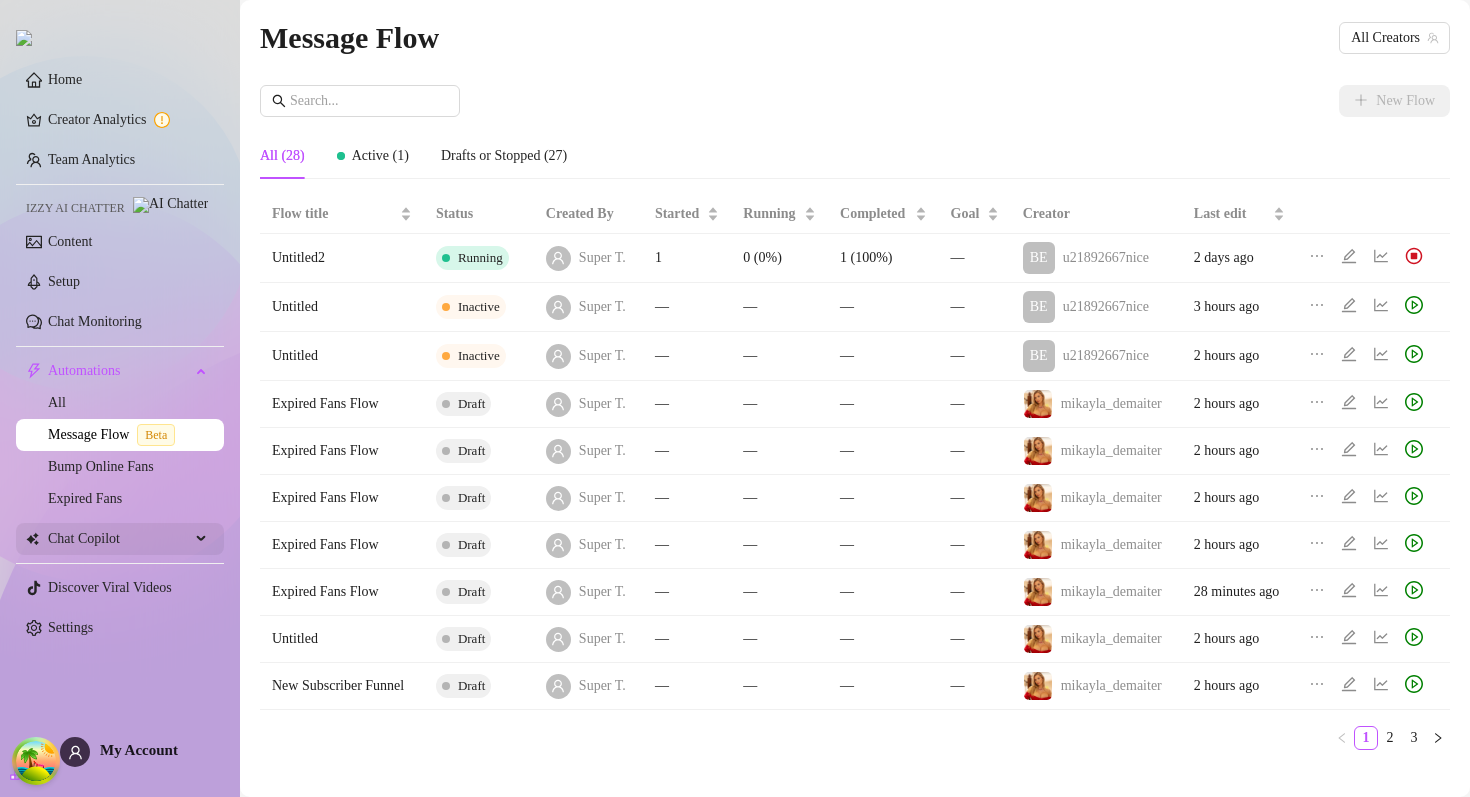 click on "Chat Copilot" at bounding box center (119, 539) 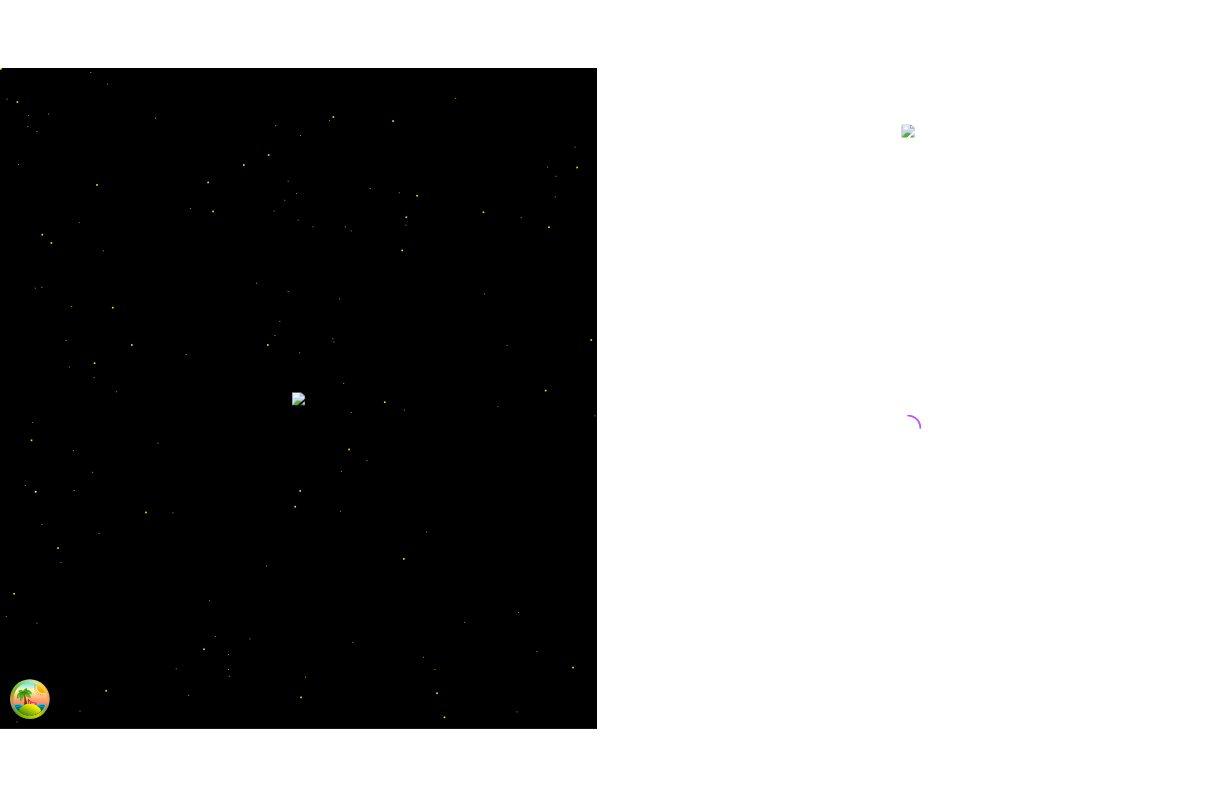 scroll, scrollTop: 0, scrollLeft: 0, axis: both 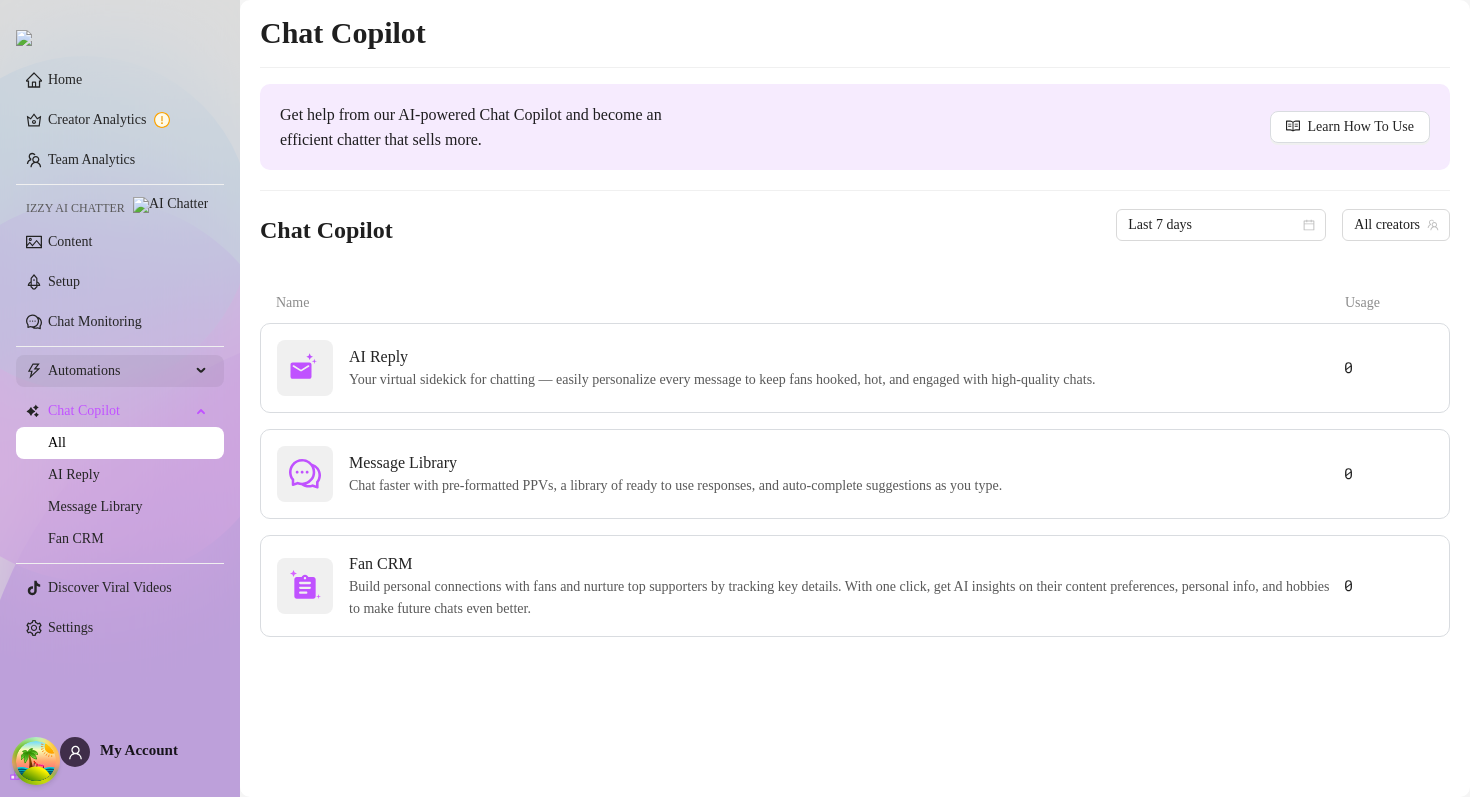 click on "Automations" at bounding box center (119, 371) 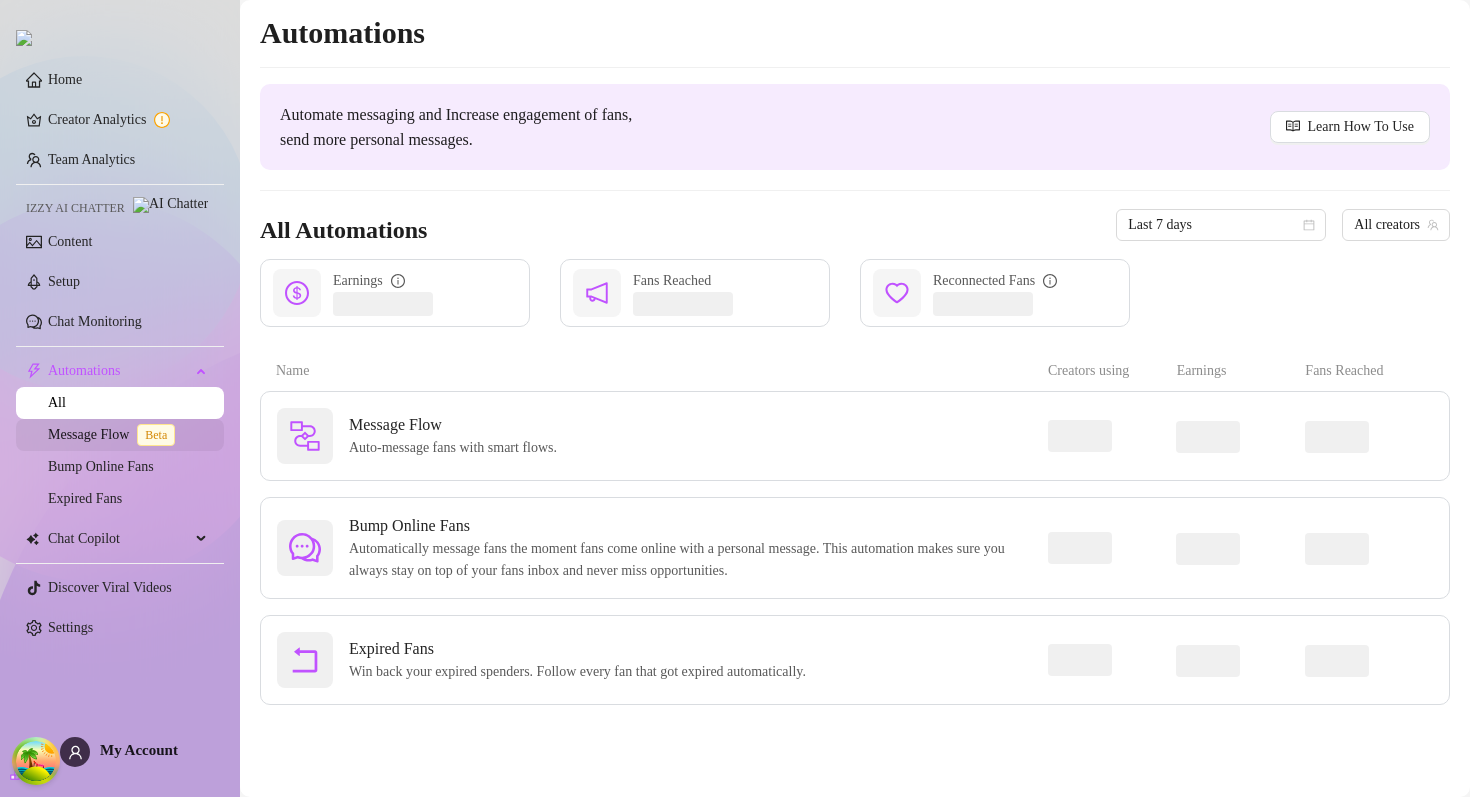click on "Message Flow Beta" at bounding box center (115, 434) 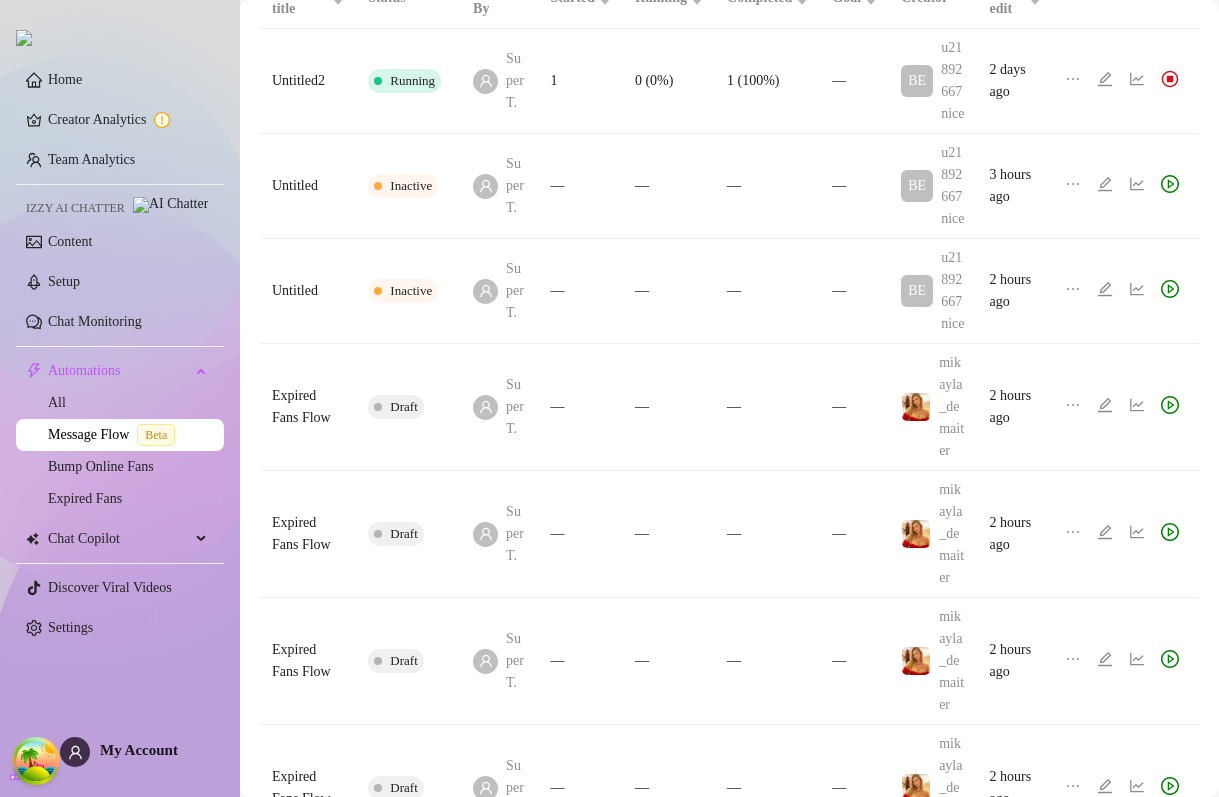 scroll, scrollTop: 242, scrollLeft: 0, axis: vertical 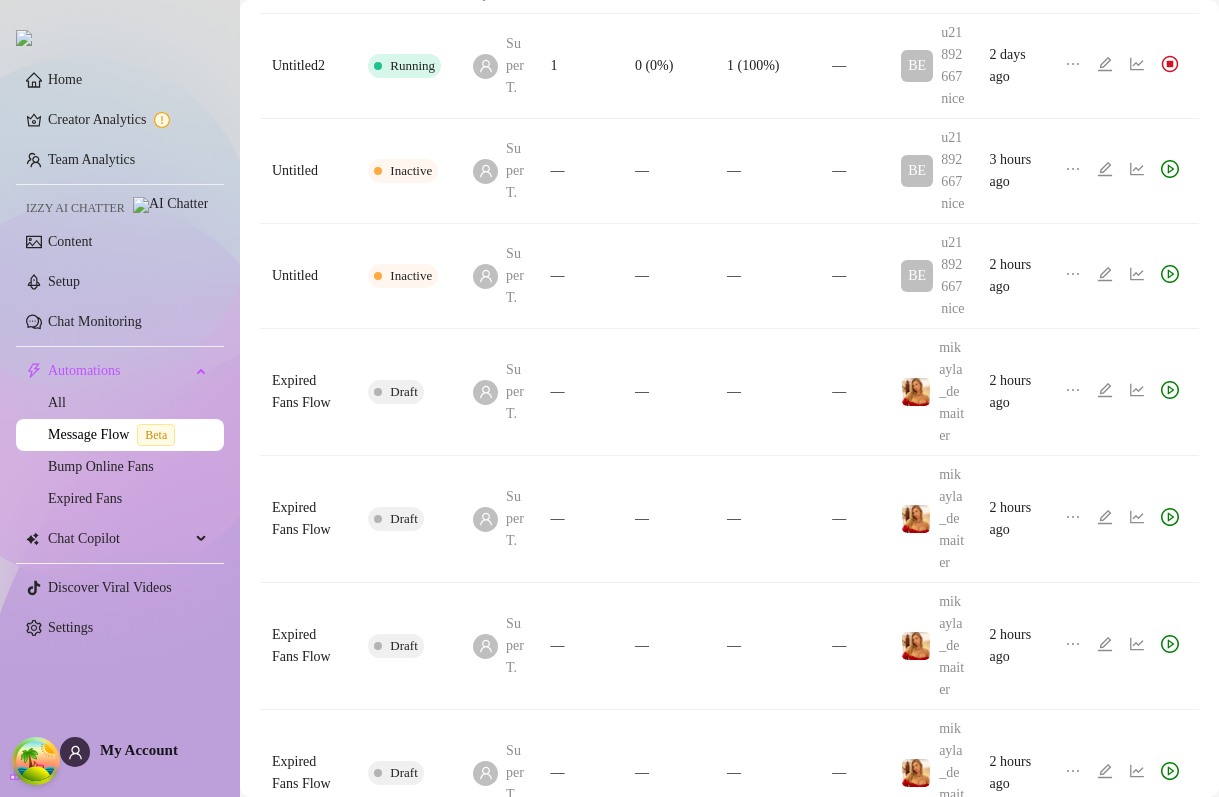 click 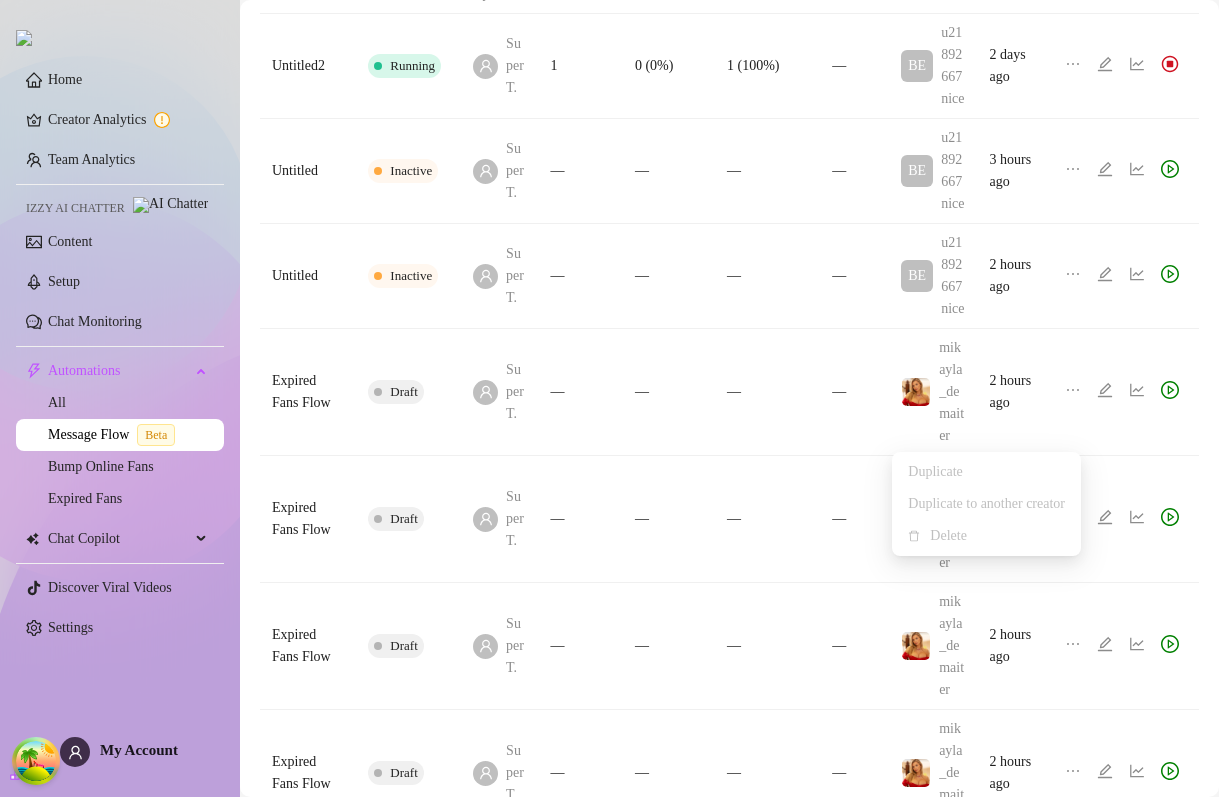 click on "Duplicate" at bounding box center (986, 472) 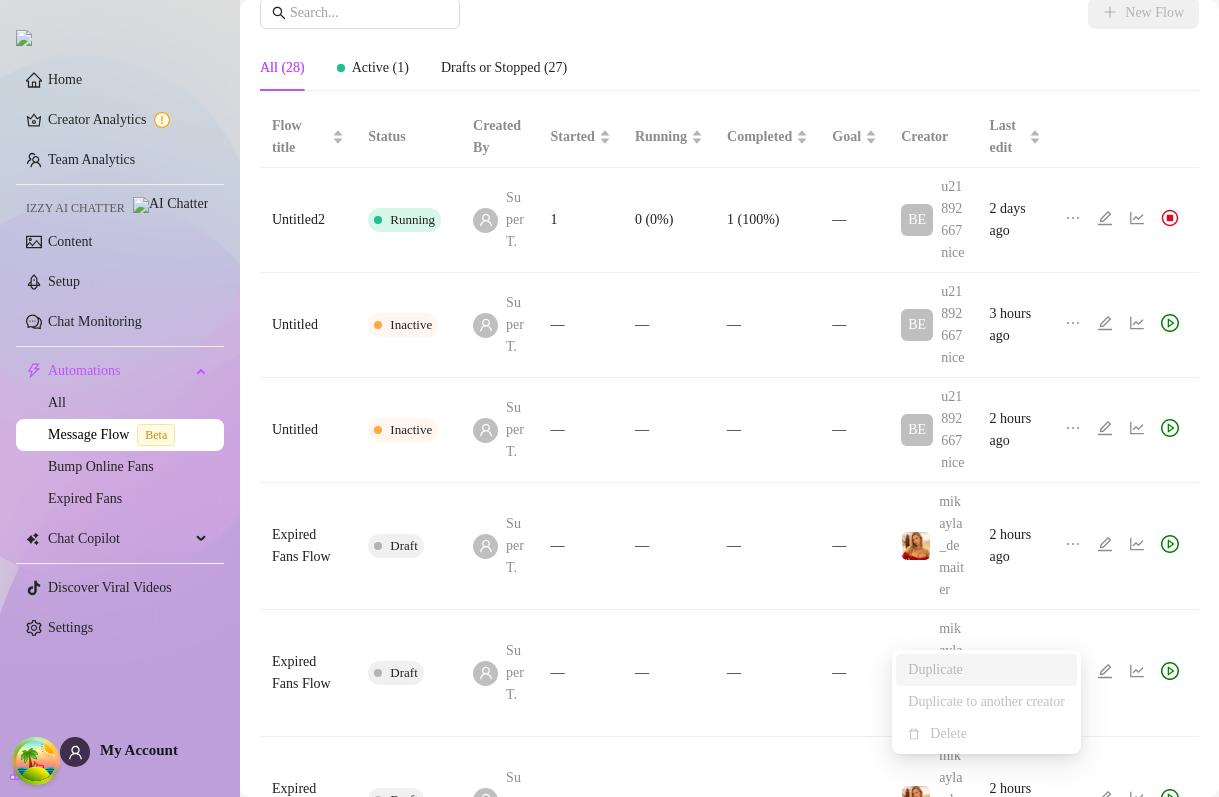scroll, scrollTop: 0, scrollLeft: 0, axis: both 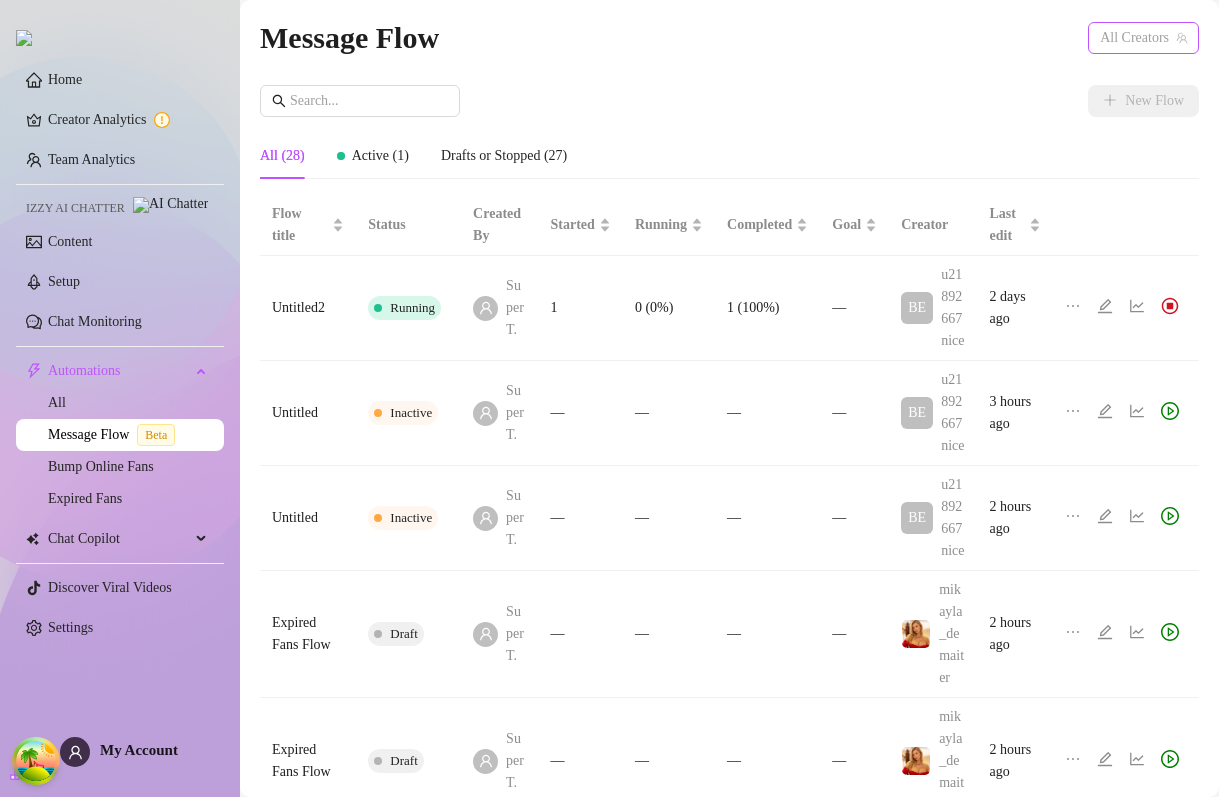 click on "All Creators" at bounding box center (1143, 38) 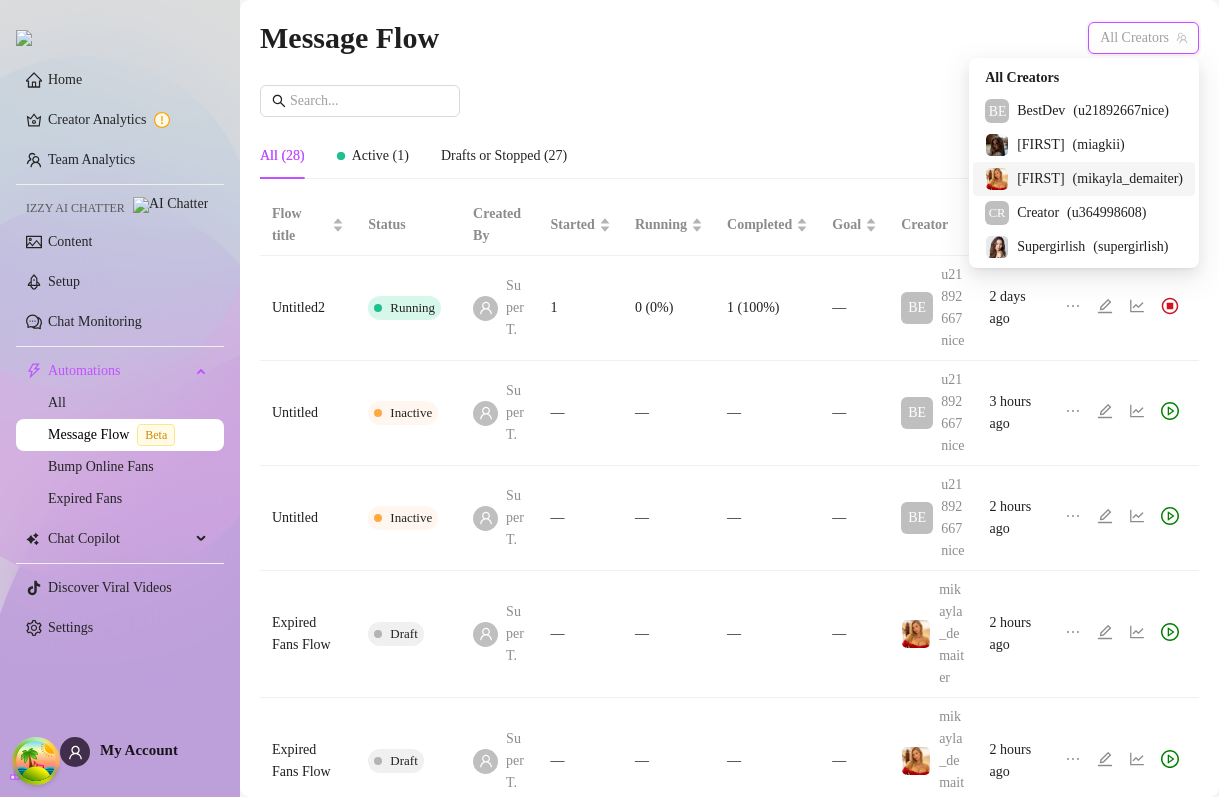 click on "Mikayla" at bounding box center (1040, 179) 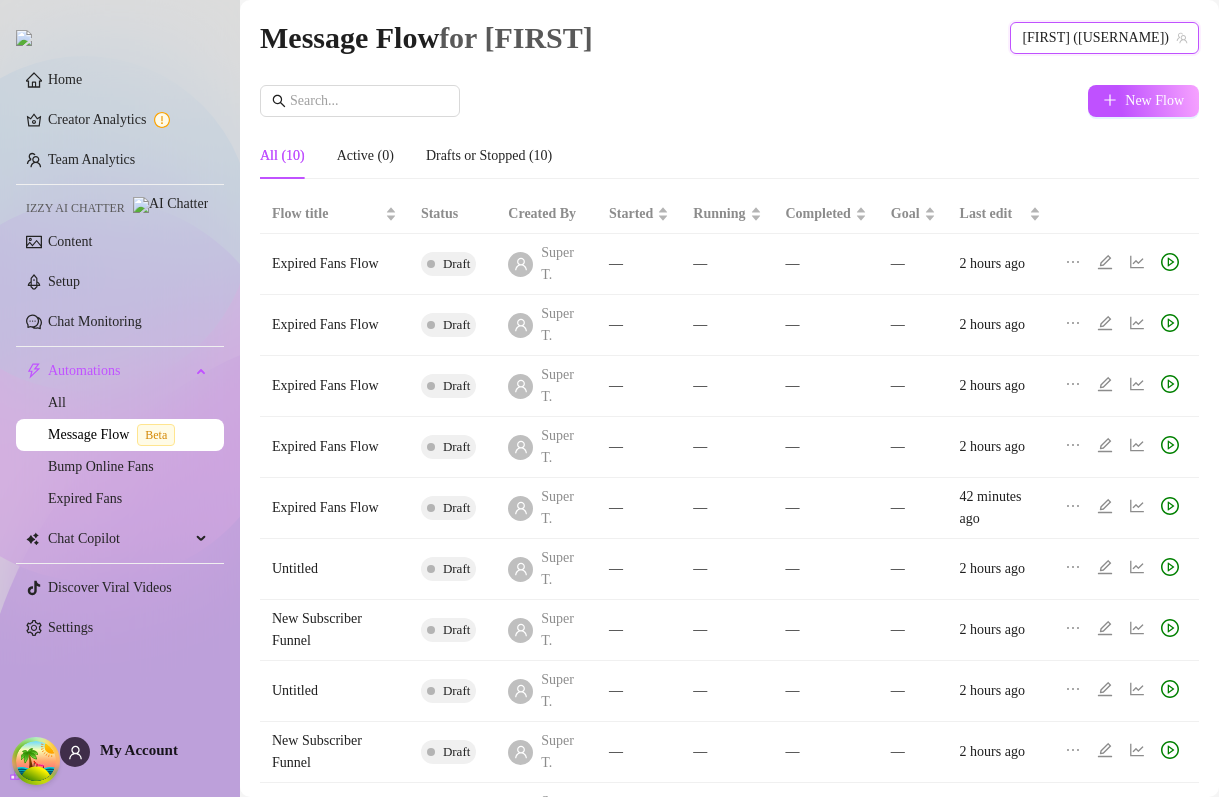 click 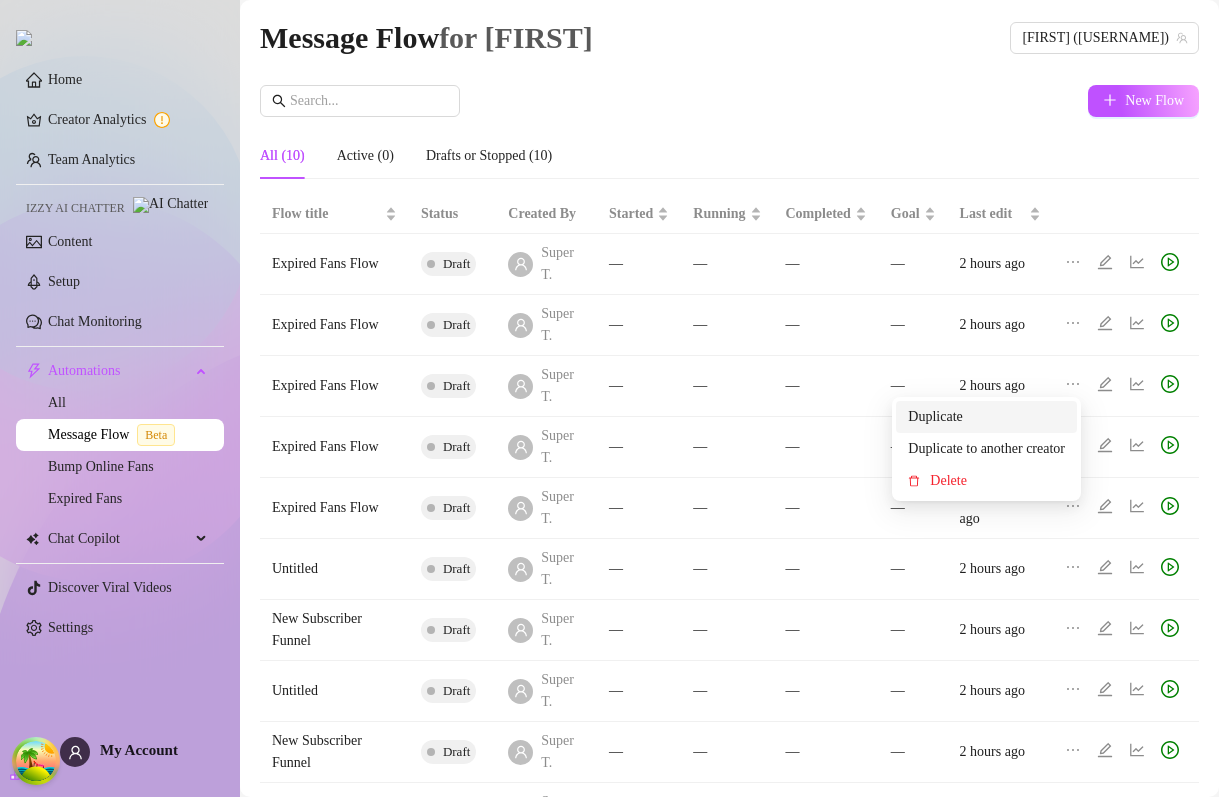 click on "Duplicate" at bounding box center [986, 417] 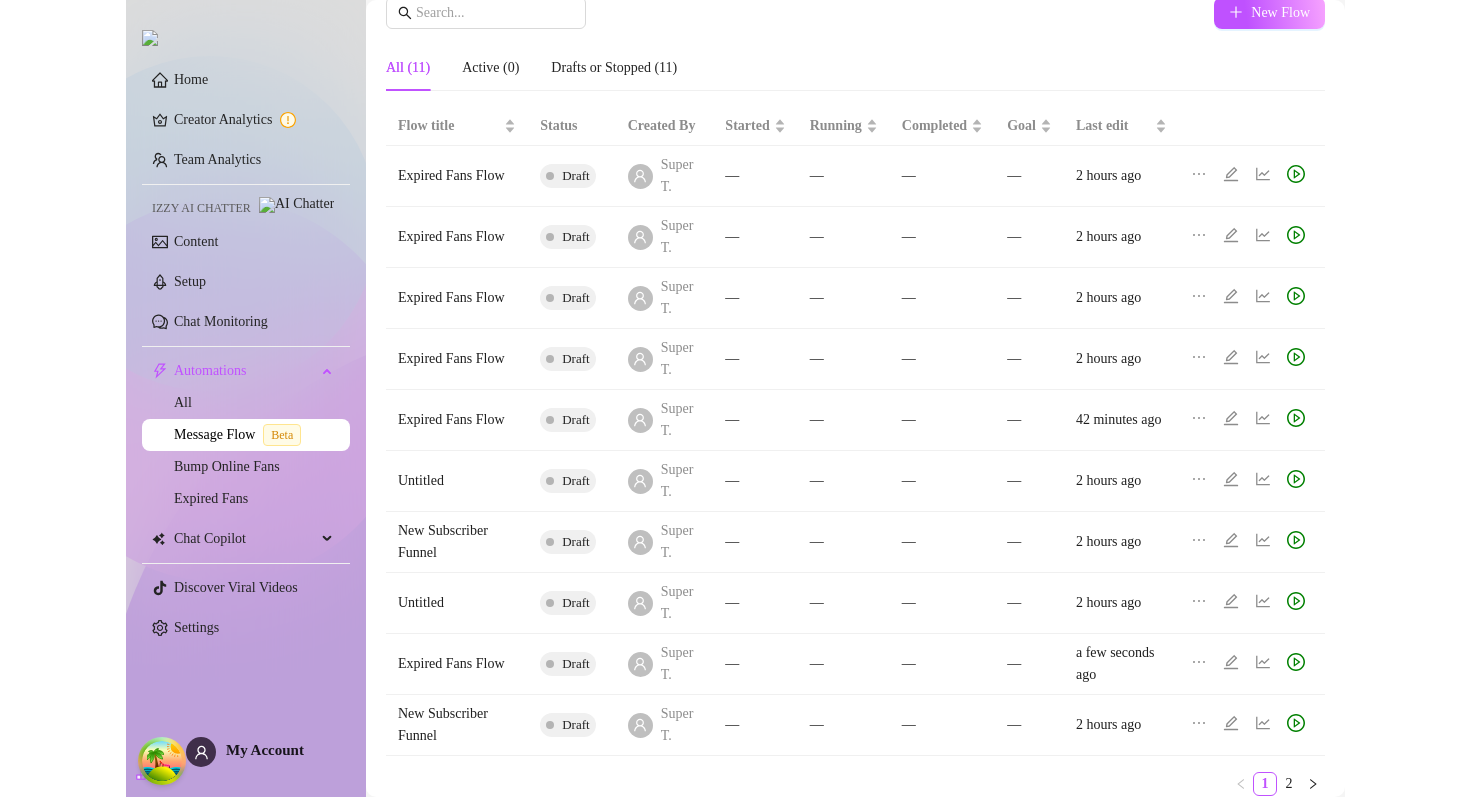 scroll, scrollTop: 0, scrollLeft: 0, axis: both 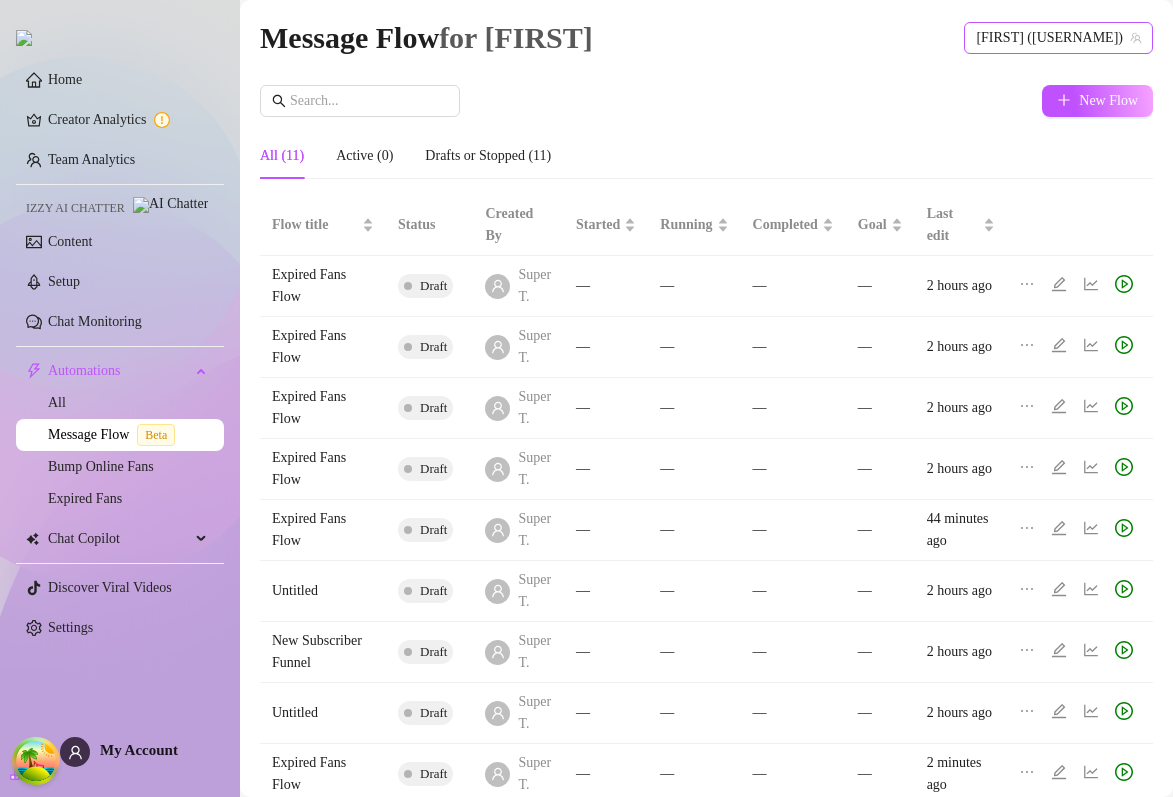 click on "Mikayla (mikayla_demaiter)" at bounding box center (1058, 38) 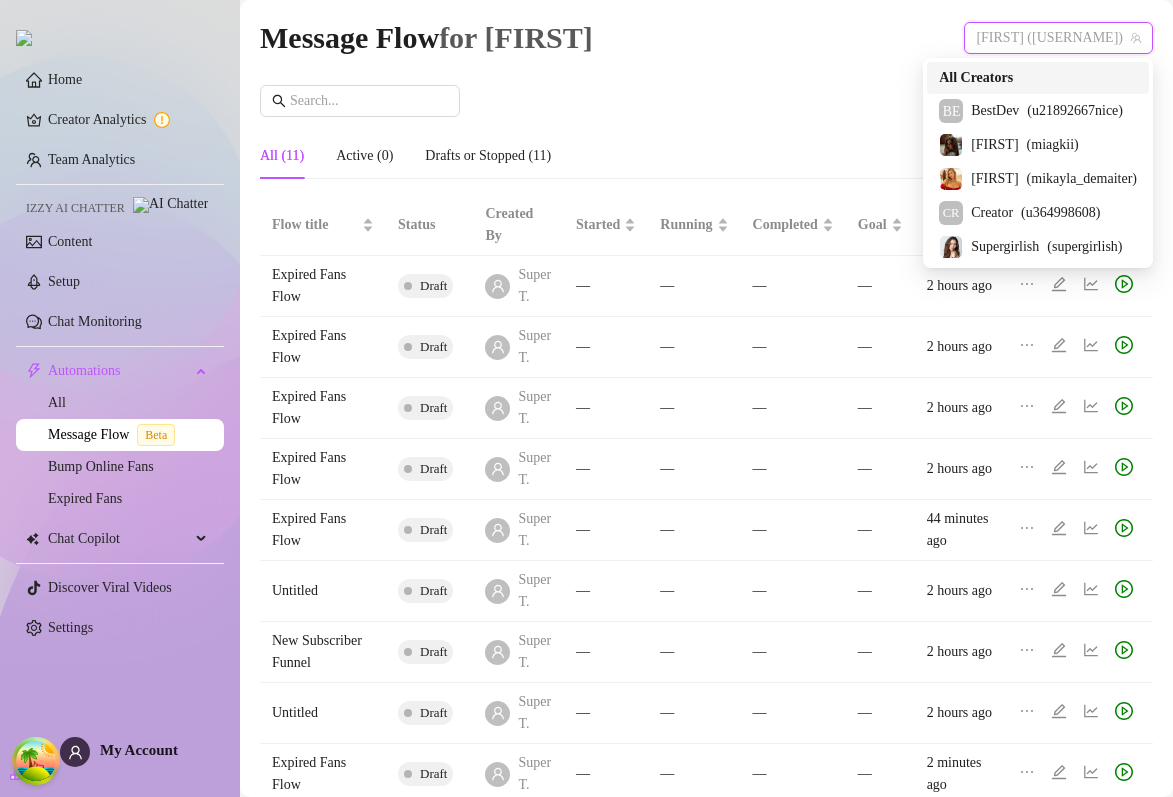 click on "All Creators" at bounding box center (976, 78) 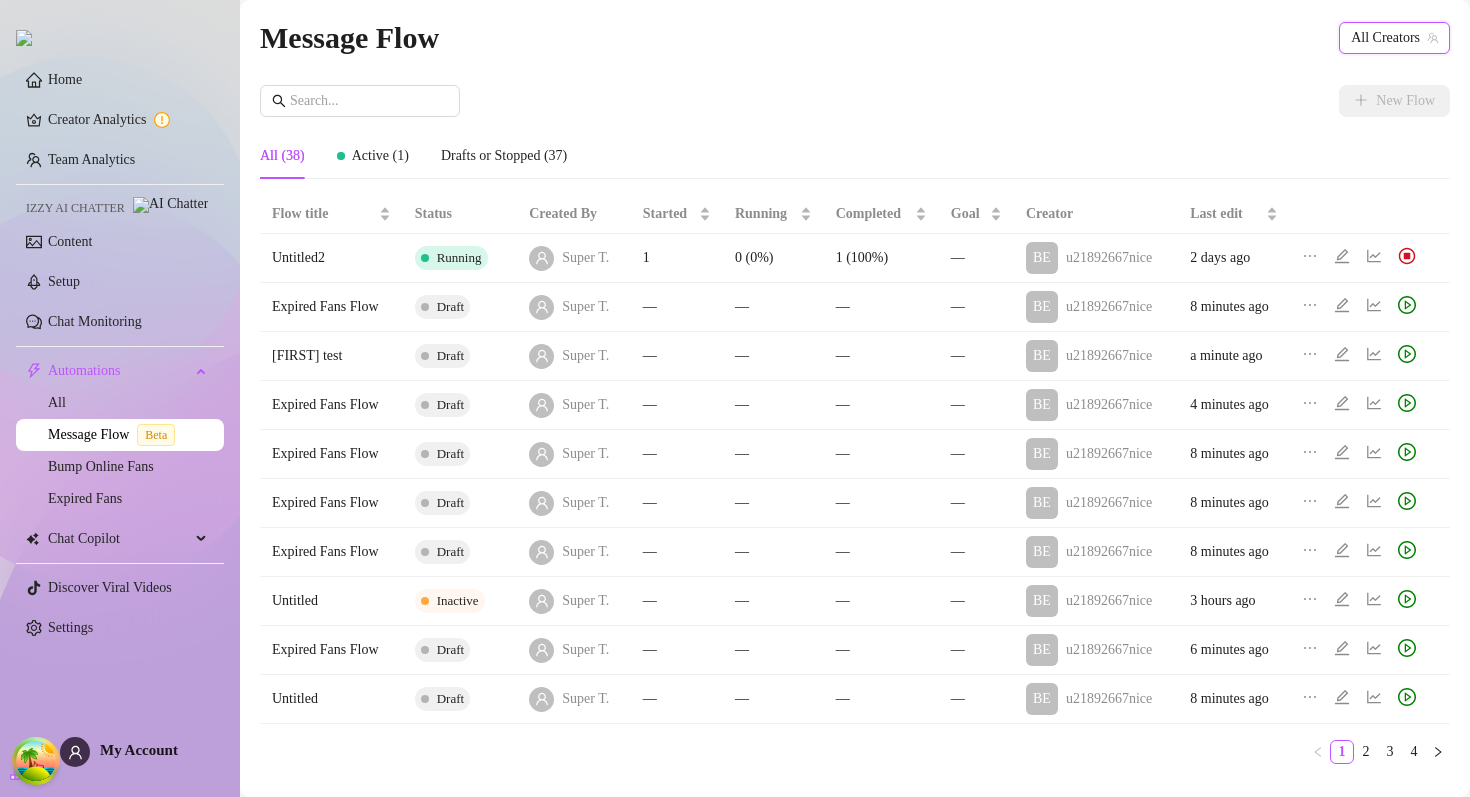 click on "Message Flow All Creators All Creators New Flow All (38) Active (1) Drafts or Stopped (37) Flow title Status Created By Started Running Completed Goal Creator Last edit Untitled2 Running Super T. 1 0 (0%) 1 (100%) — BE u21892667nice 2 days ago Expired Fans Flow Draft Super T. — — — — BE u21892667nice 8 minutes ago jonatan test Draft Super T. — — — — BE u21892667nice a minute ago Expired Fans Flow Draft Super T. — — — — BE u21892667nice 4 minutes ago Expired Fans Flow Draft Super T. — — — — BE u21892667nice 8 minutes ago Expired Fans Flow Draft Super T. — — — — BE u21892667nice 8 minutes ago Expired Fans Flow Draft Super T. — — — — BE u21892667nice 8 minutes ago Untitled Inactive Super T. — — — — BE u21892667nice 3 hours ago Expired Fans Flow Draft Super T. — — — — BE u21892667nice 6 minutes ago Untitled Draft Super T. — — — — BE u21892667nice 8 minutes ago 1 2 3 4" at bounding box center (855, 397) 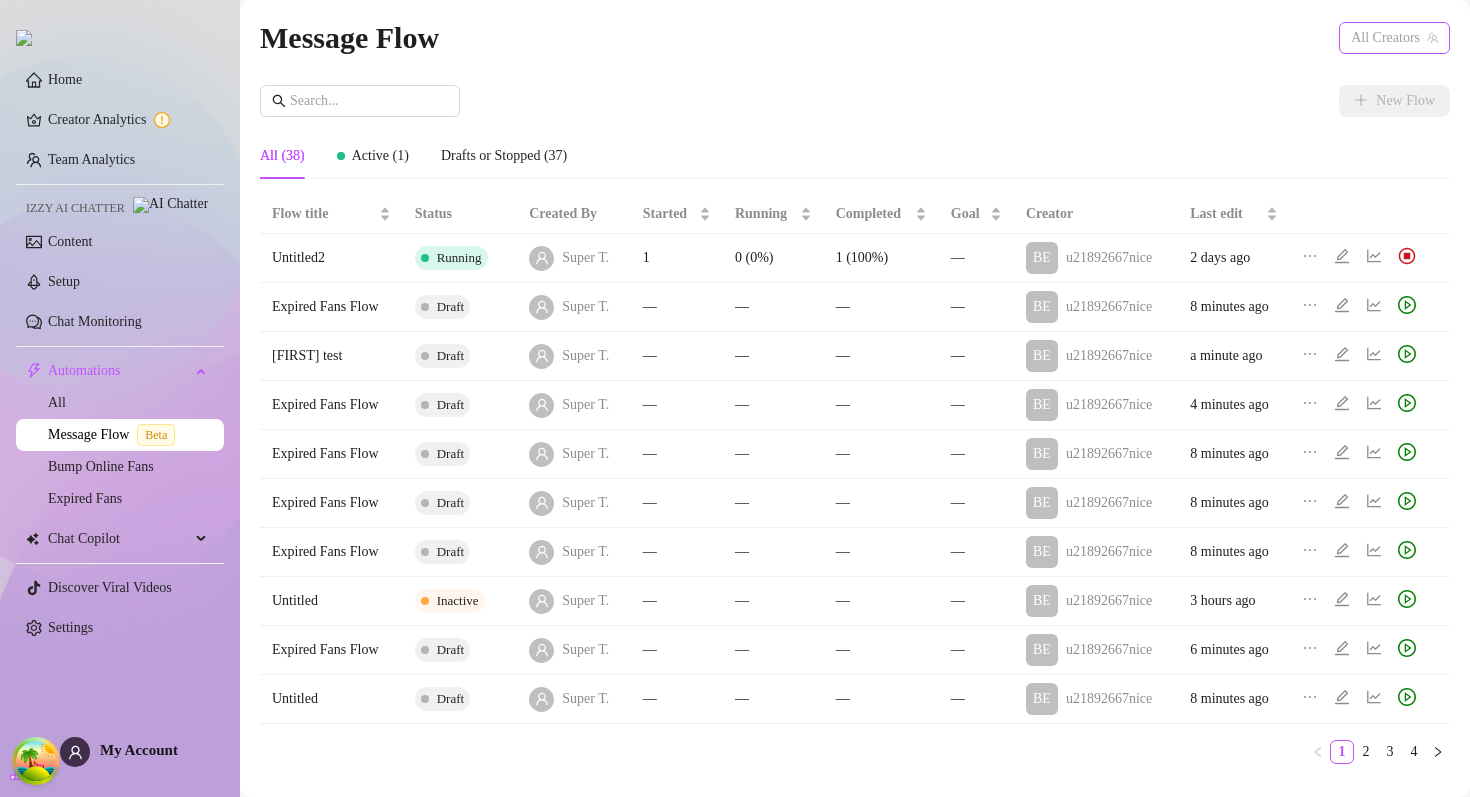 click on "All Creators" at bounding box center [1394, 38] 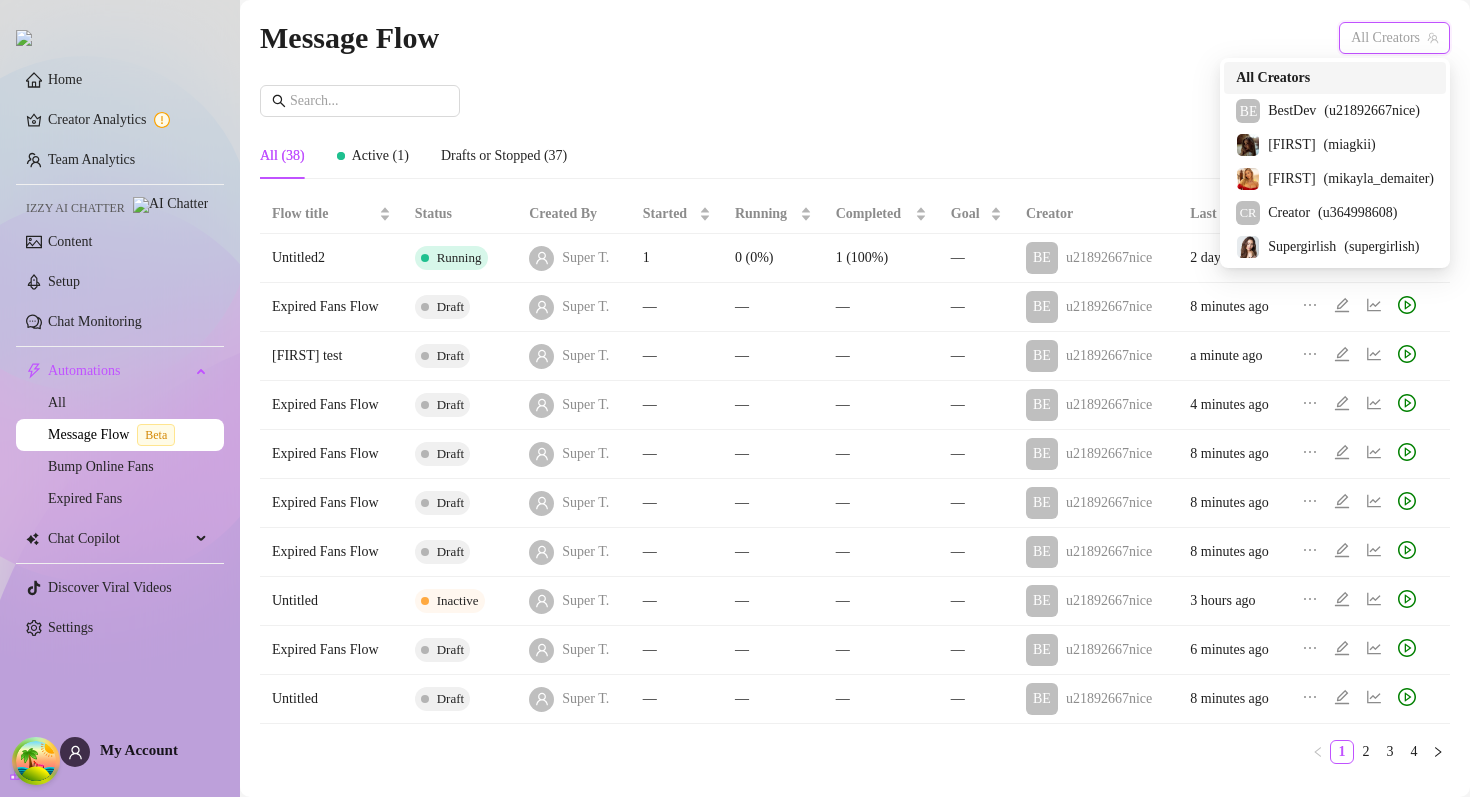 click on "Message Flow All Creators" at bounding box center [855, 37] 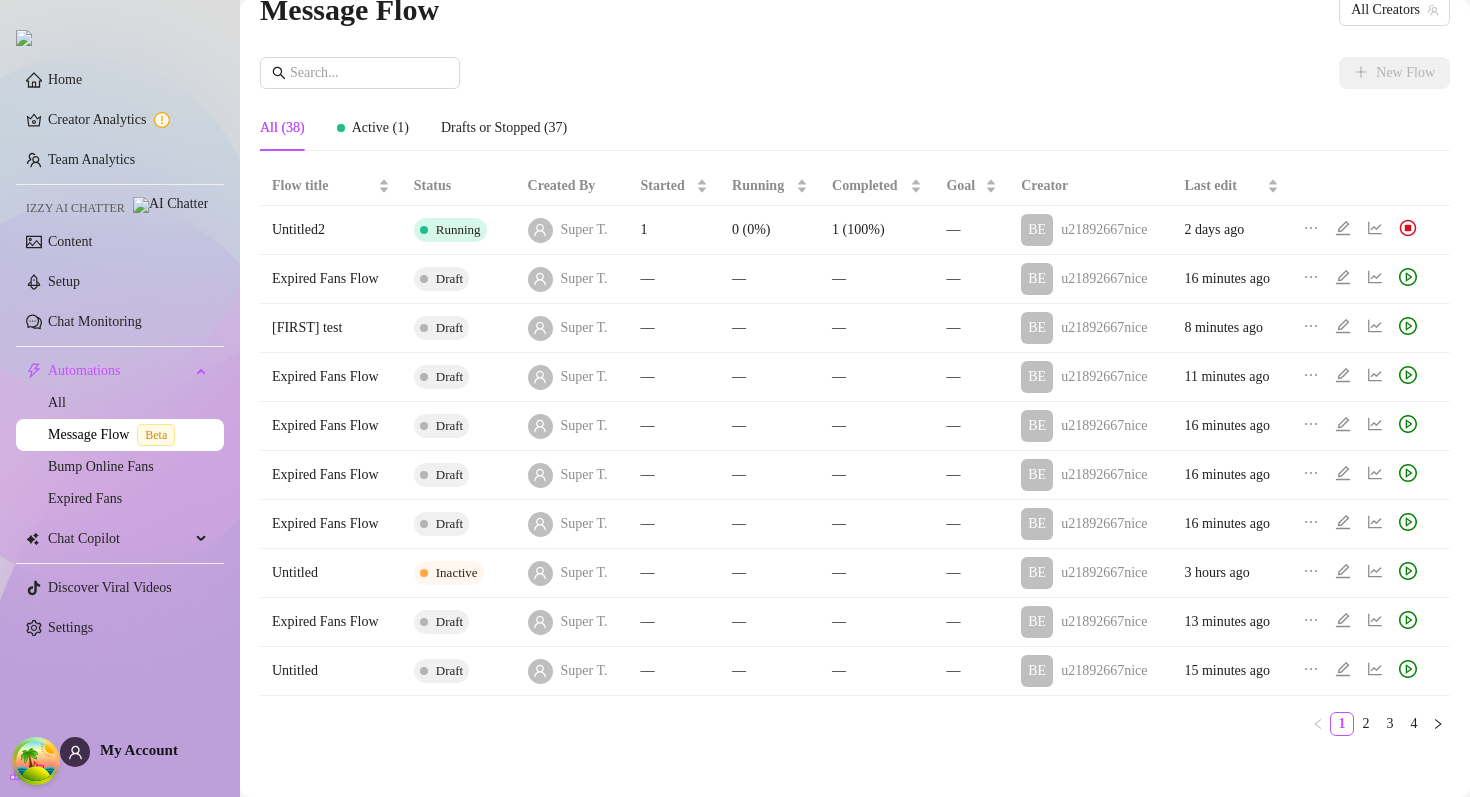 scroll, scrollTop: 33, scrollLeft: 0, axis: vertical 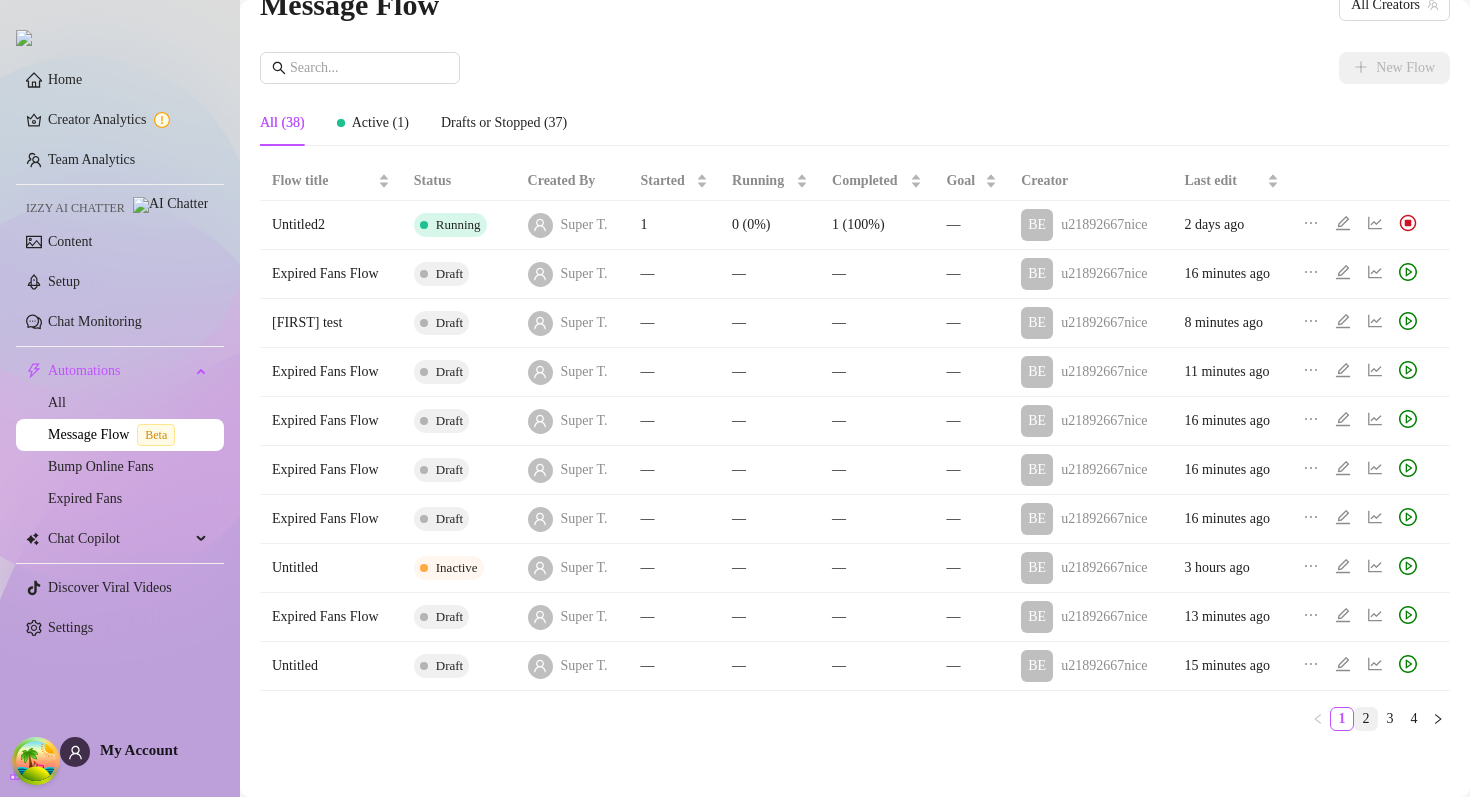 click on "2" at bounding box center [1366, 719] 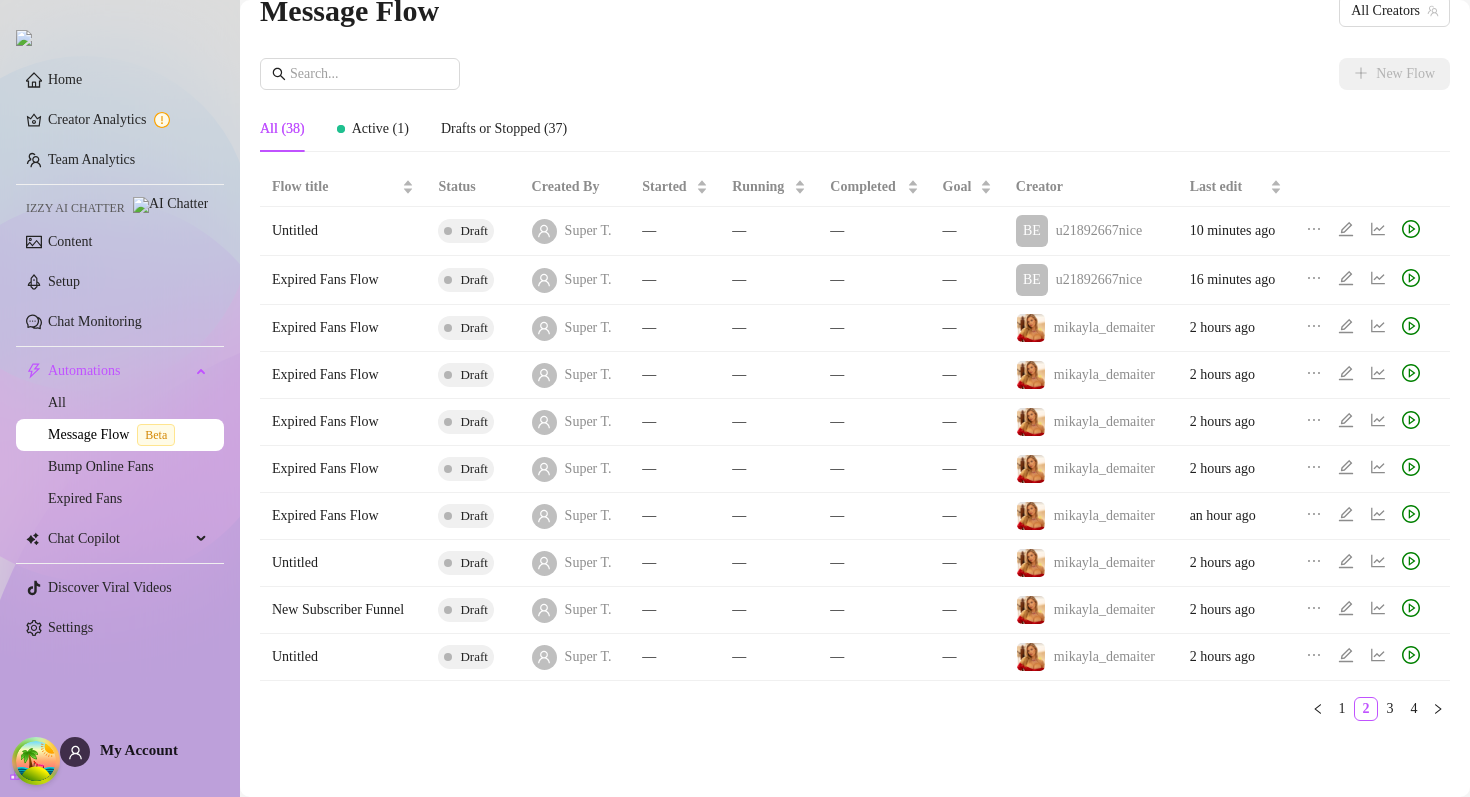 scroll, scrollTop: 0, scrollLeft: 0, axis: both 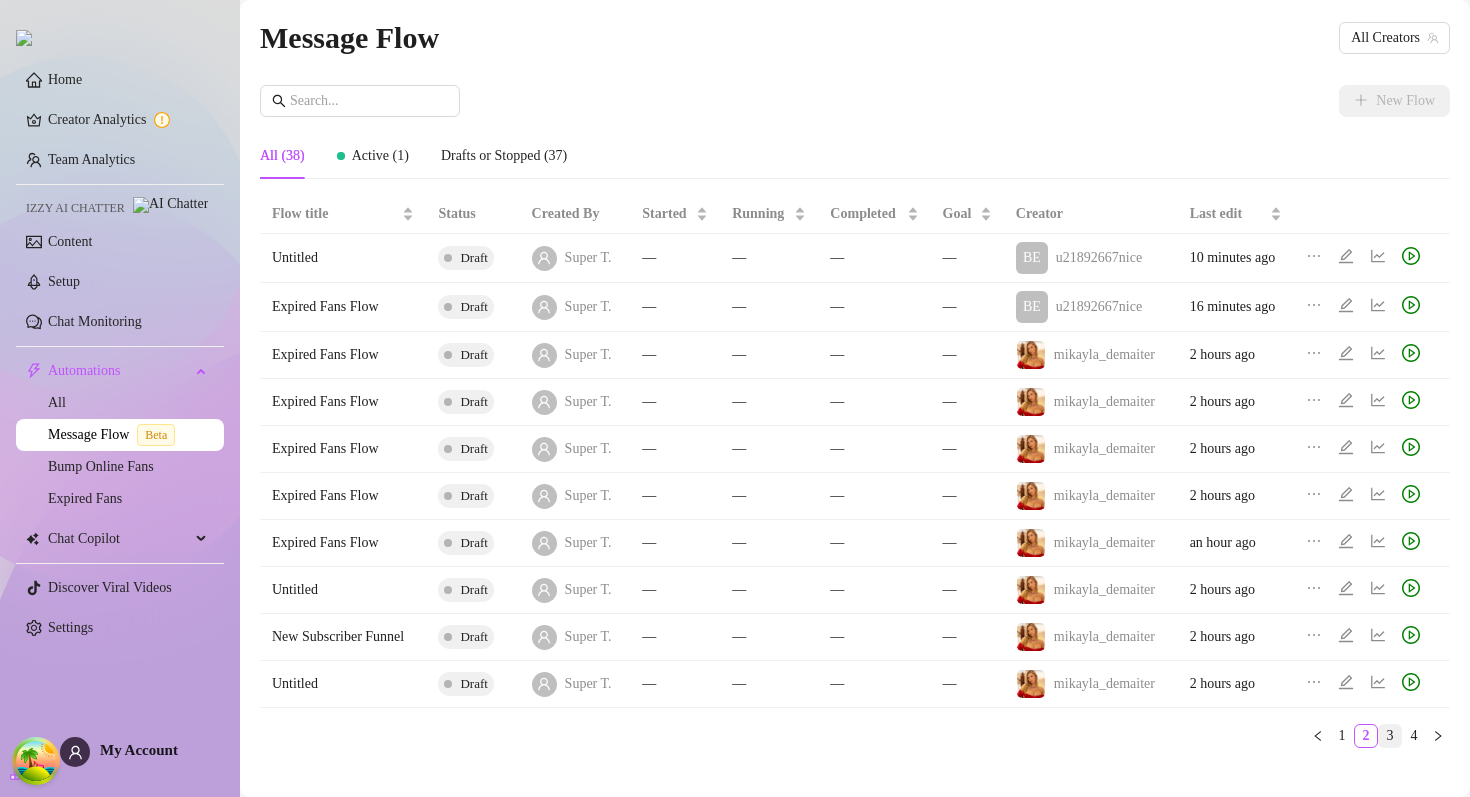 click on "3" at bounding box center [1390, 736] 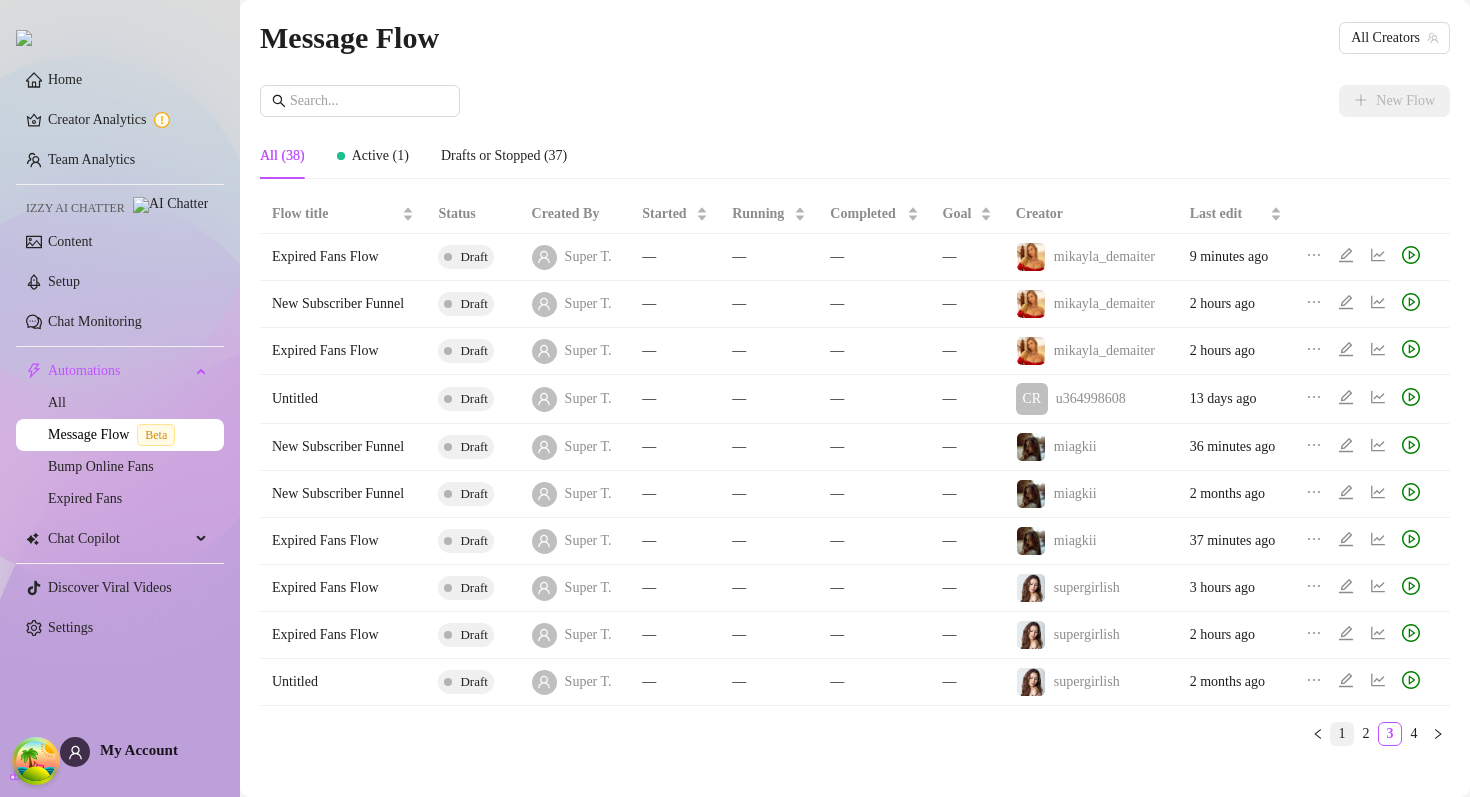 click on "1" at bounding box center [1342, 734] 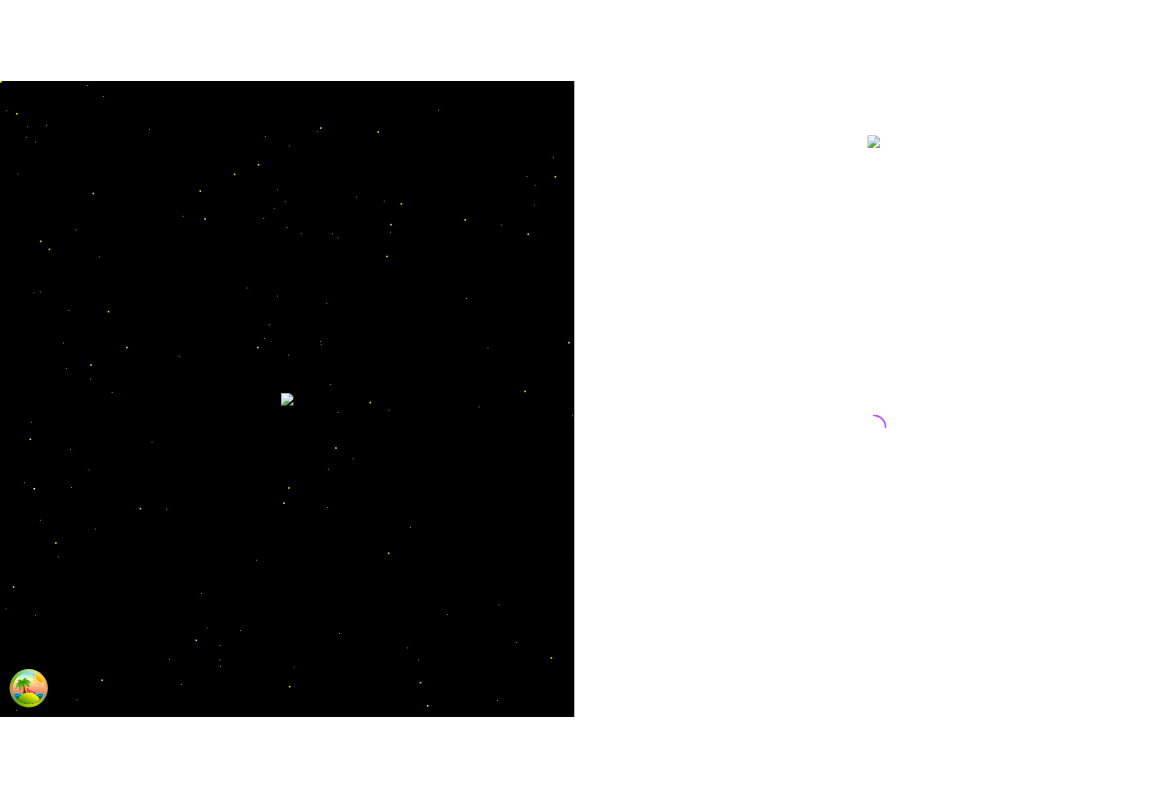 scroll, scrollTop: 0, scrollLeft: 0, axis: both 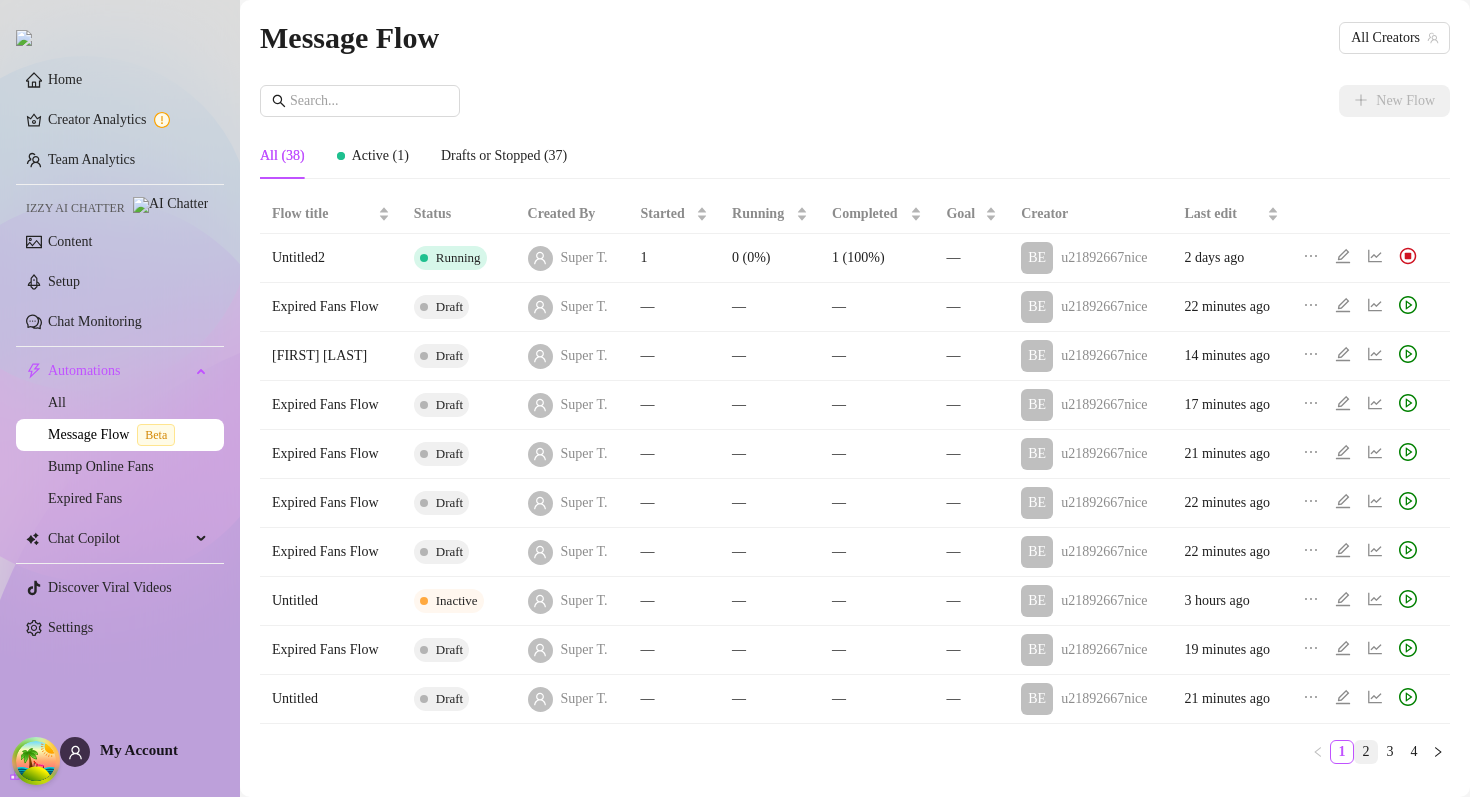 click on "2" at bounding box center (1366, 752) 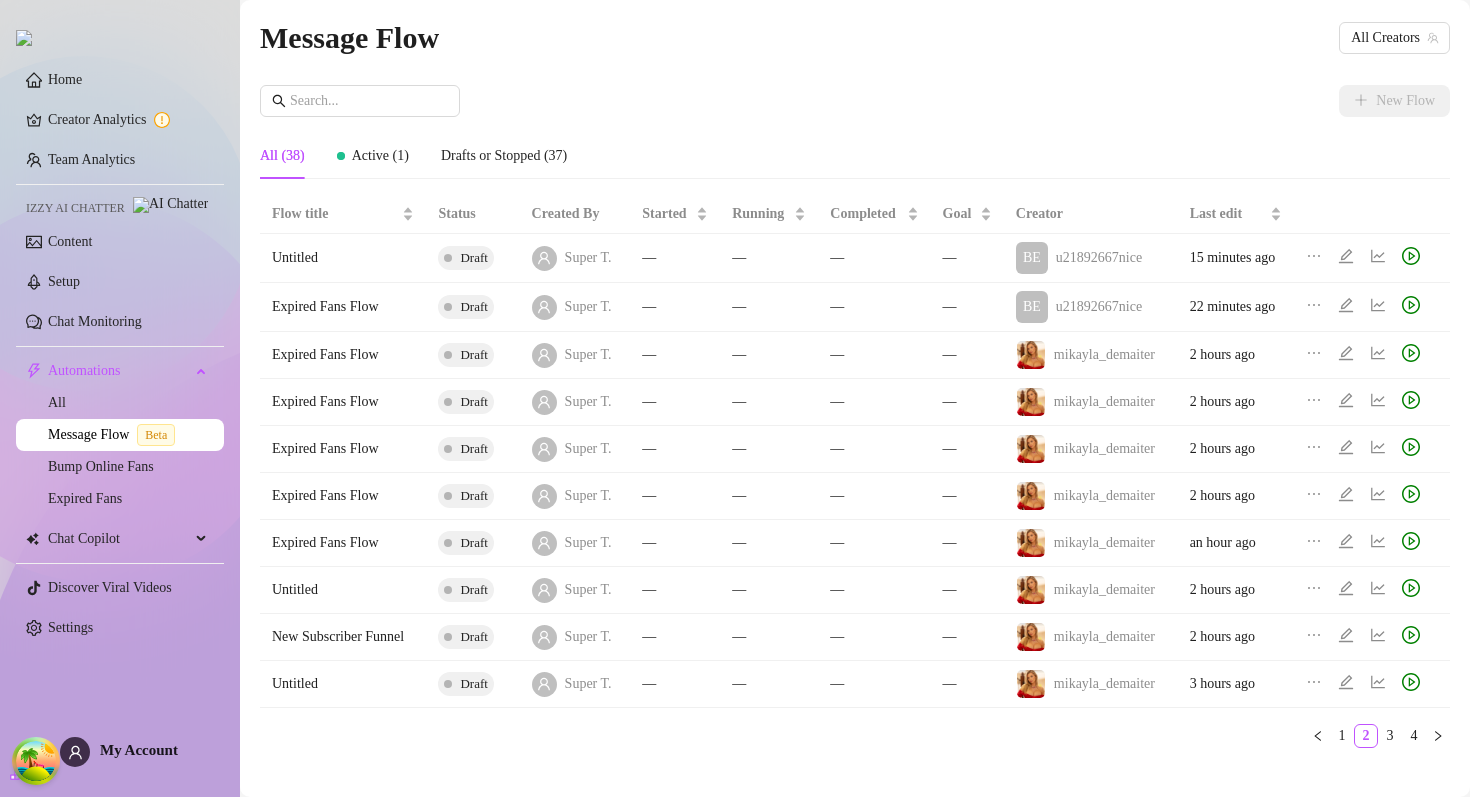 click 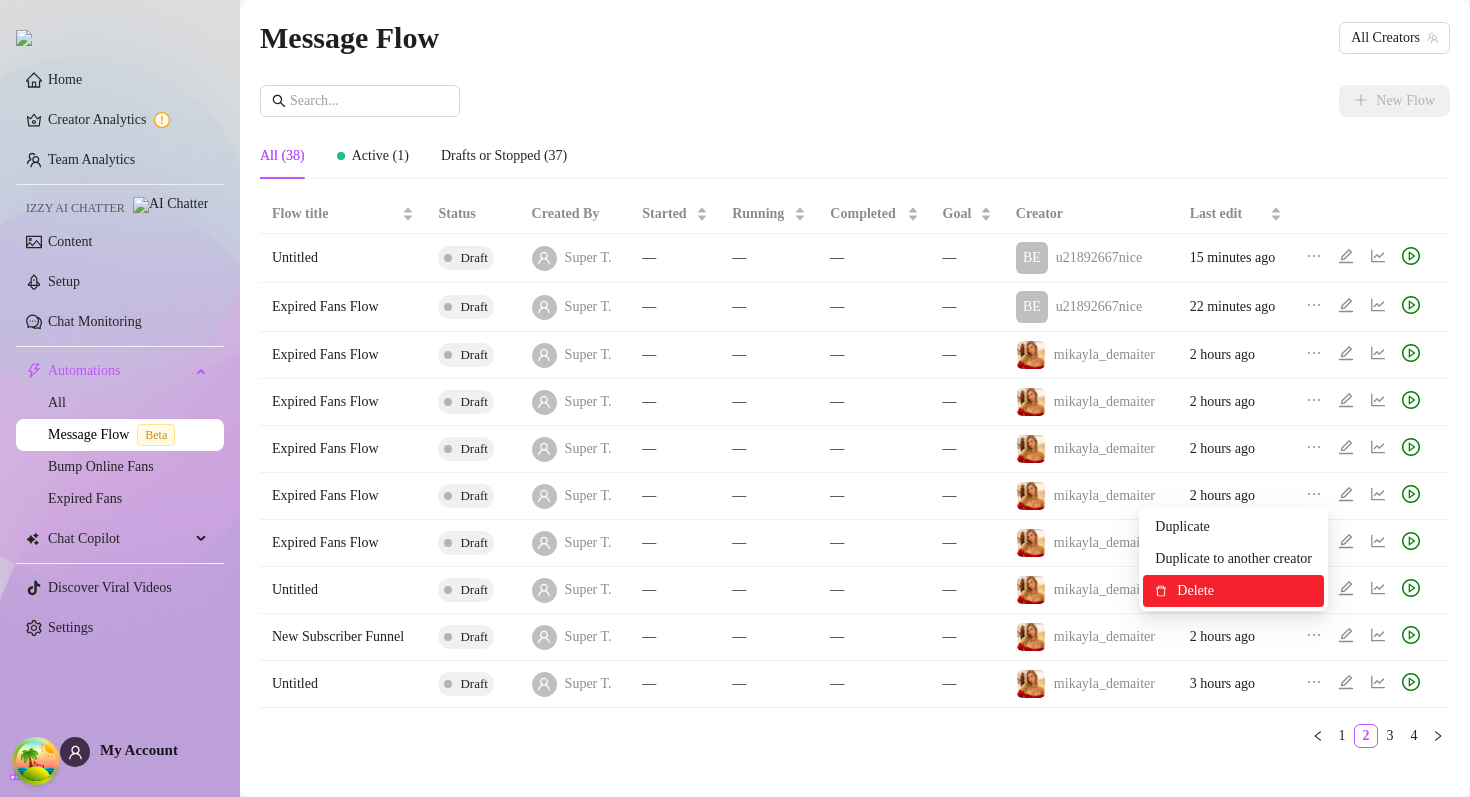 click on "Delete" at bounding box center (1244, 591) 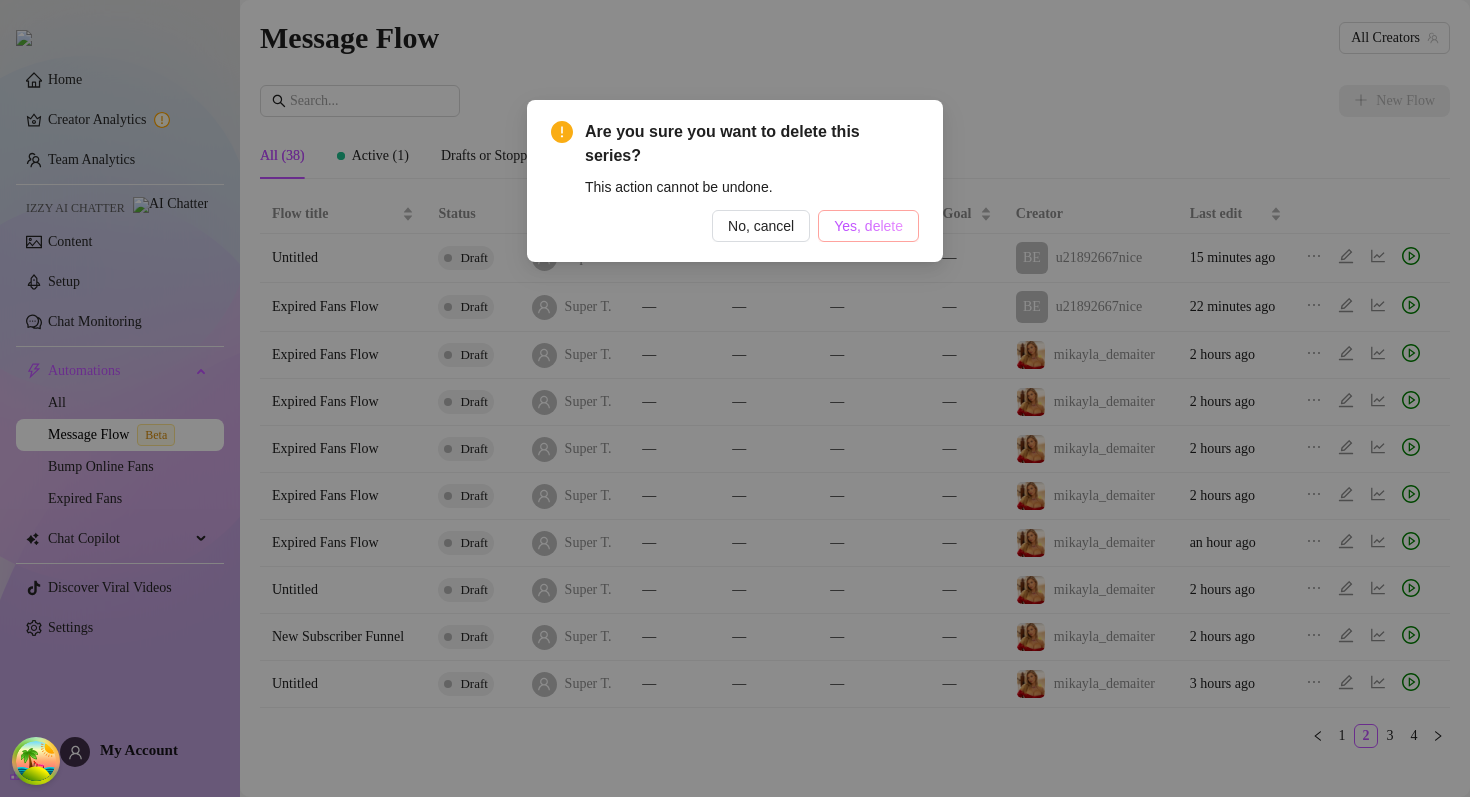 click on "Yes, delete" at bounding box center (868, 226) 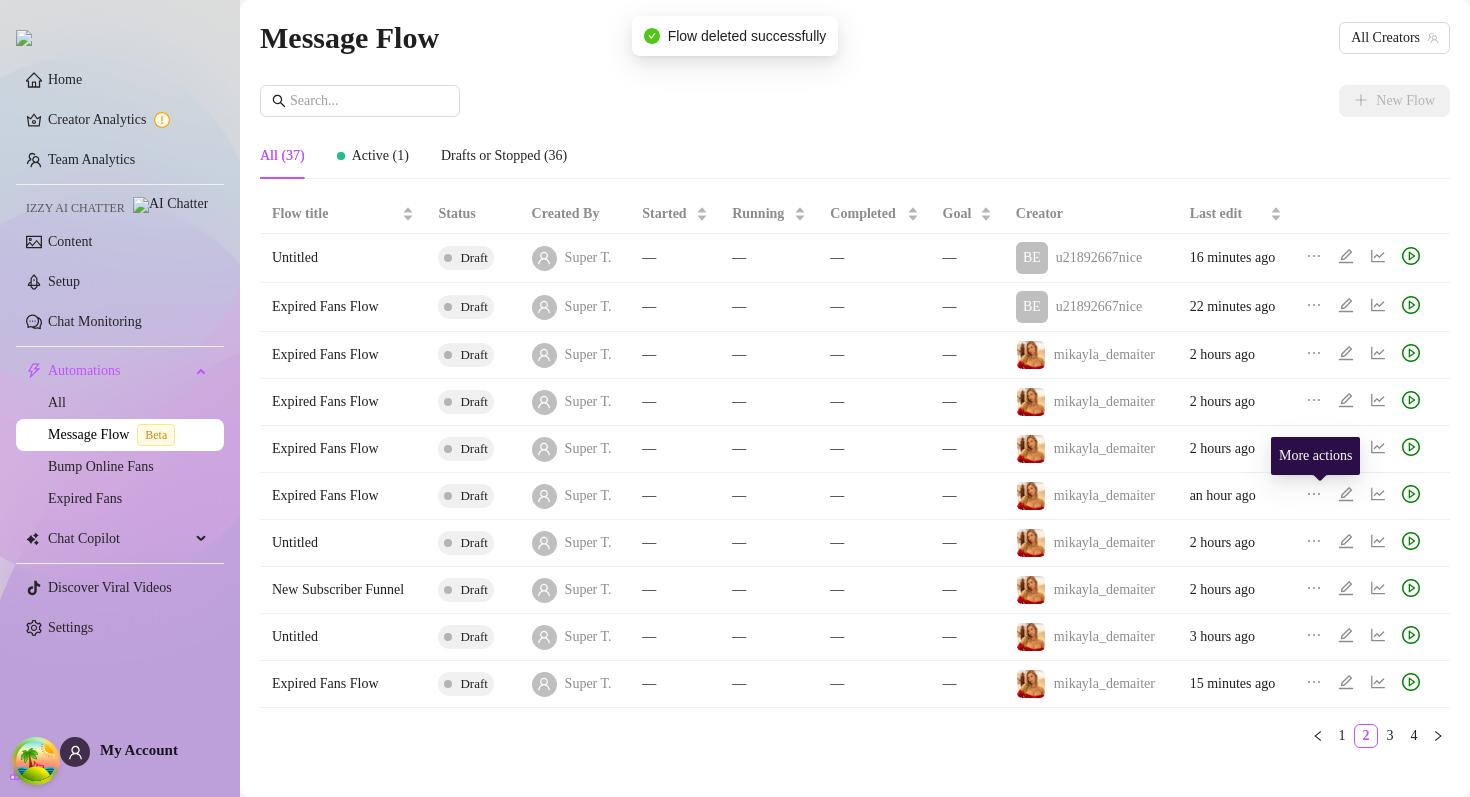 click 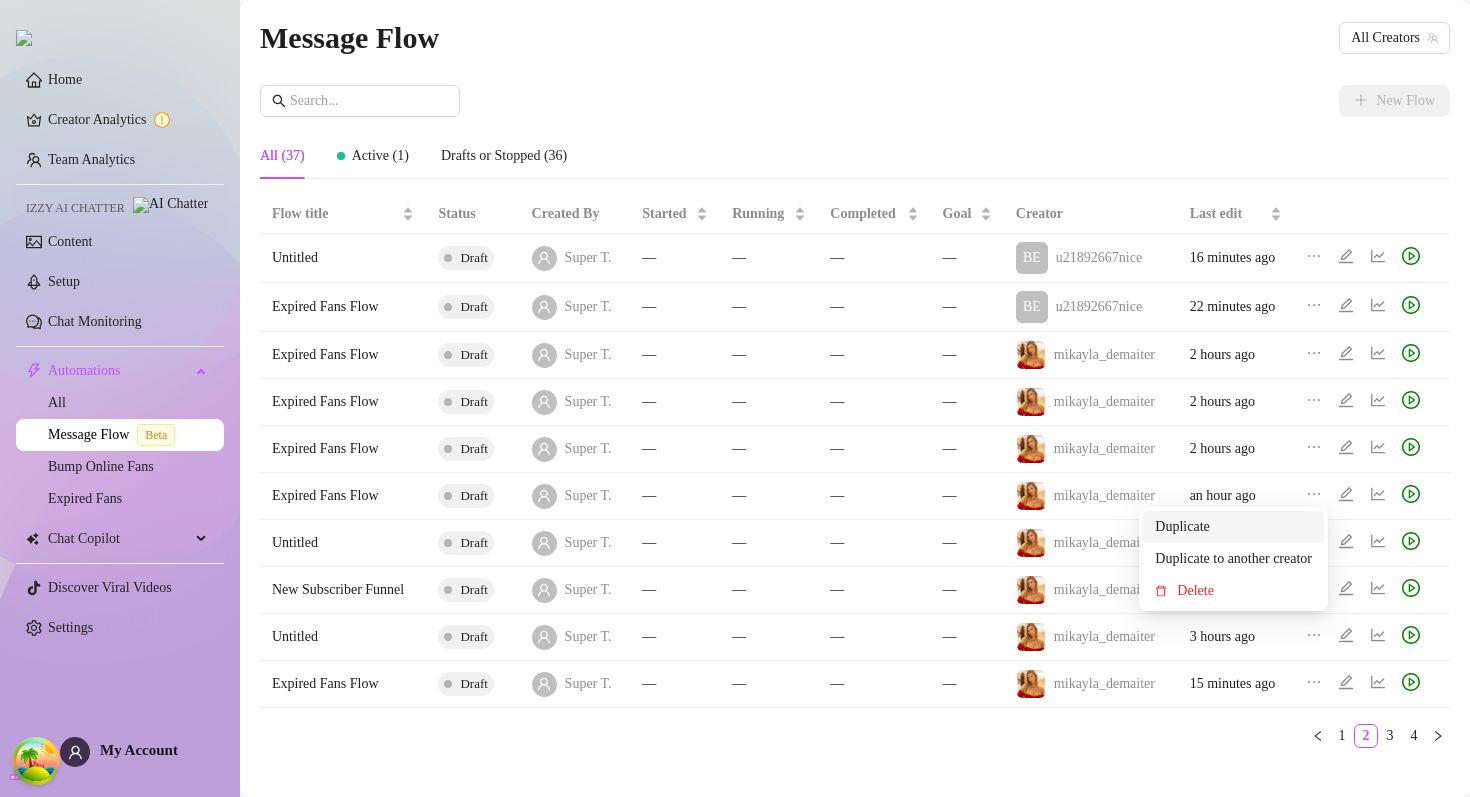 click on "Duplicate" at bounding box center [1233, 527] 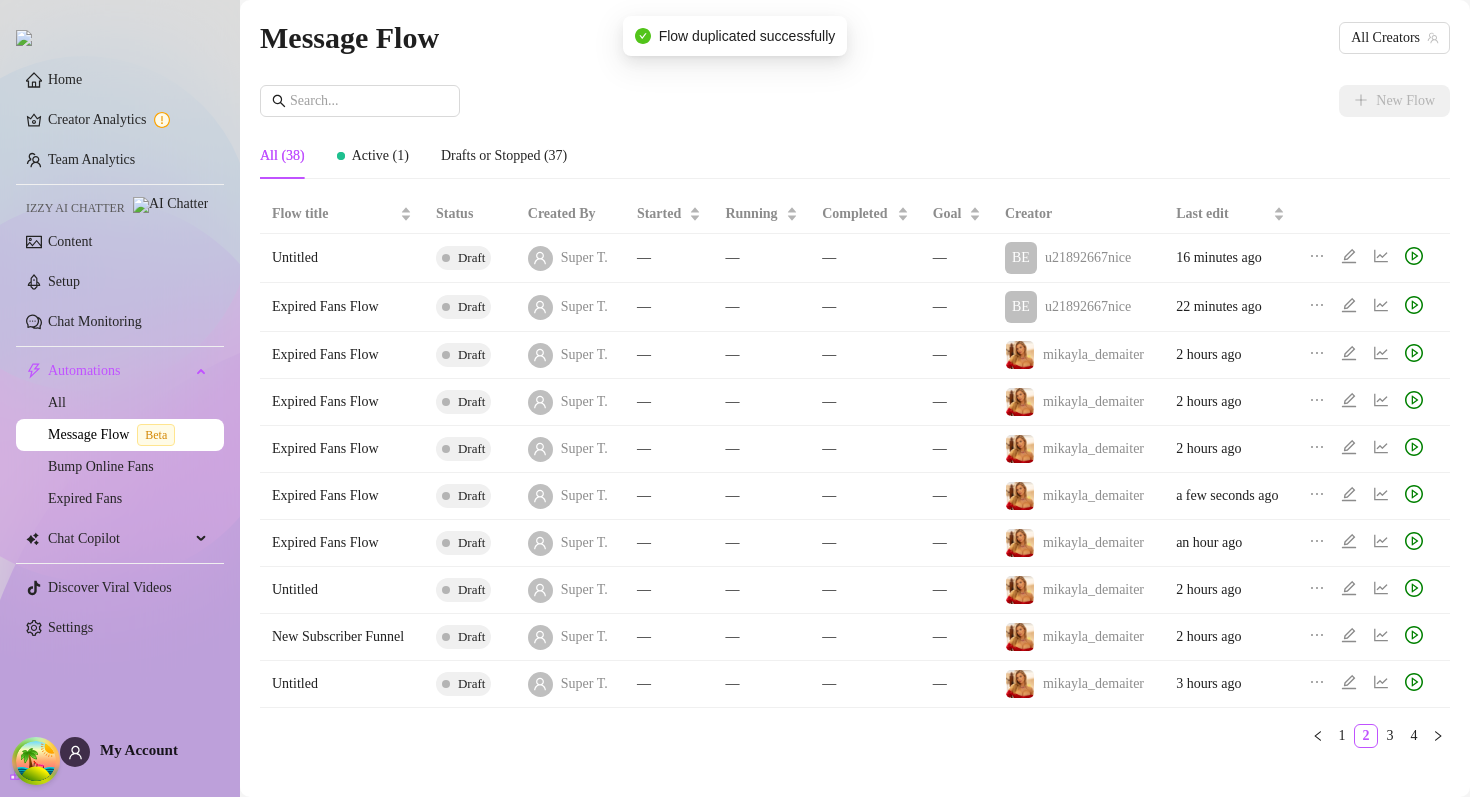 click 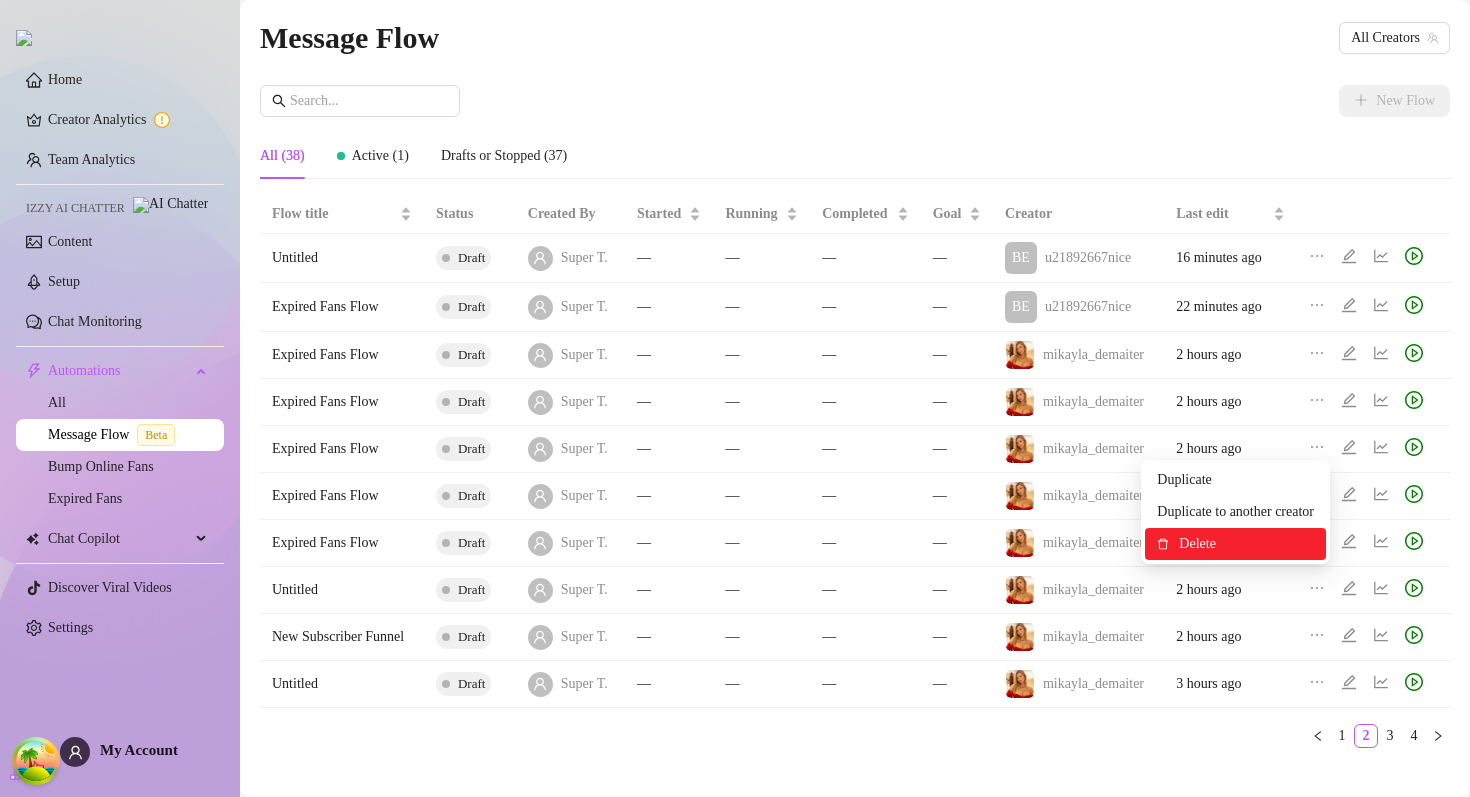 click on "Delete" at bounding box center [1246, 544] 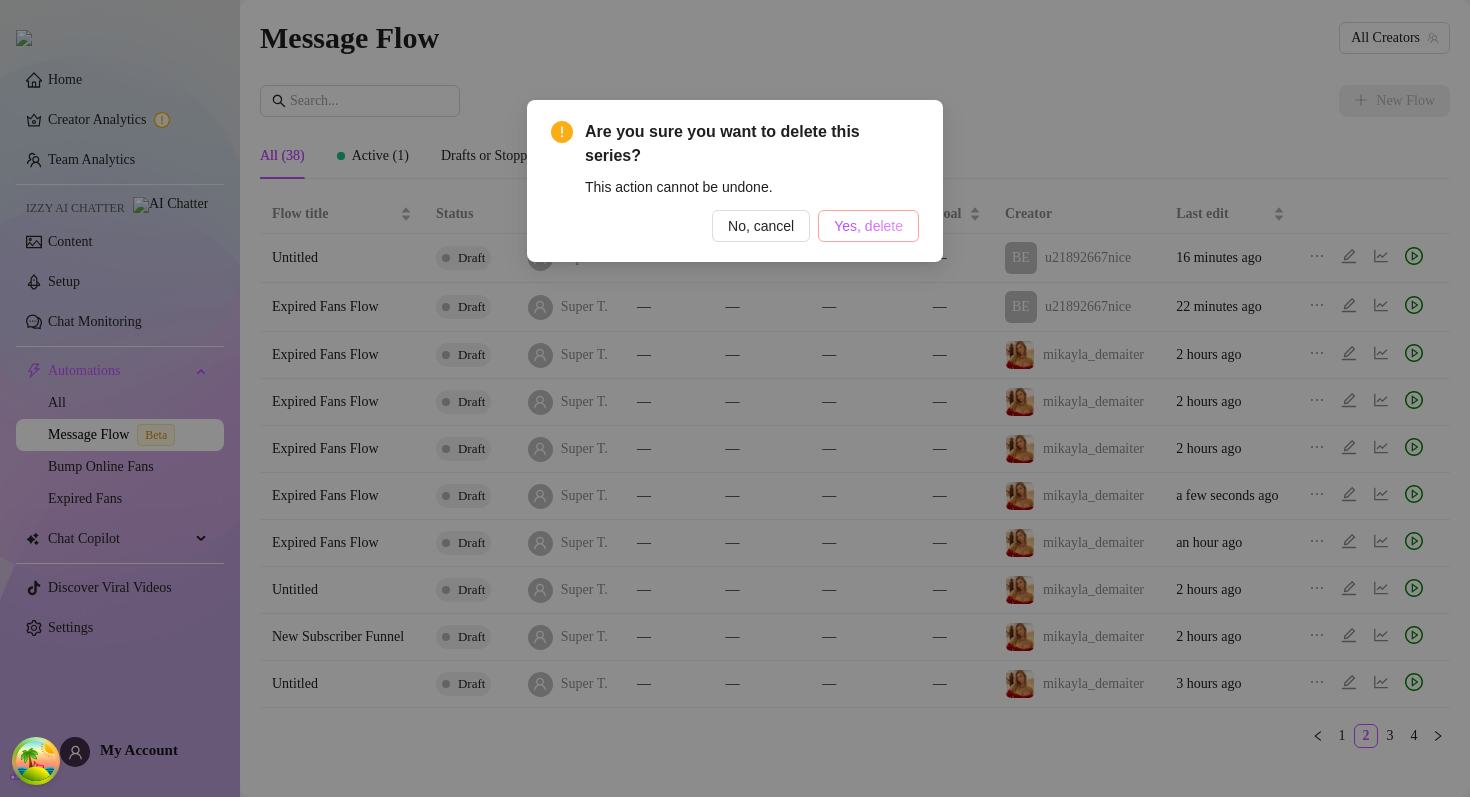click on "Yes, delete" at bounding box center (868, 226) 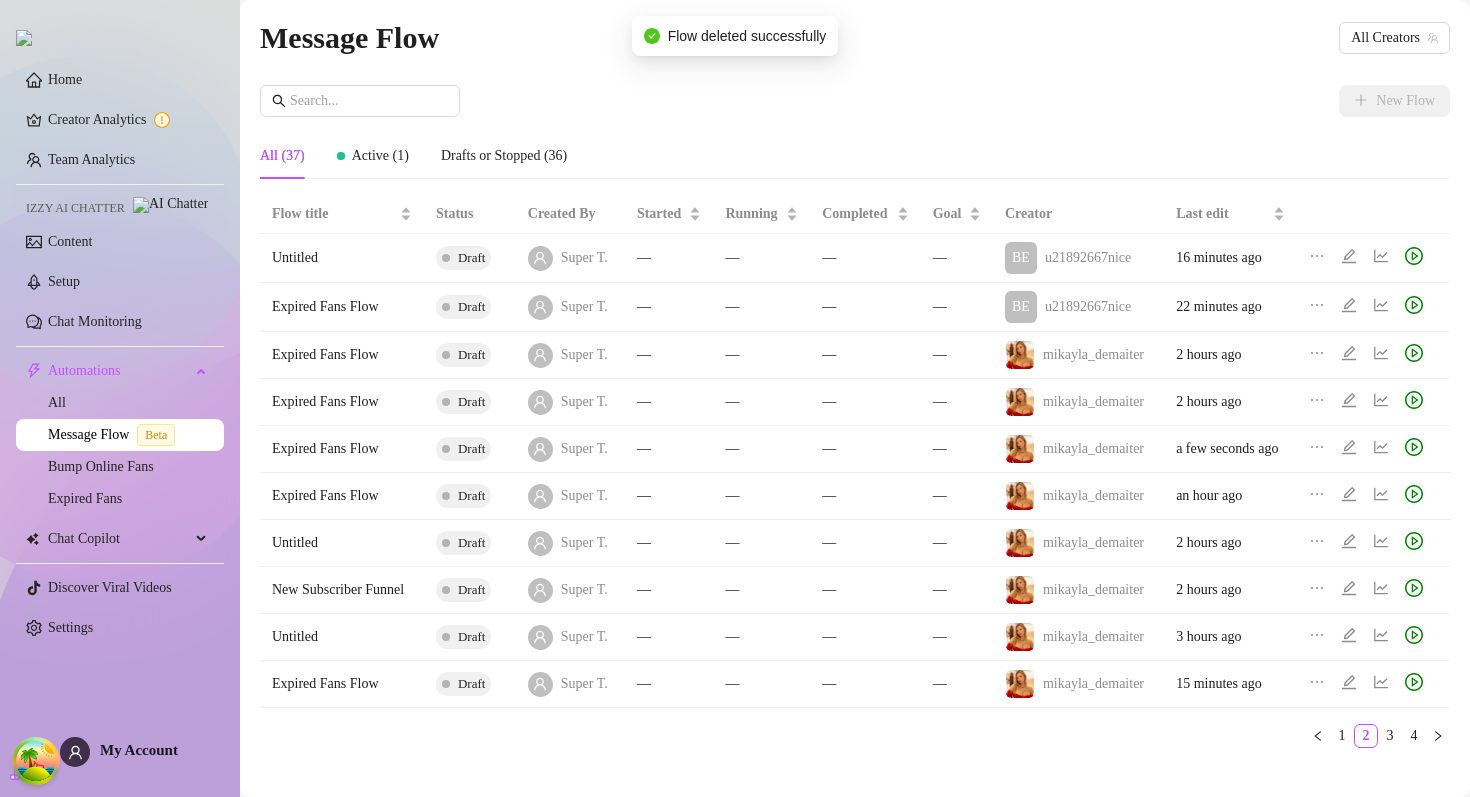 click 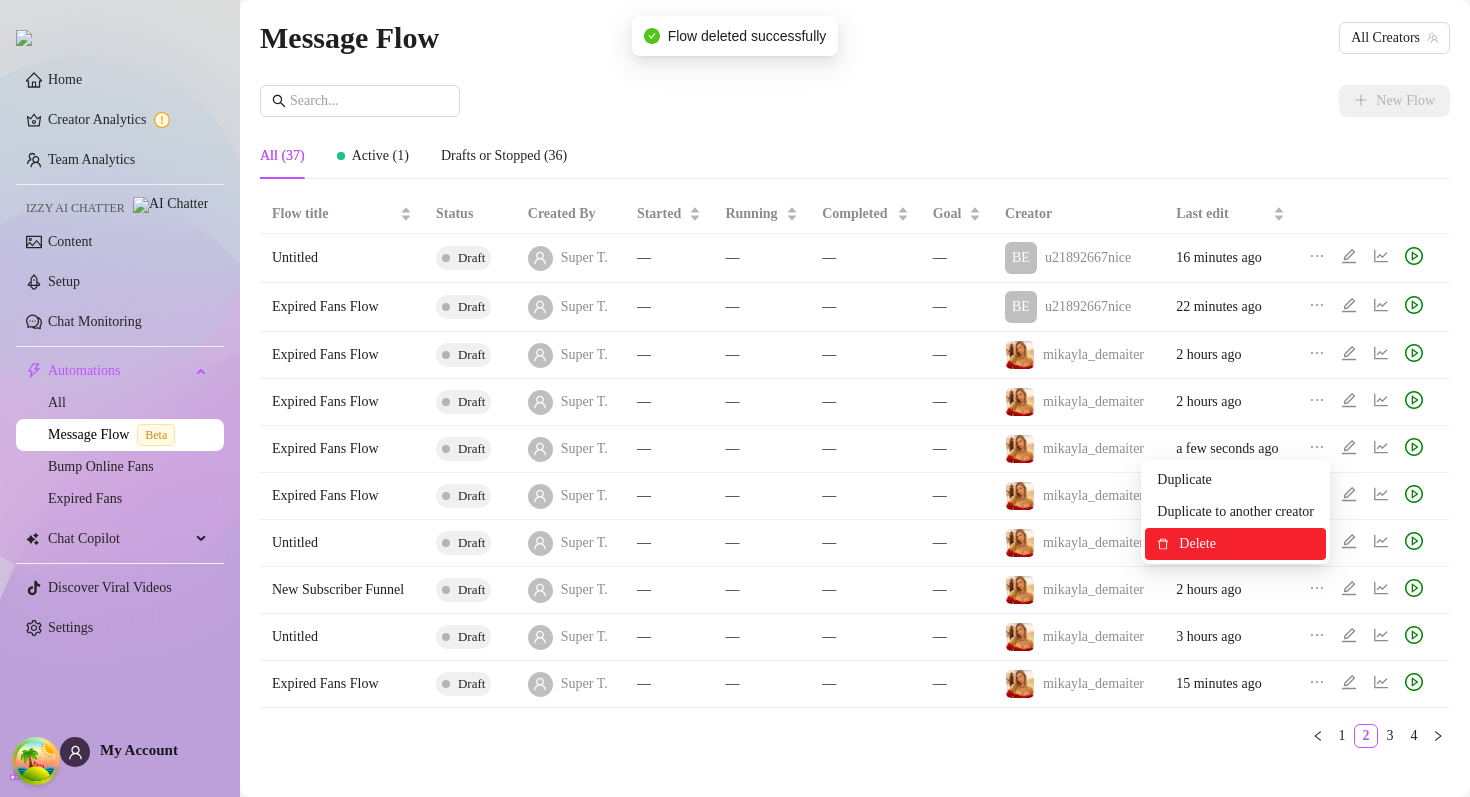 click on "Delete" at bounding box center [1246, 544] 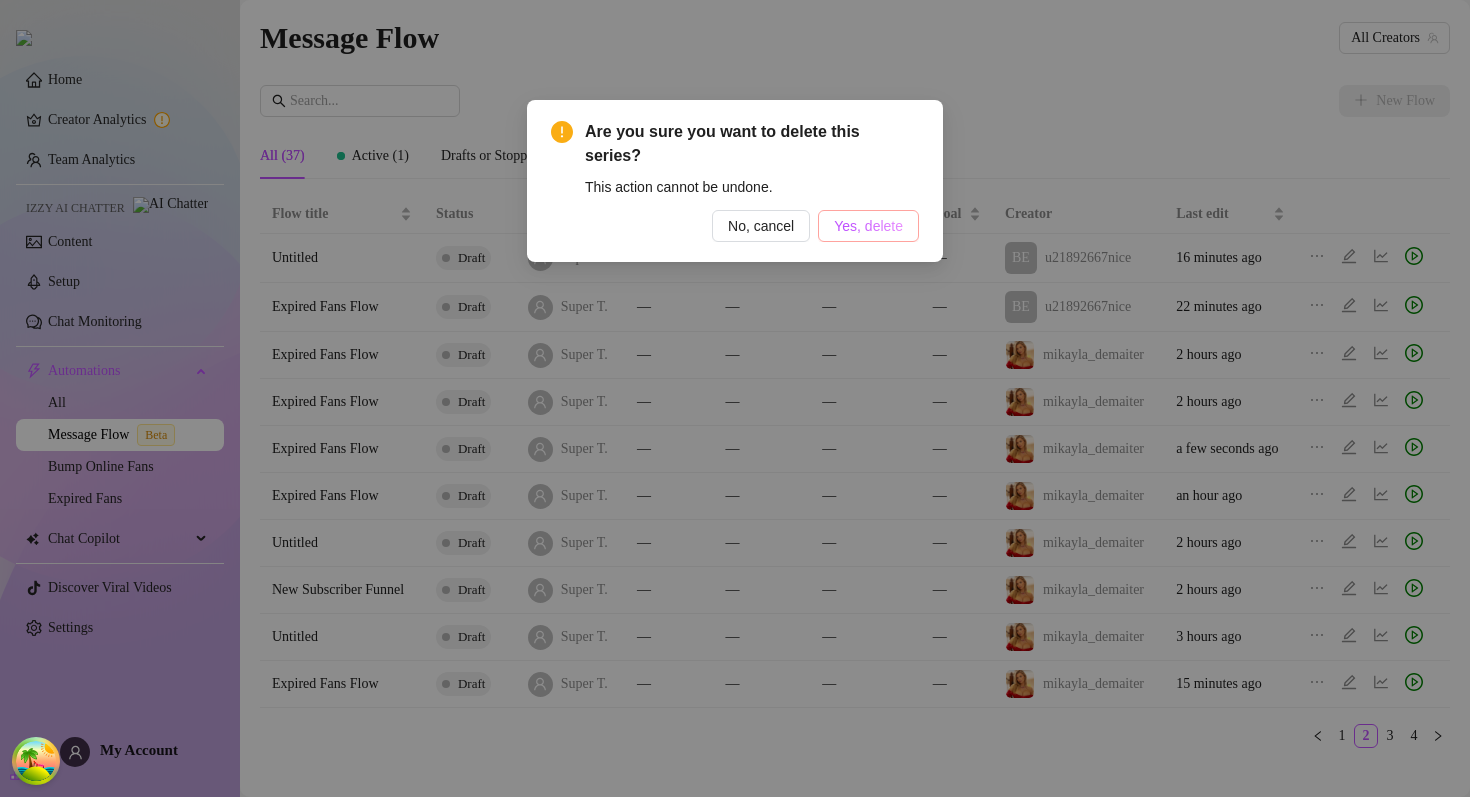 click on "Yes, delete" at bounding box center [868, 226] 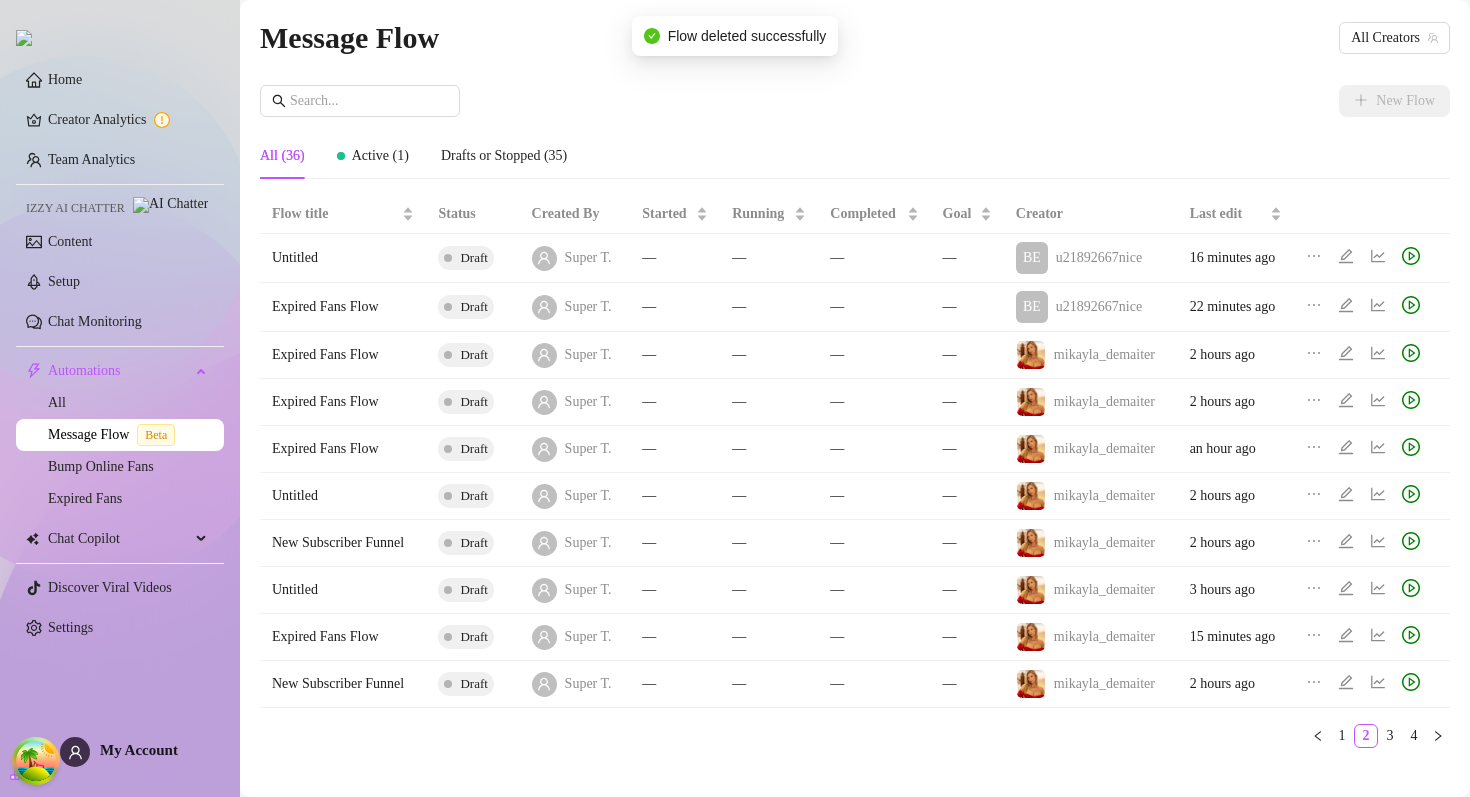 click 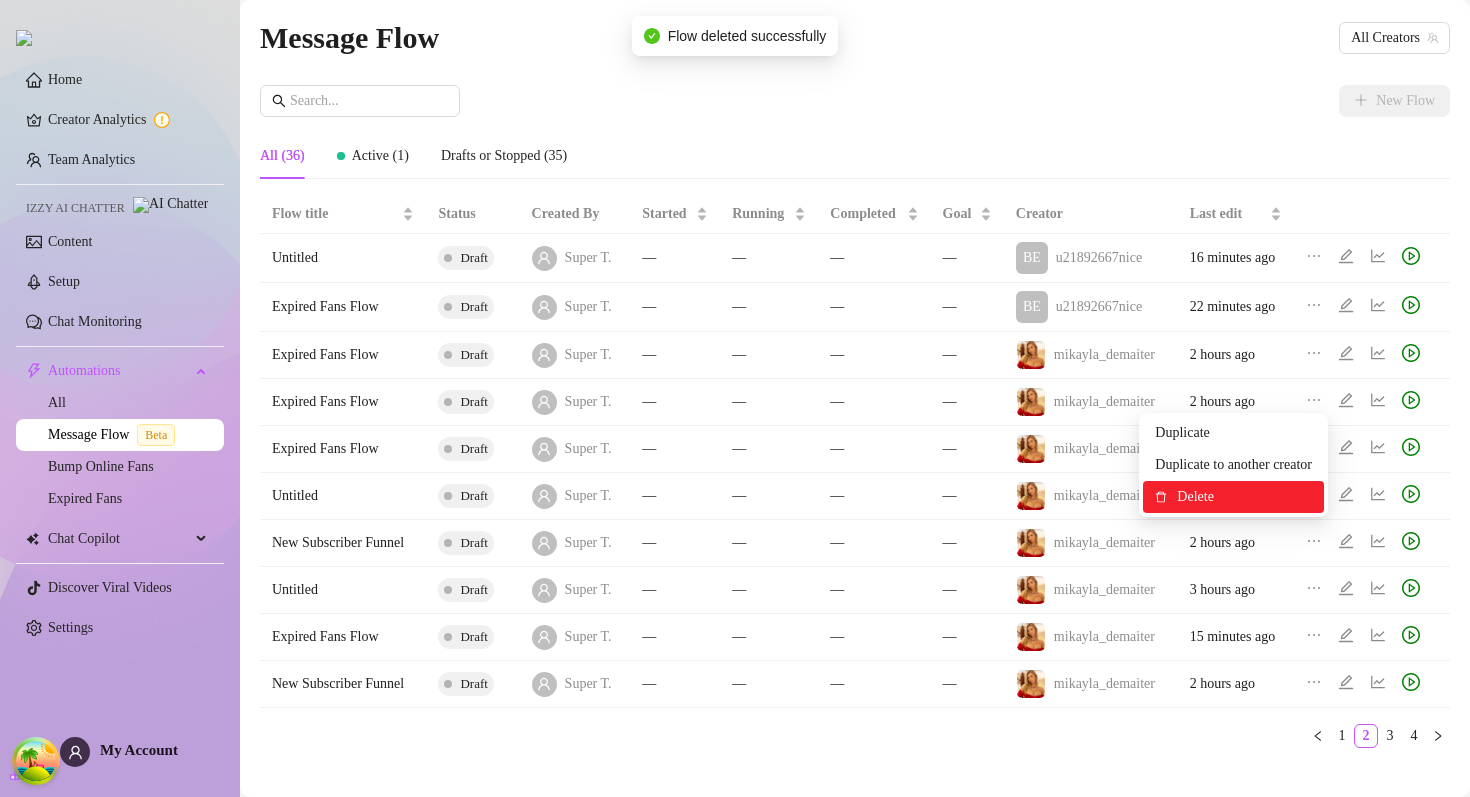 click on "Delete" at bounding box center [1244, 497] 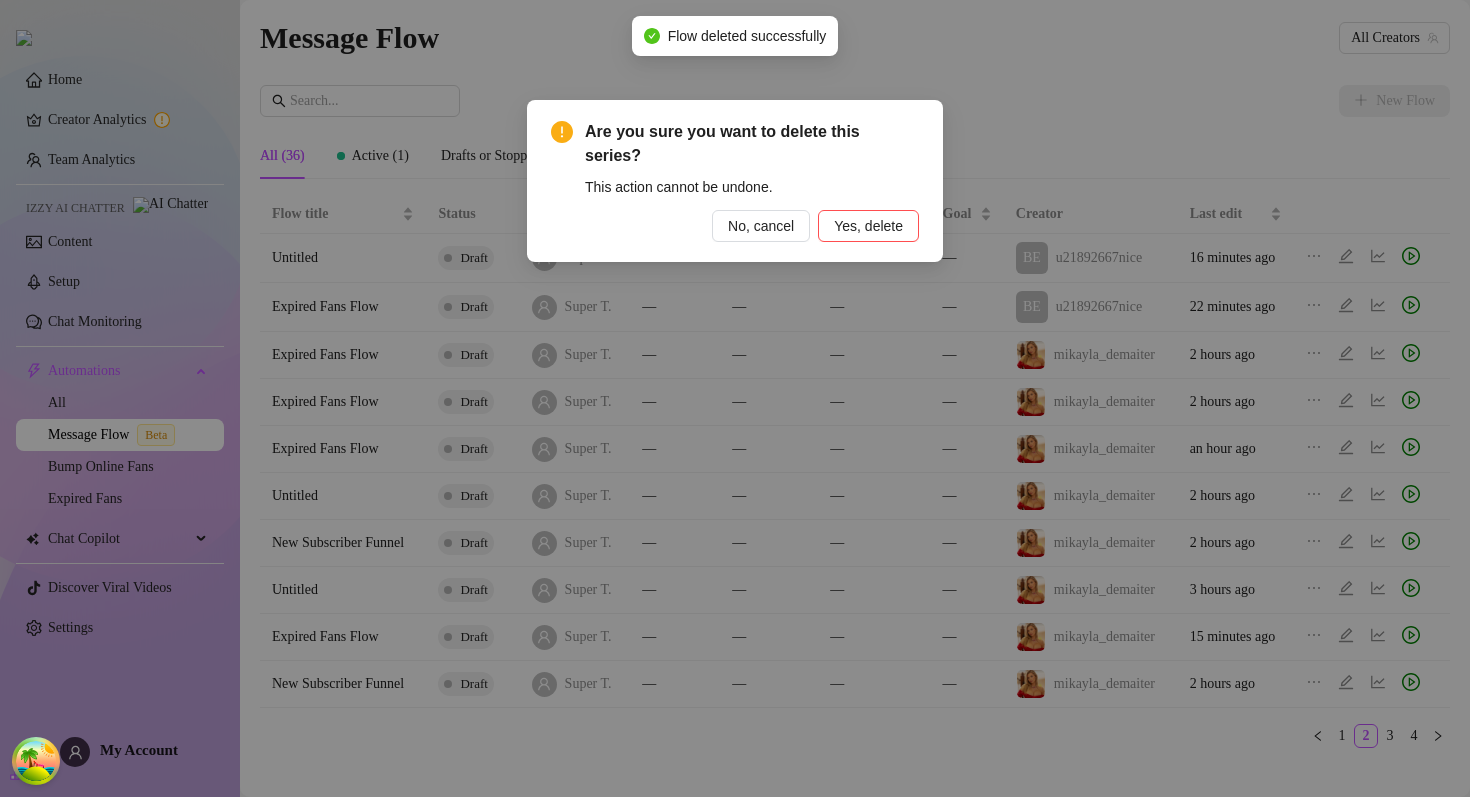 click on "This action cannot be undone." at bounding box center [752, 187] 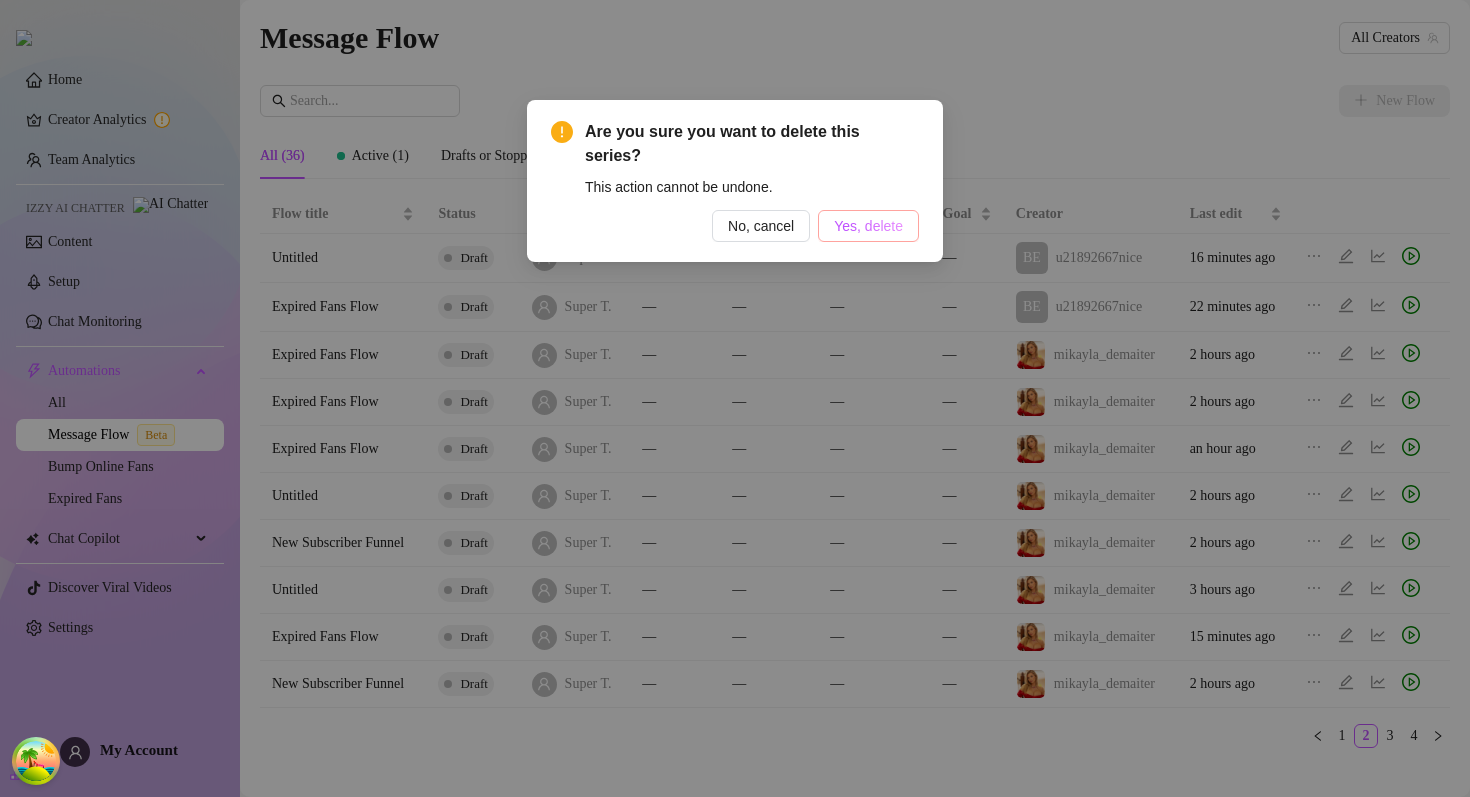 click on "Yes, delete" at bounding box center [868, 226] 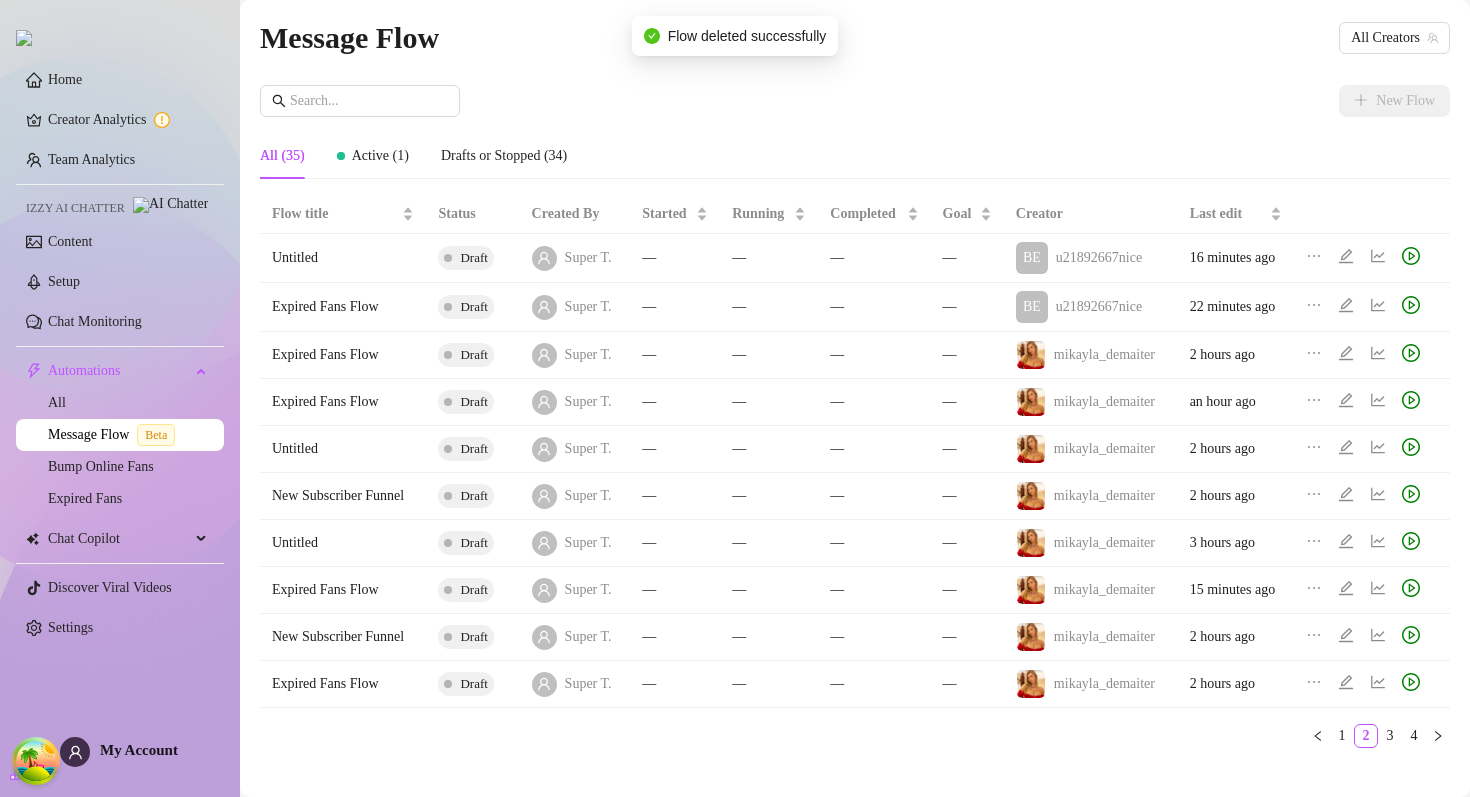 click on "New Flow" at bounding box center (855, 101) 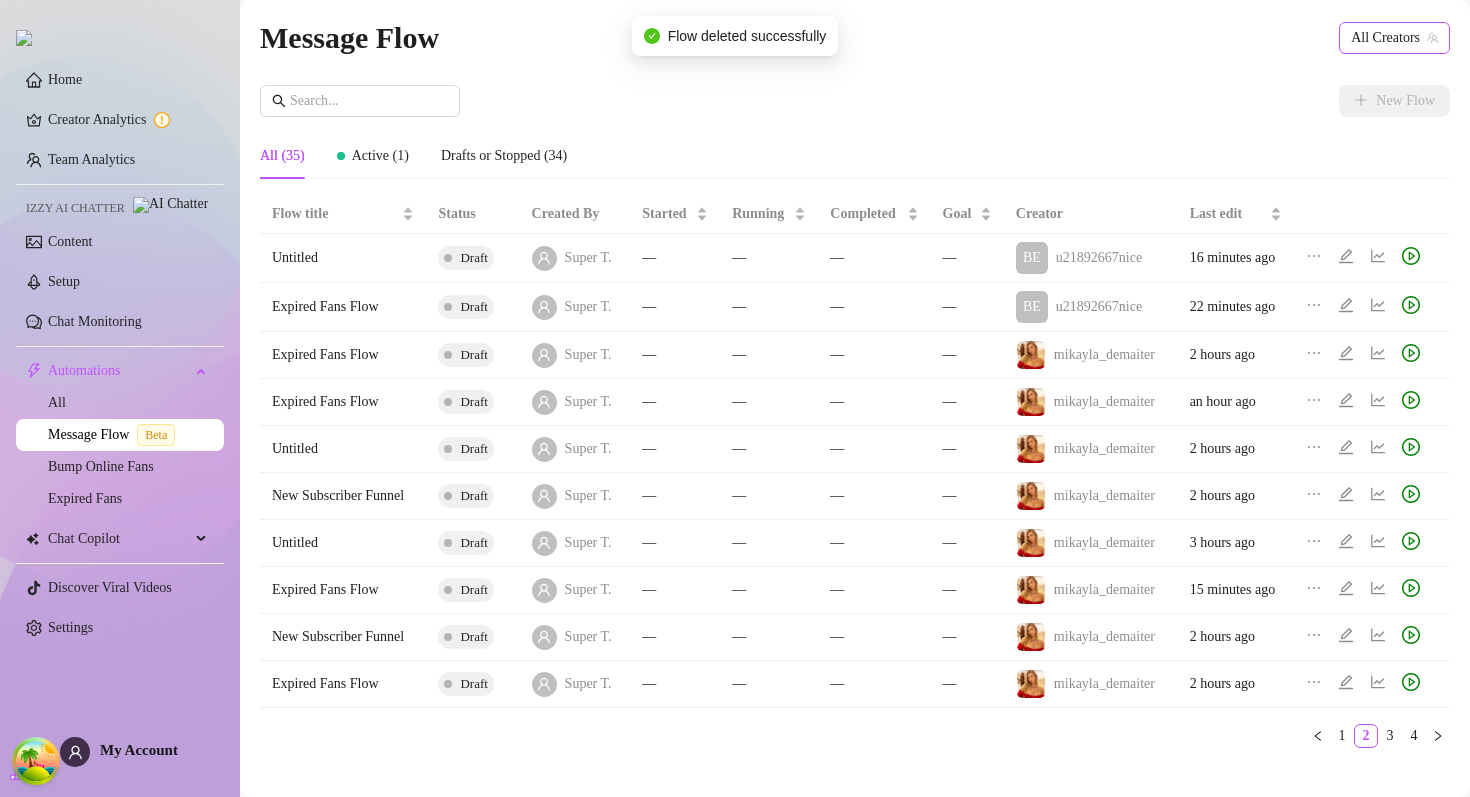 click on "All Creators" at bounding box center [1394, 38] 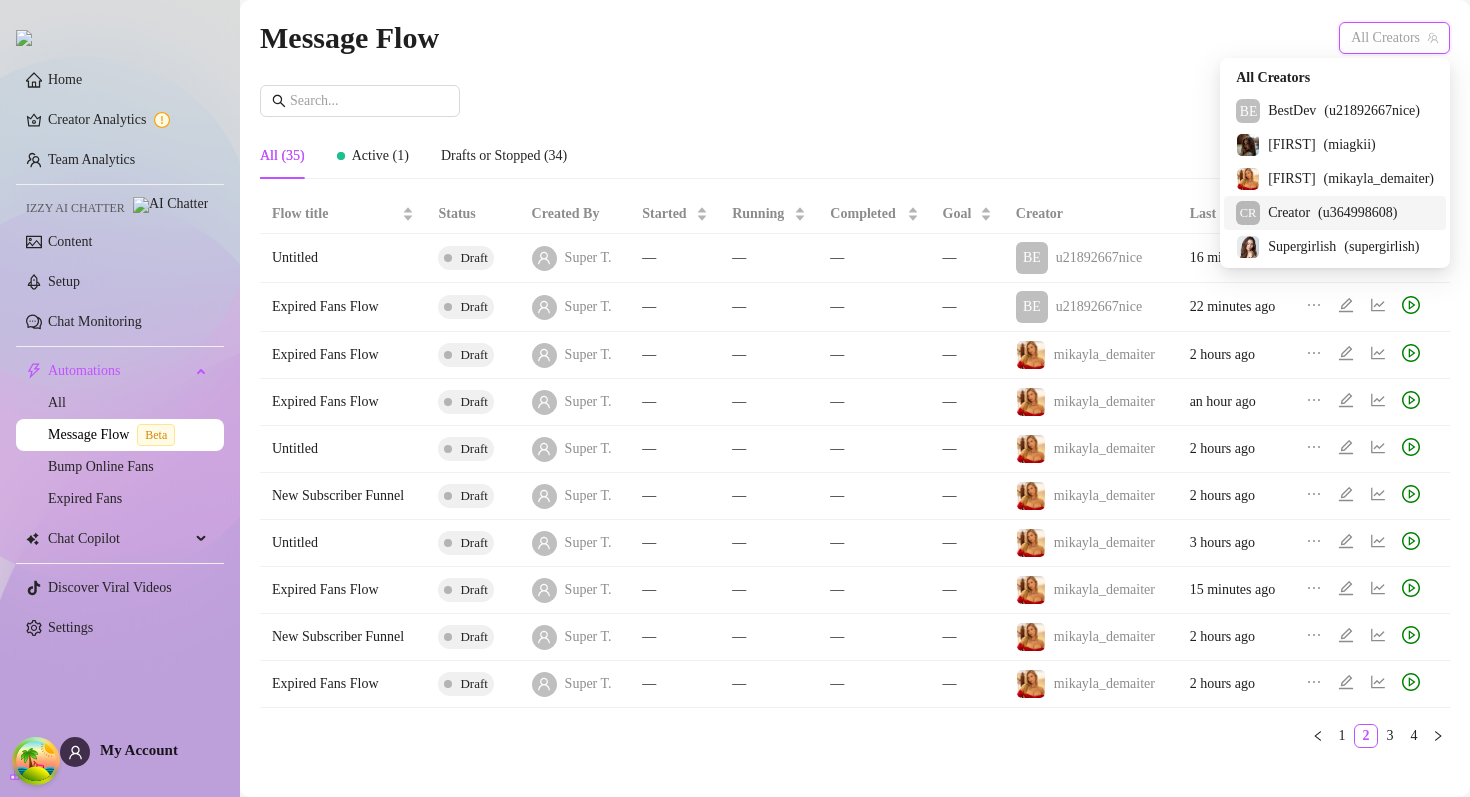 click on "Creator" at bounding box center (1289, 213) 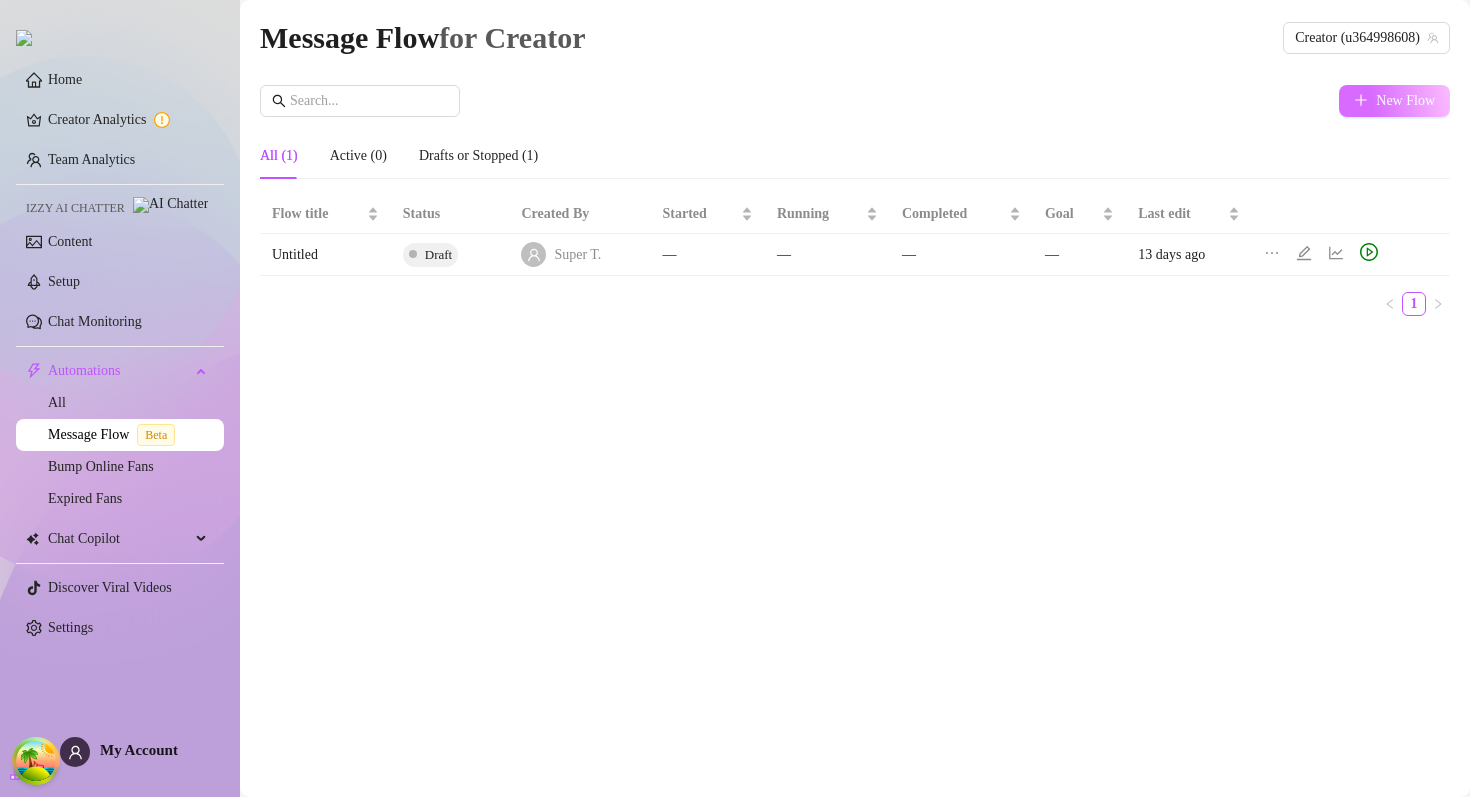 click on "New Flow" at bounding box center [1394, 101] 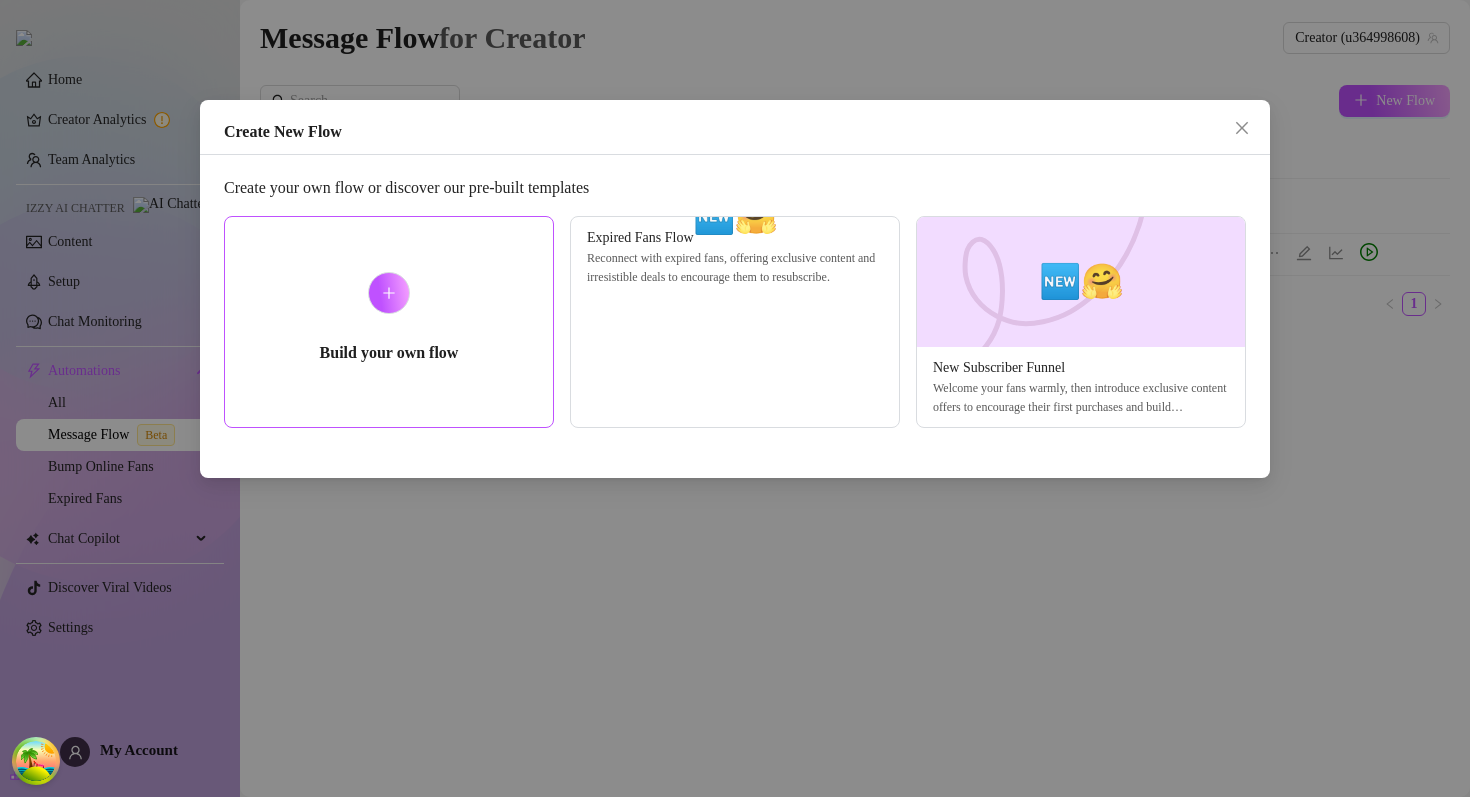 click on "Build your own flow" at bounding box center (389, 322) 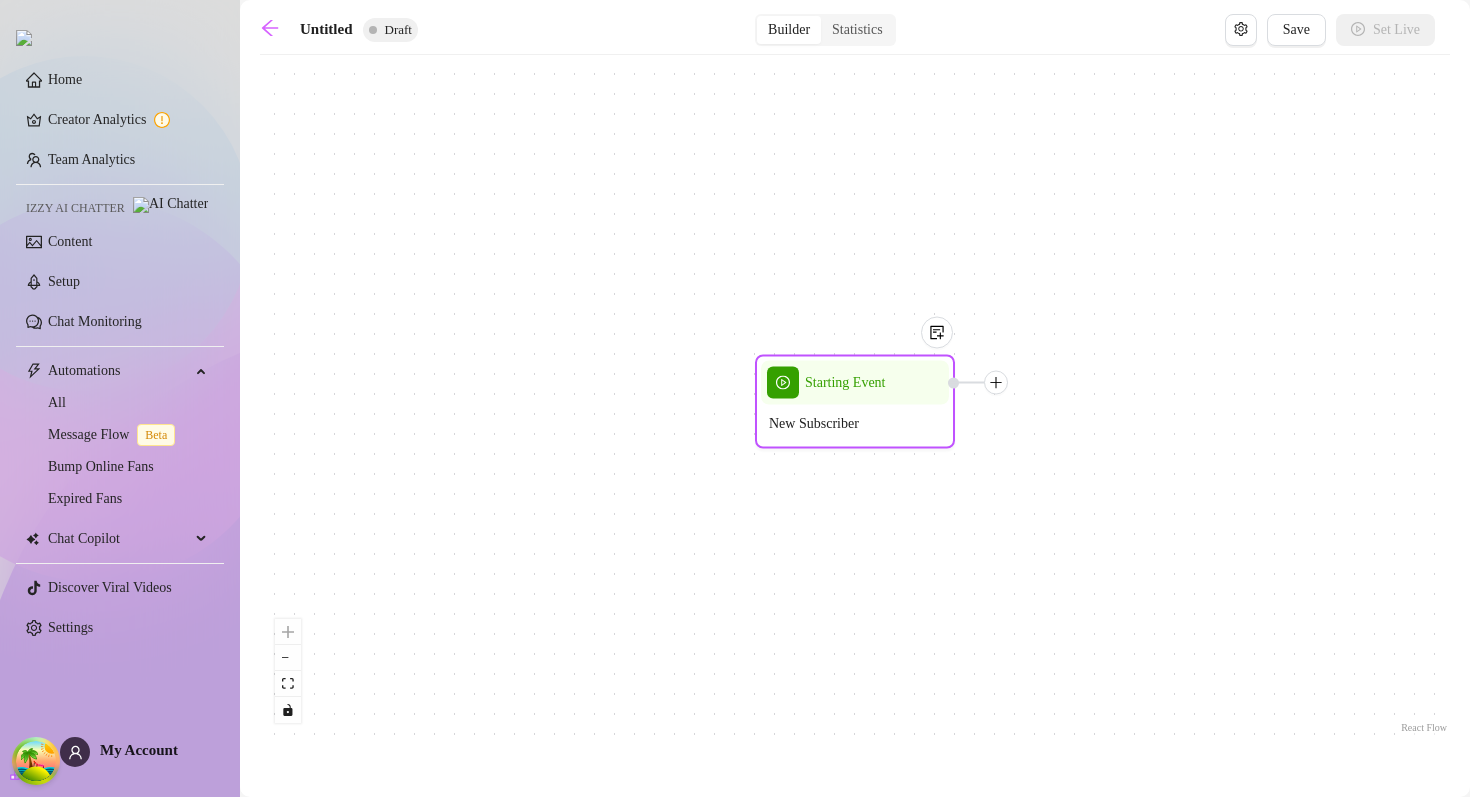 click on "New Subscriber" at bounding box center (855, 424) 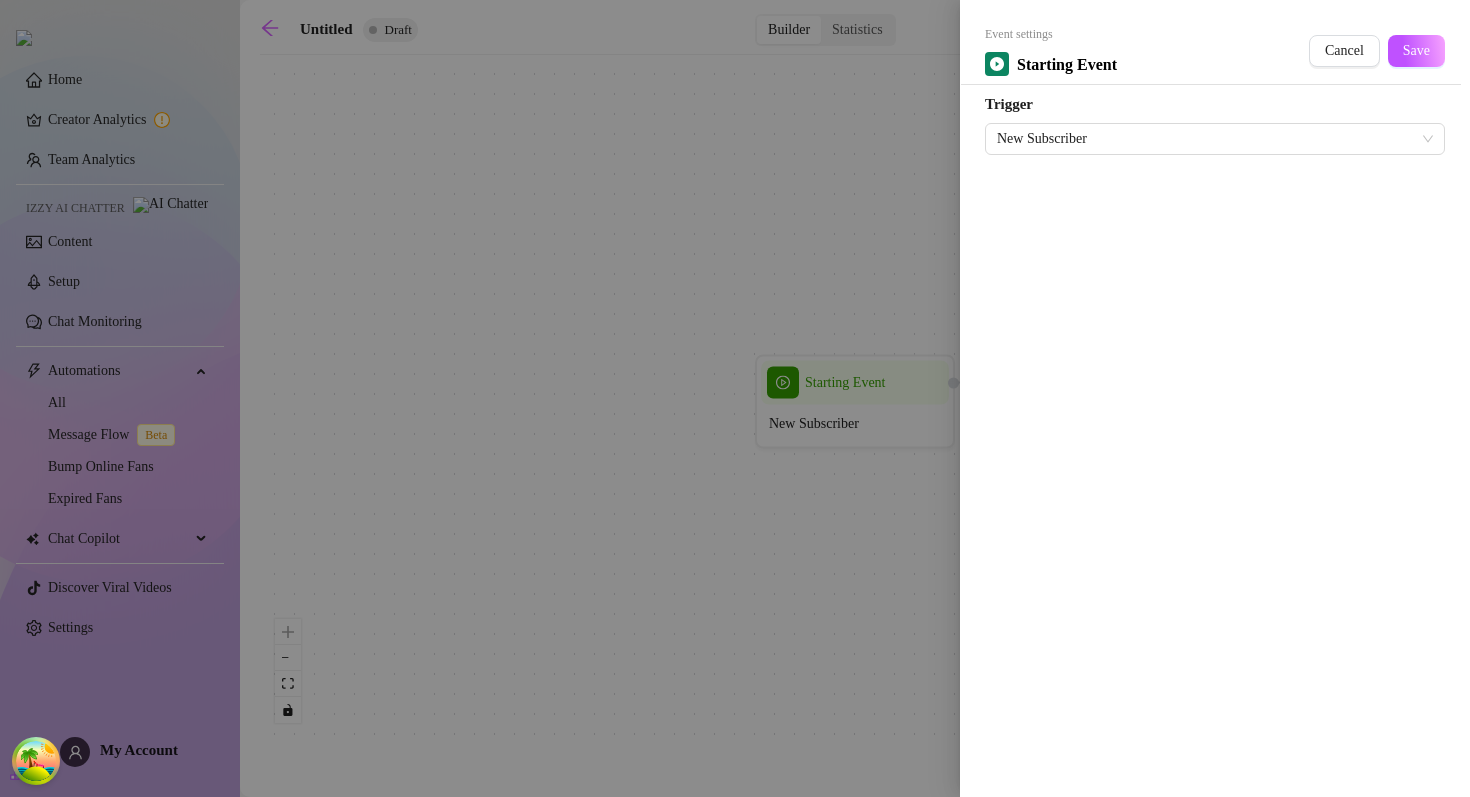 click on "Event settings Starting Event Cancel Save Trigger New Subscriber" at bounding box center [1215, 90] 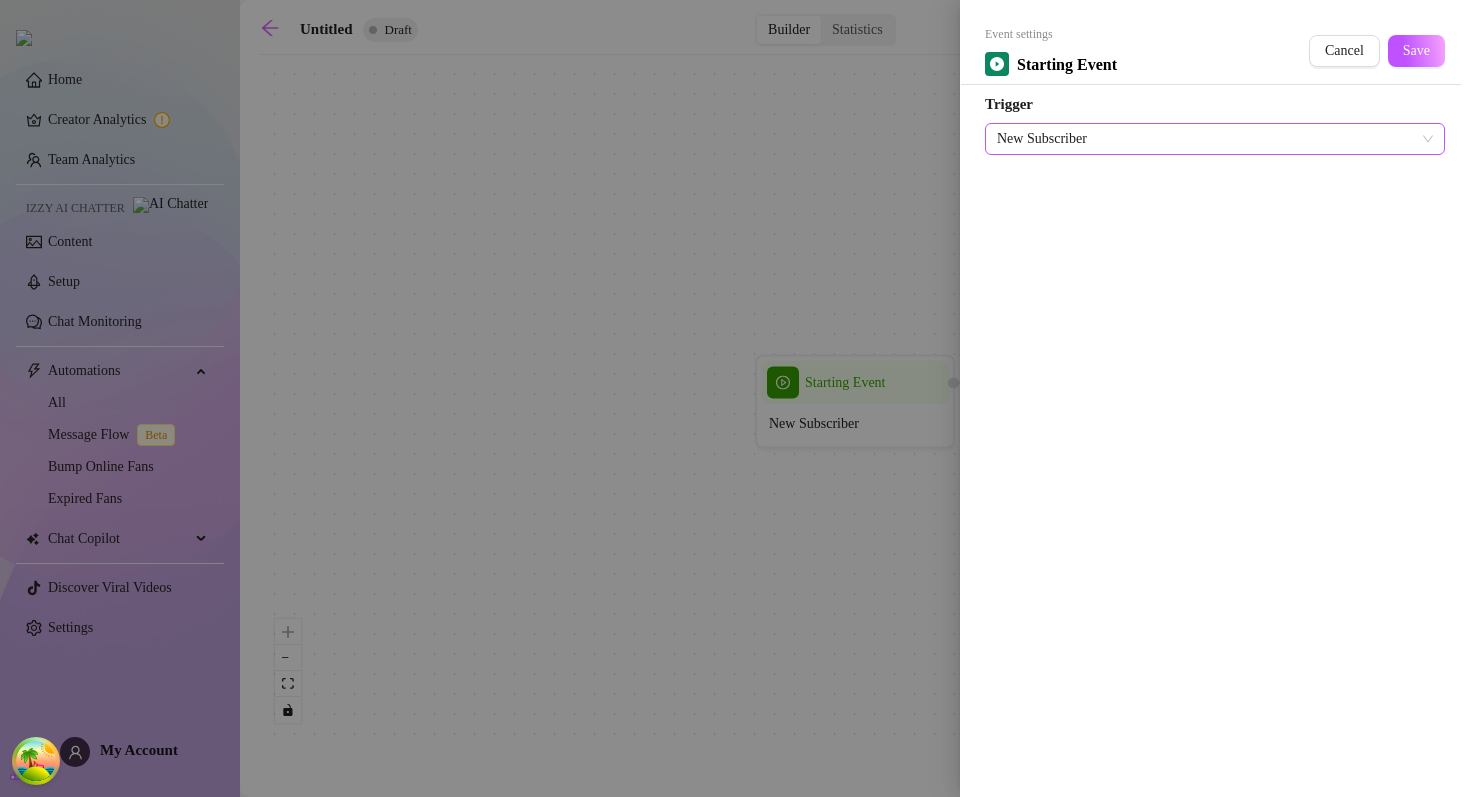 click on "New Subscriber" at bounding box center (1215, 139) 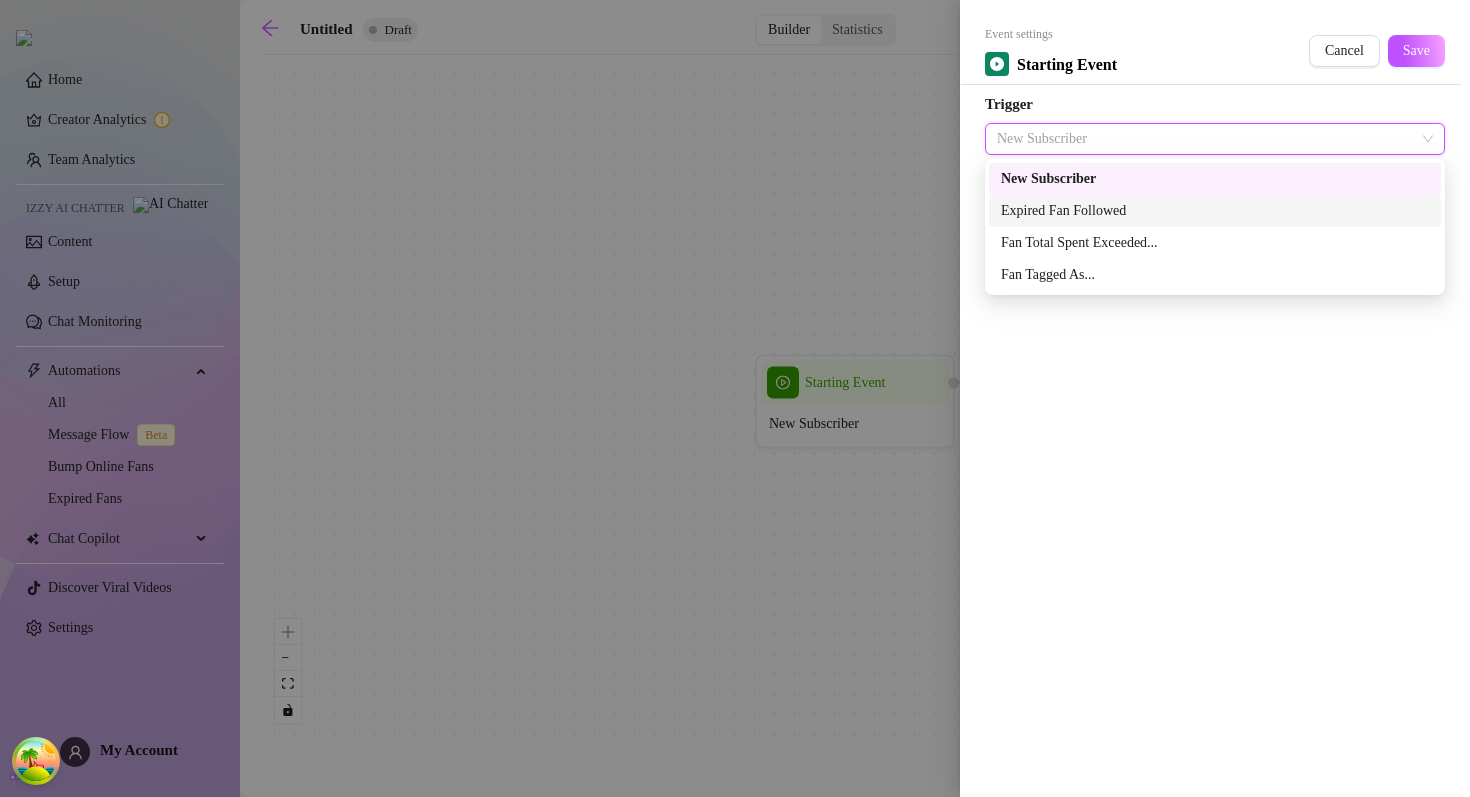 click on "Expired Fan Followed" at bounding box center [1215, 211] 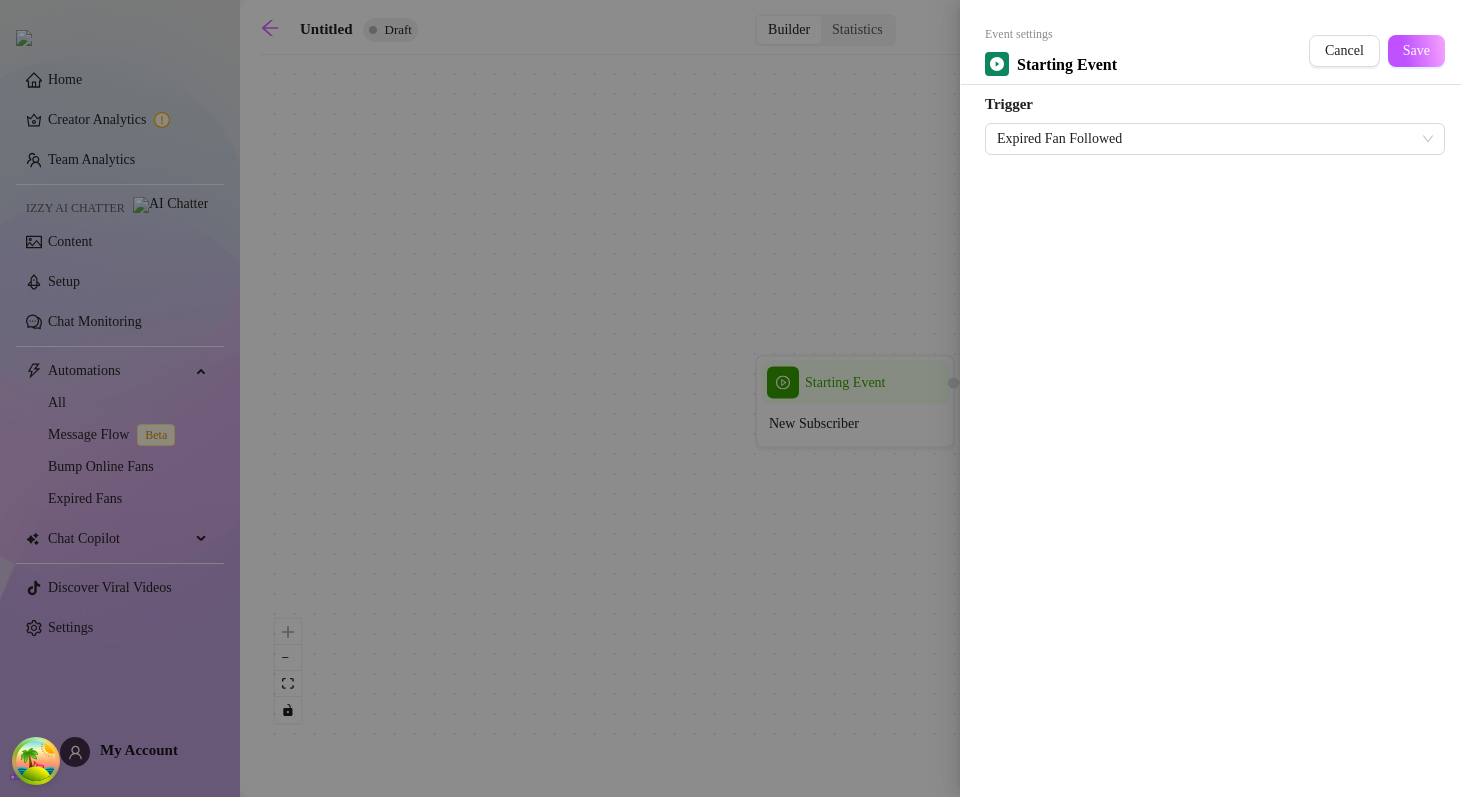 click at bounding box center (735, 398) 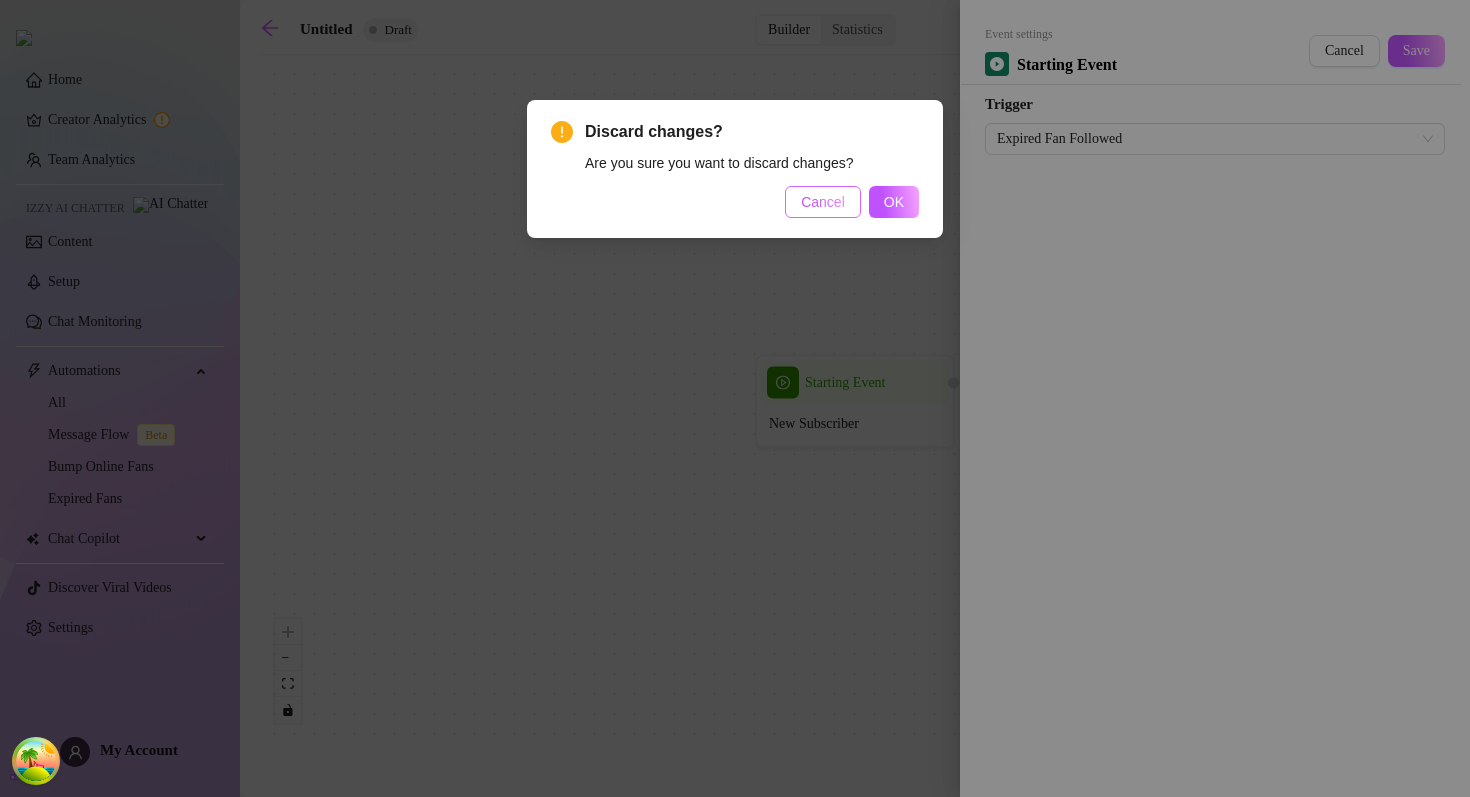 click on "Cancel" at bounding box center (823, 202) 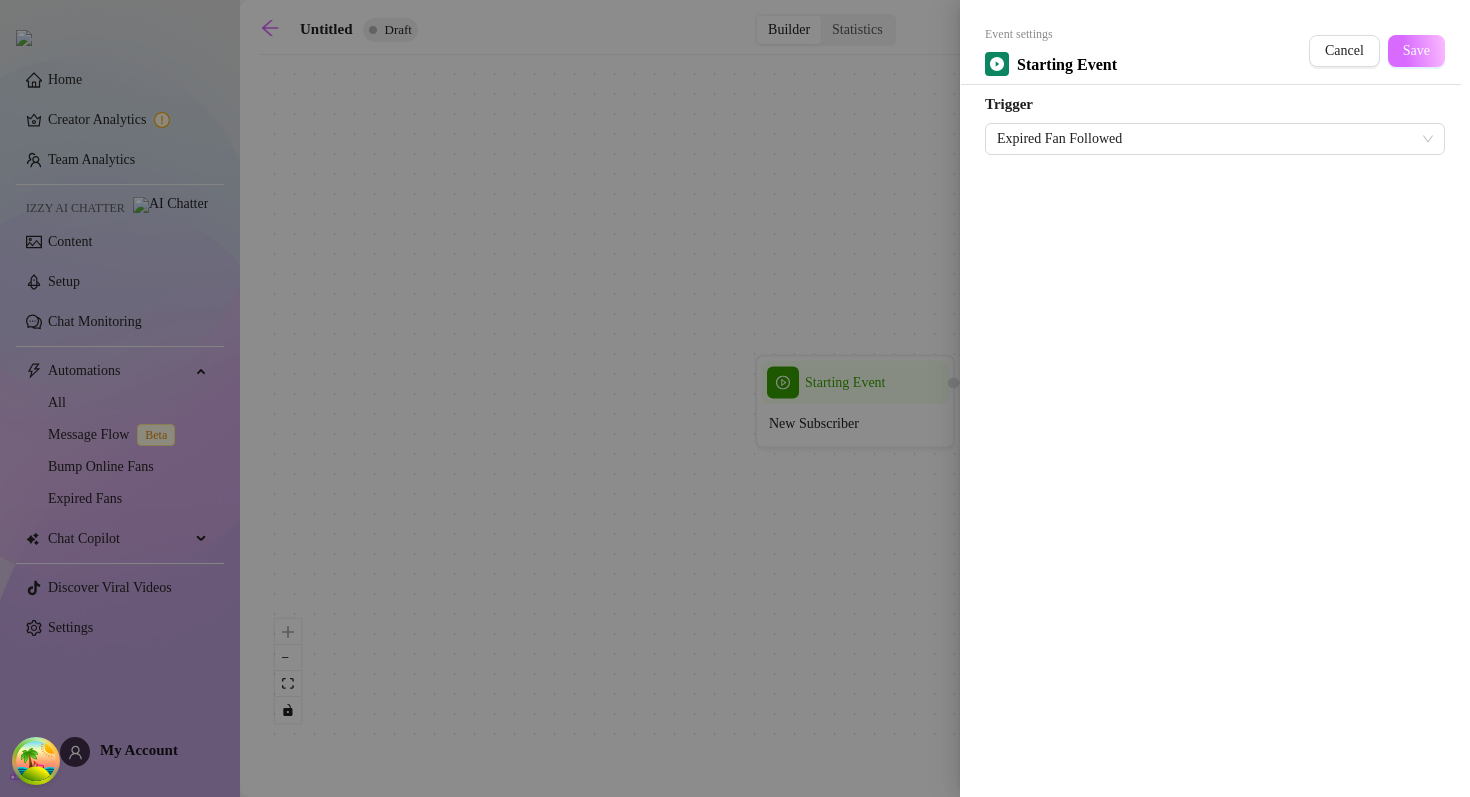 click on "Save" at bounding box center (1416, 51) 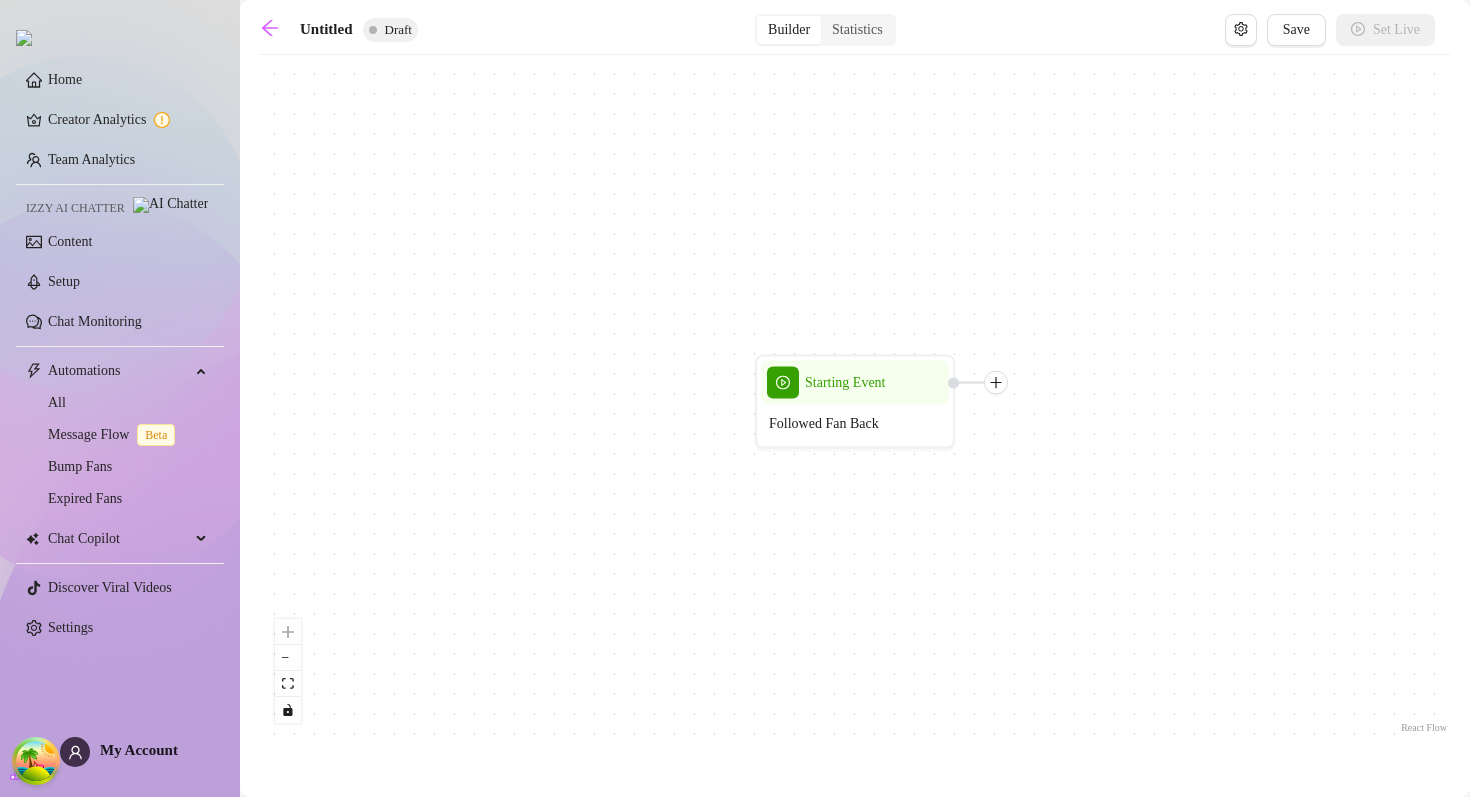 click on "Followed Fan Back" at bounding box center [824, 424] 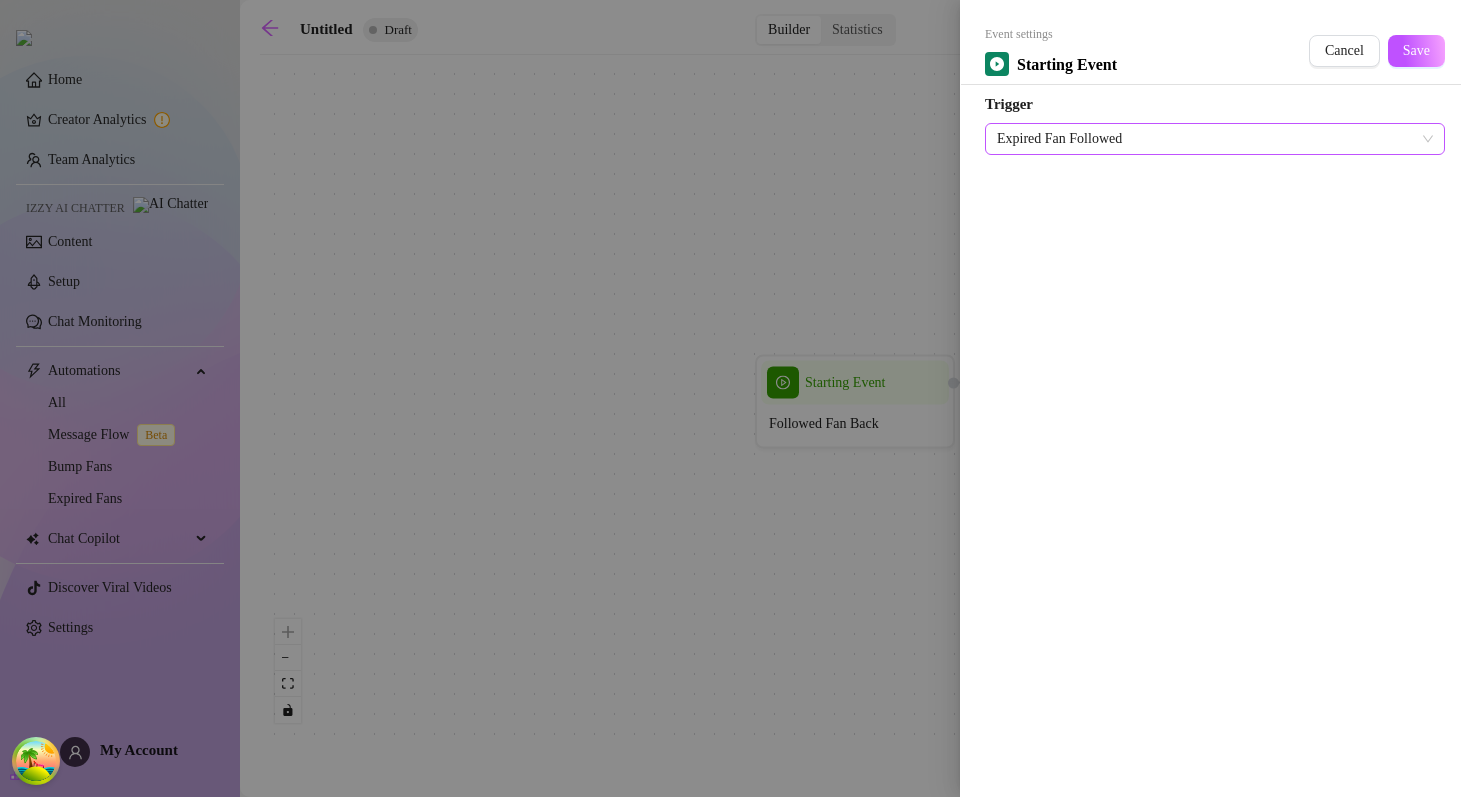 click on "Expired Fan Followed" at bounding box center [1215, 139] 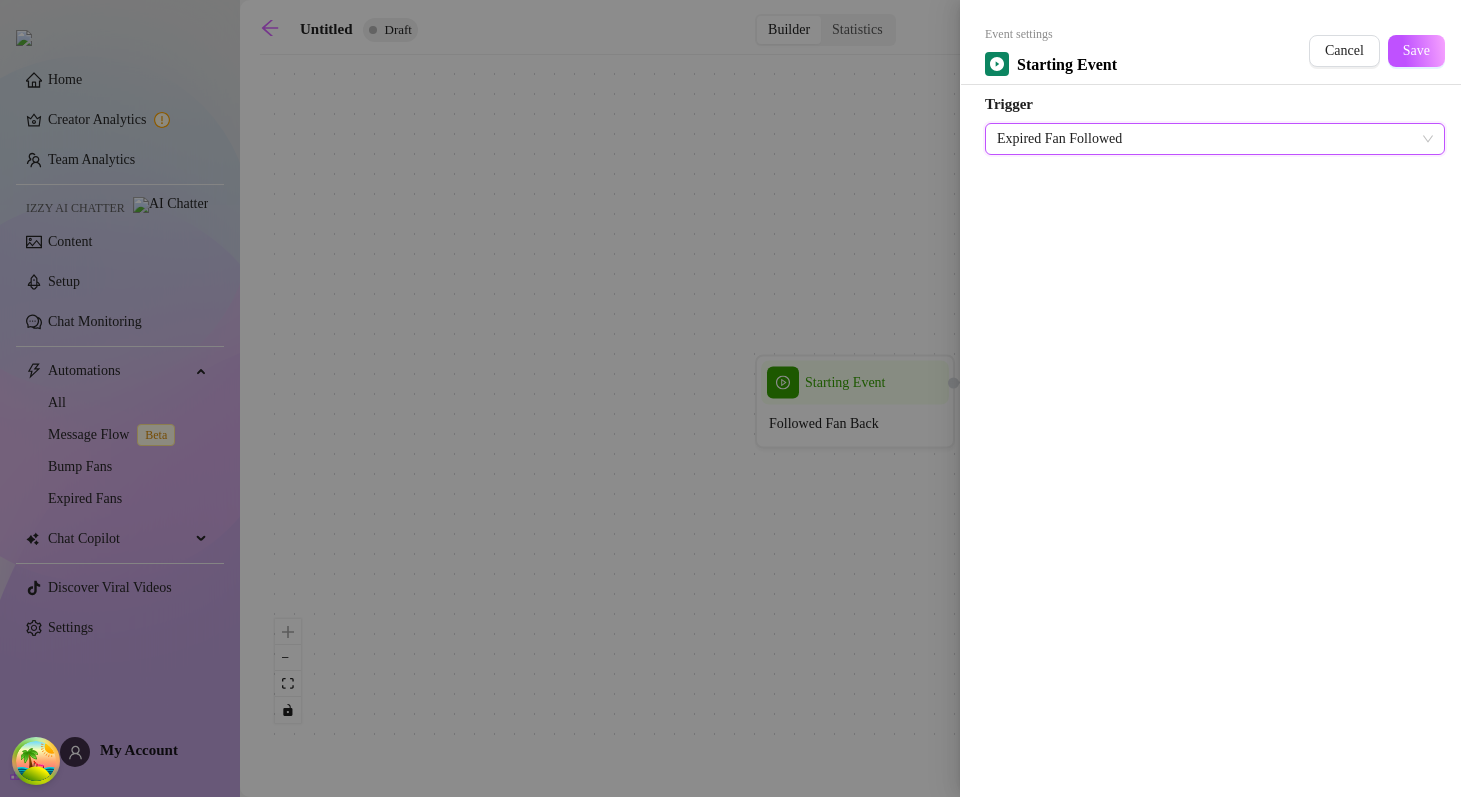 click on "Event settings Starting Event Cancel Save Trigger Expired Fan Followed Expired Fan Followed" at bounding box center (1215, 398) 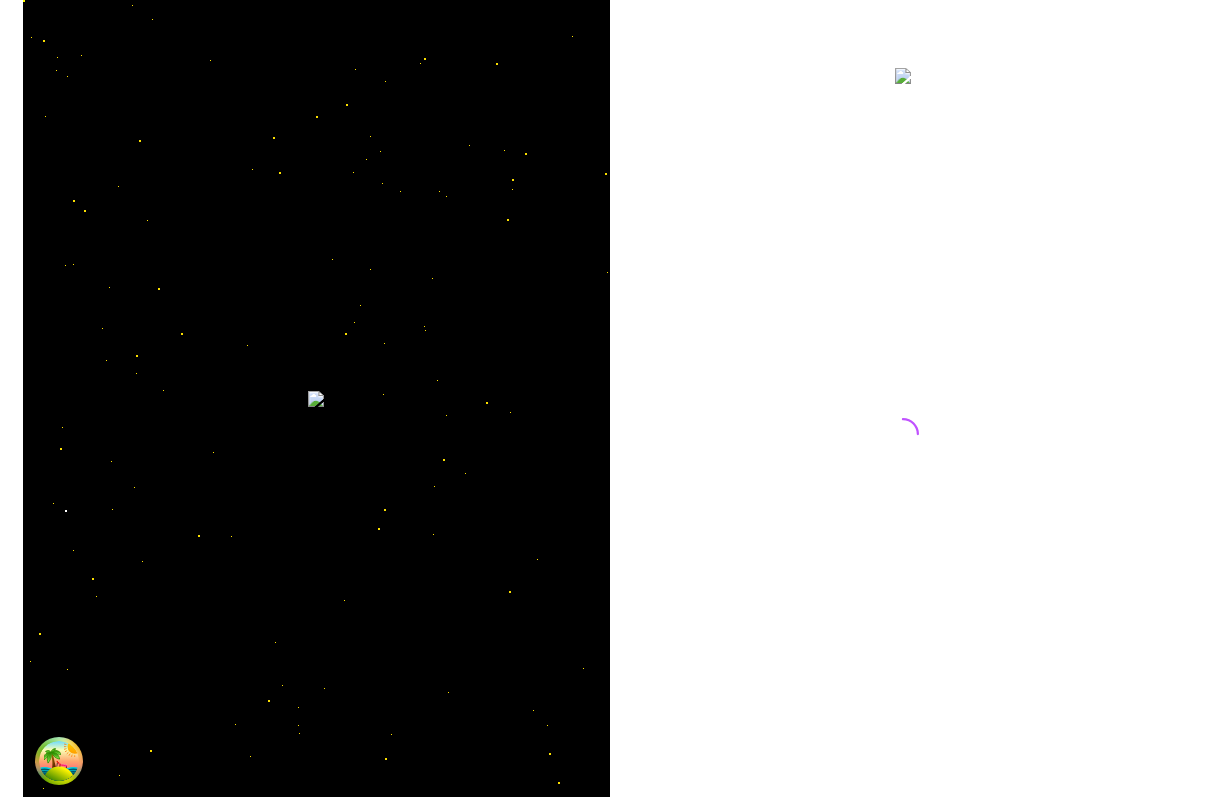 scroll, scrollTop: 0, scrollLeft: 0, axis: both 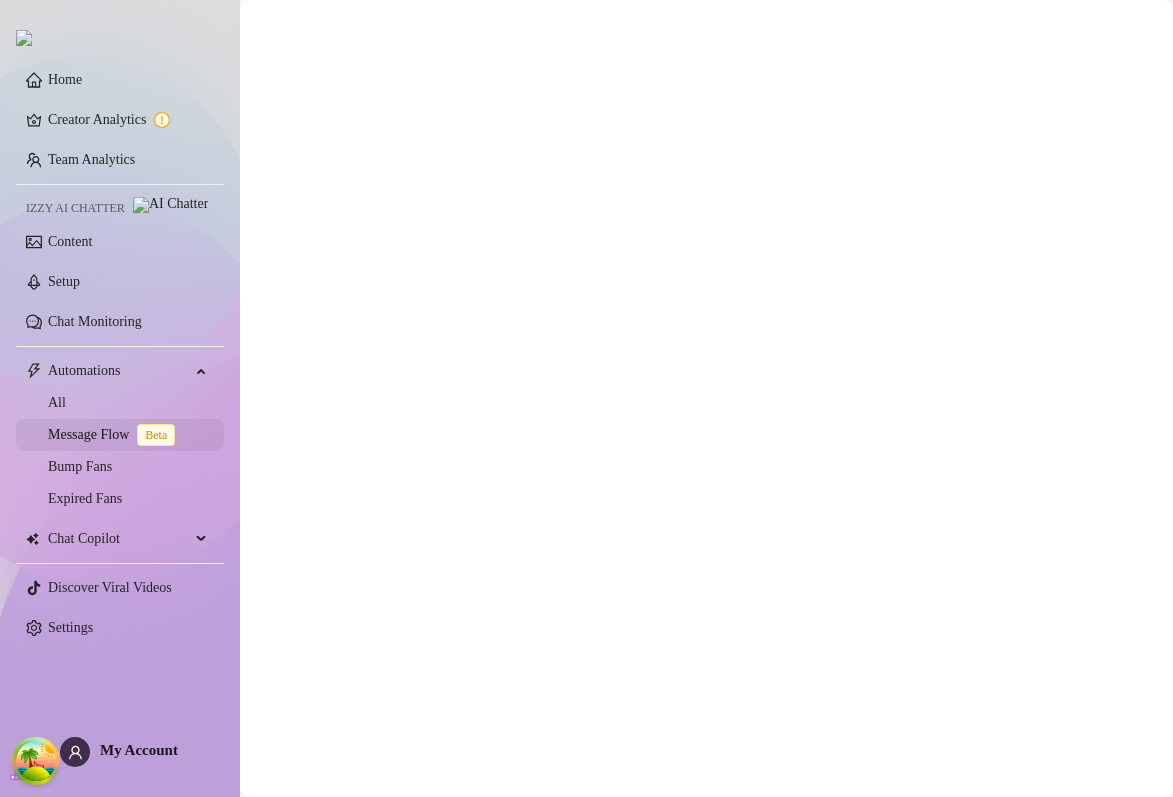 click on "Message Flow Beta" at bounding box center [115, 434] 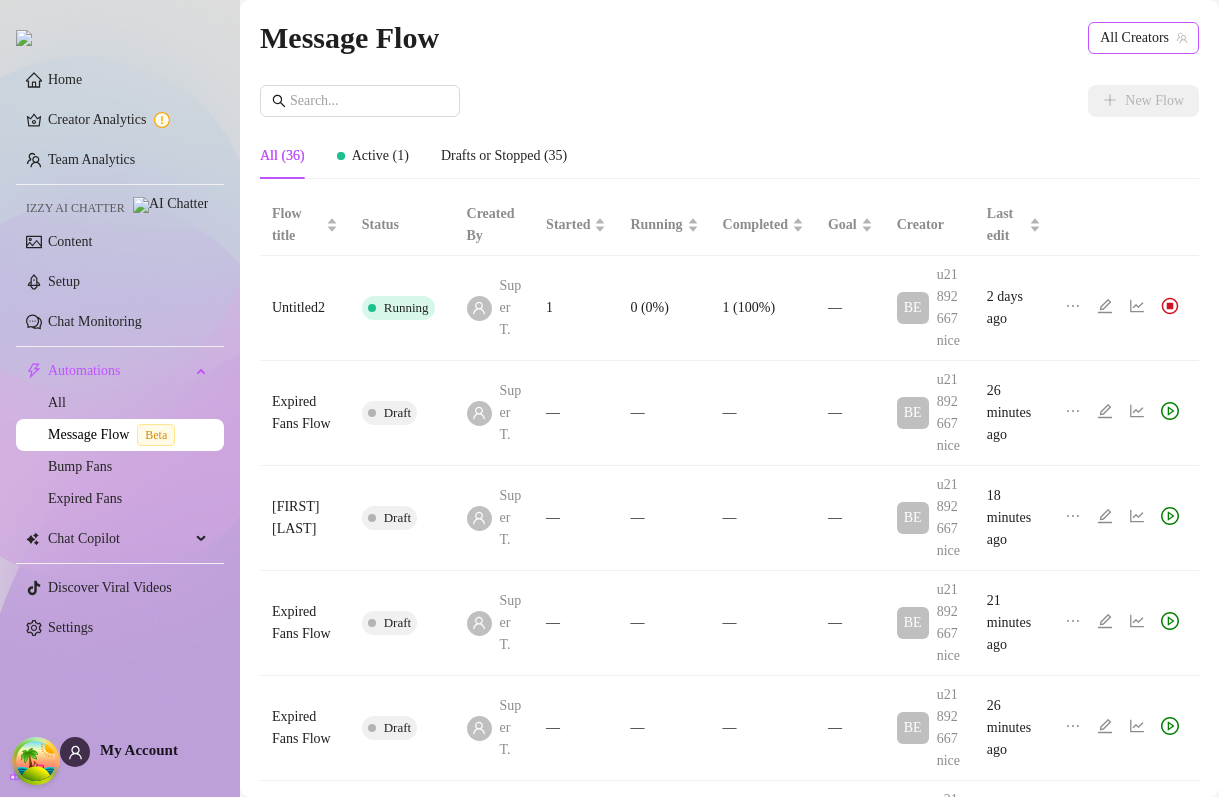click on "All Creators" at bounding box center (1143, 38) 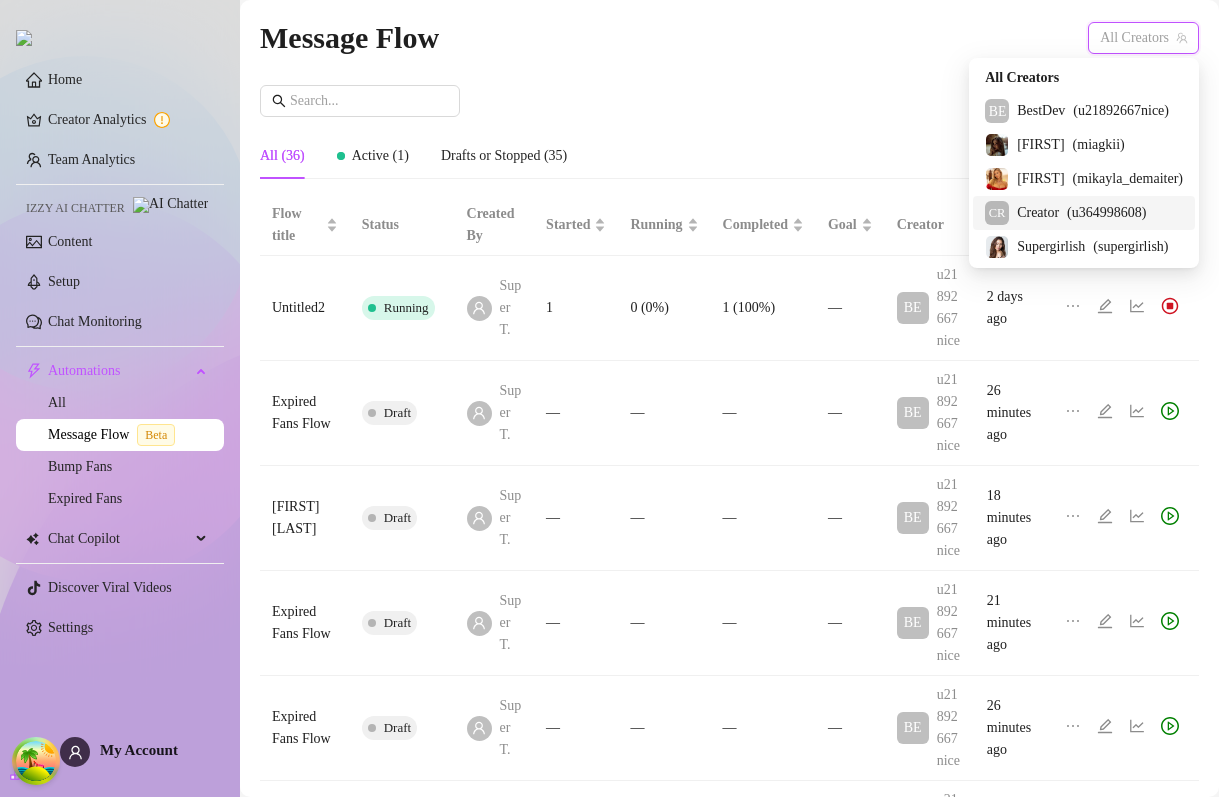 click on "( u364998608 )" at bounding box center (1106, 213) 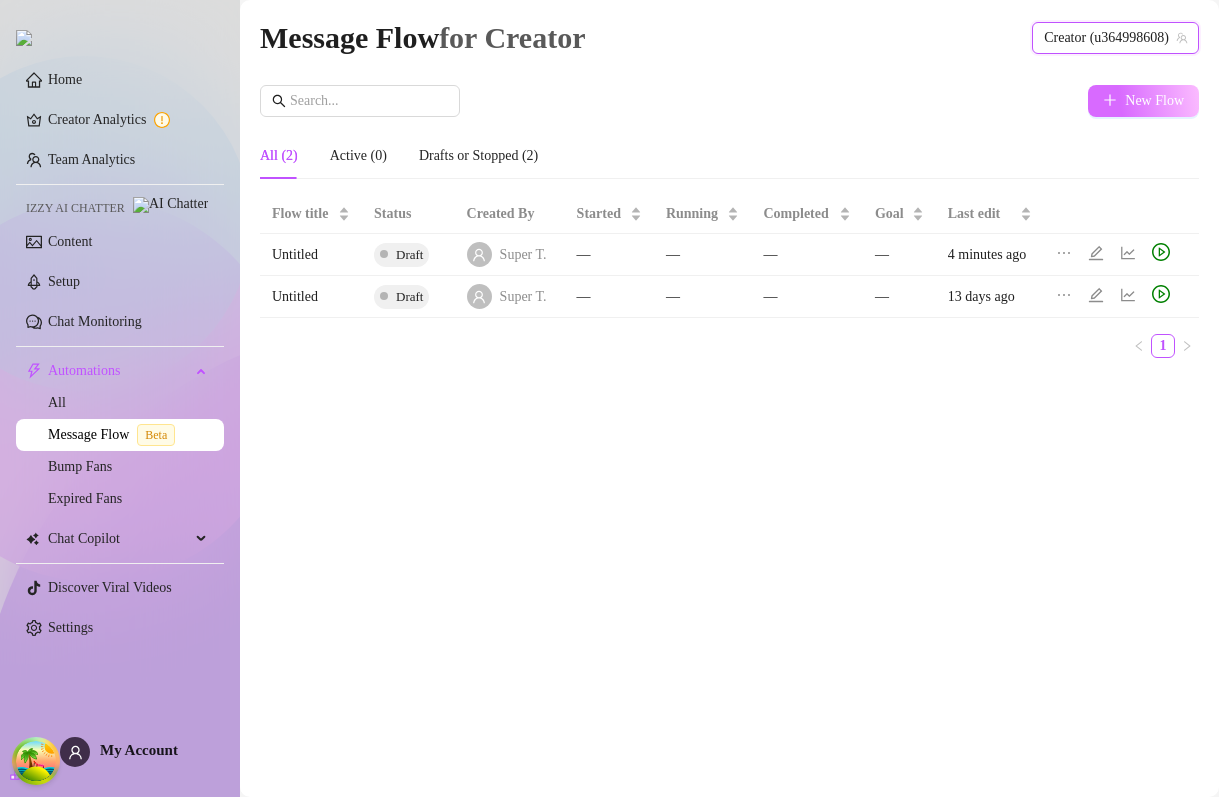 click on "New Flow" at bounding box center (1154, 101) 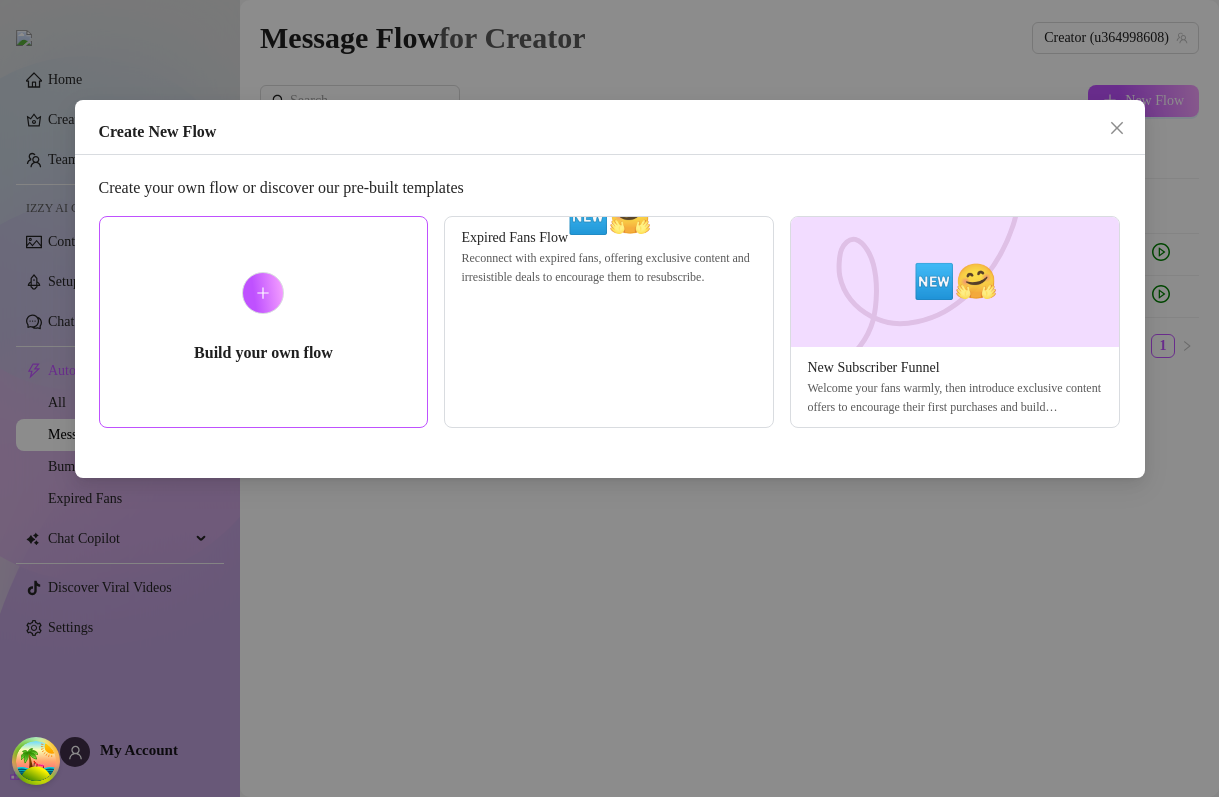 click on "Build your own flow" at bounding box center (264, 322) 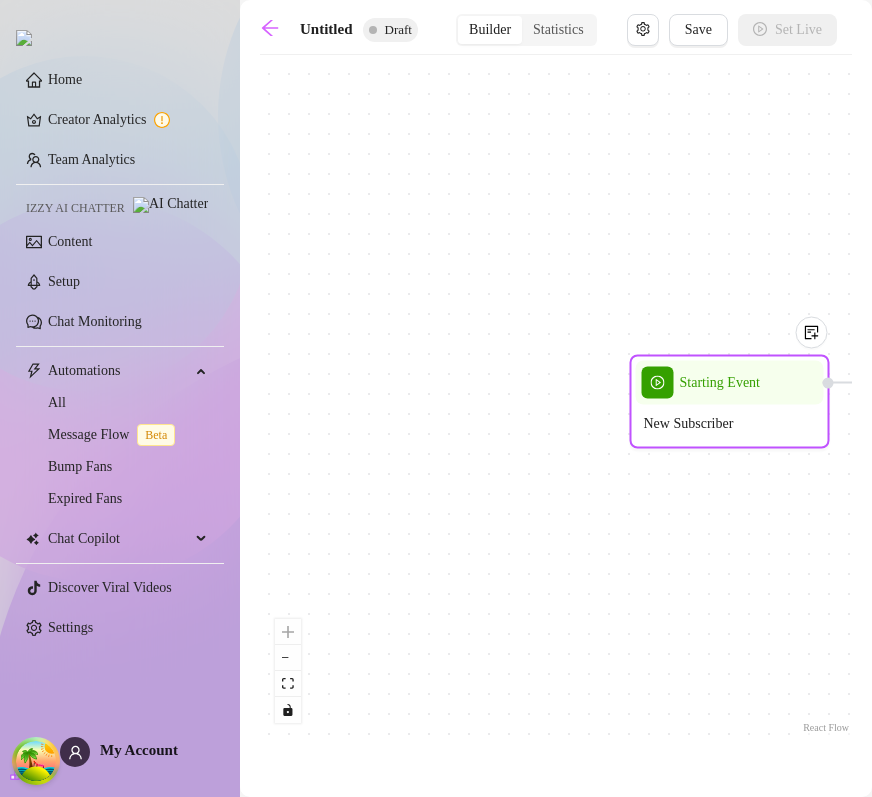 click on "New Subscriber" at bounding box center [730, 424] 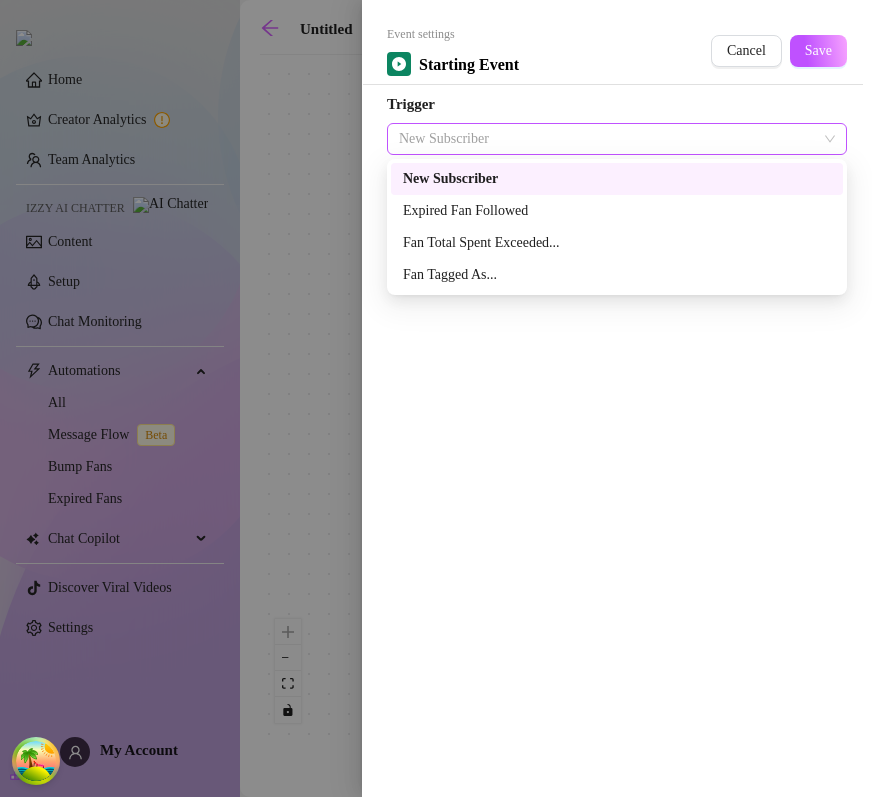 click on "New Subscriber" at bounding box center [617, 139] 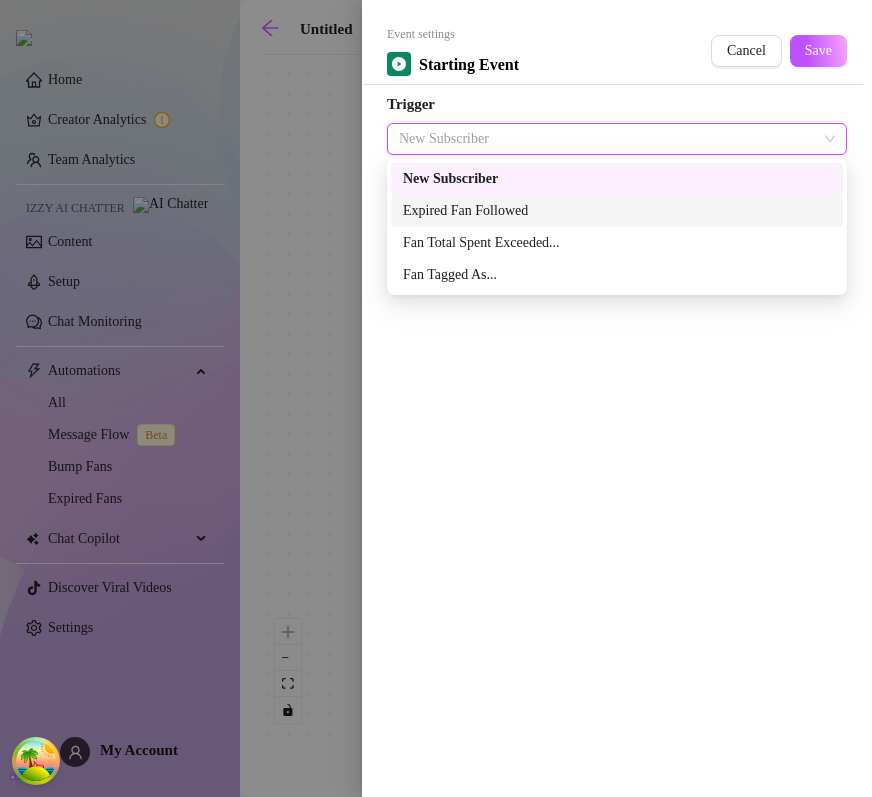 click on "Expired Fan Followed" at bounding box center (617, 211) 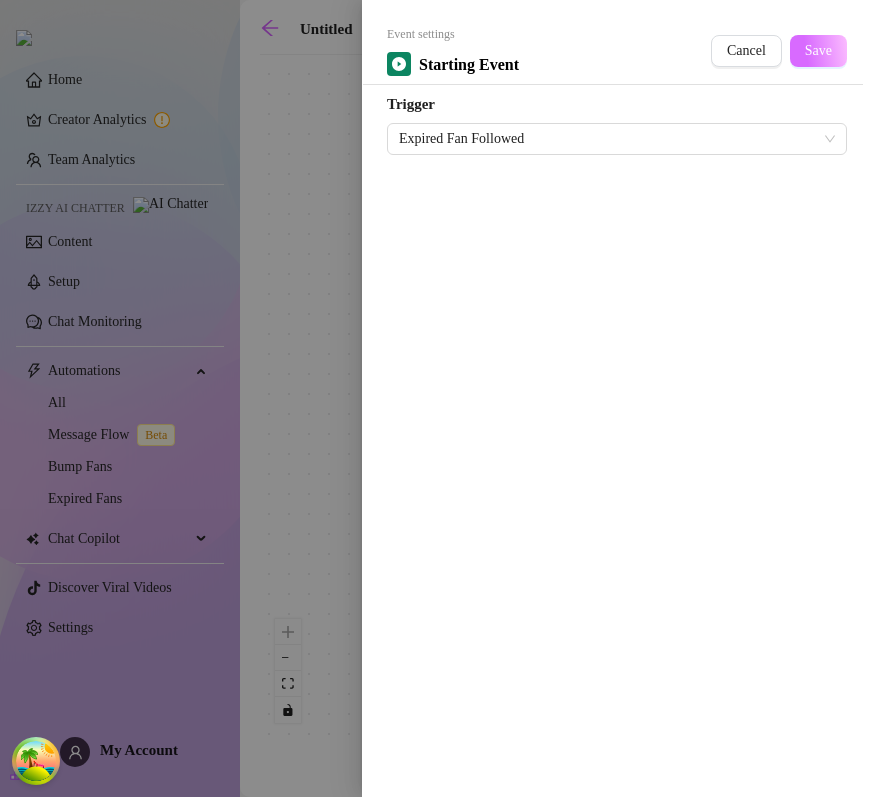 click on "Save" at bounding box center (818, 51) 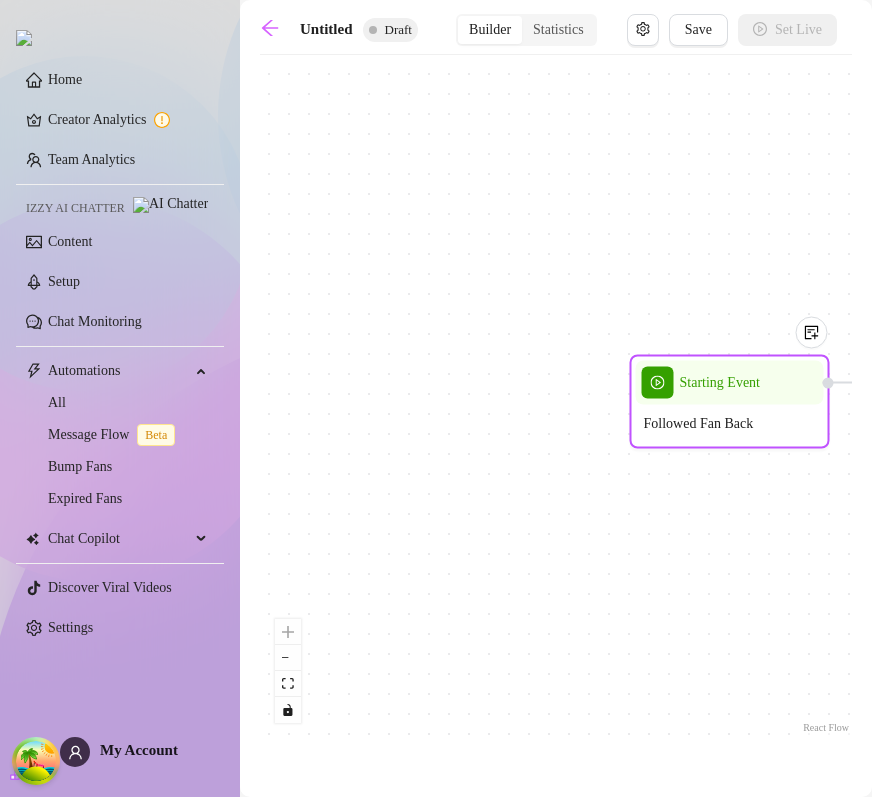 click on "Followed Fan Back" at bounding box center [730, 424] 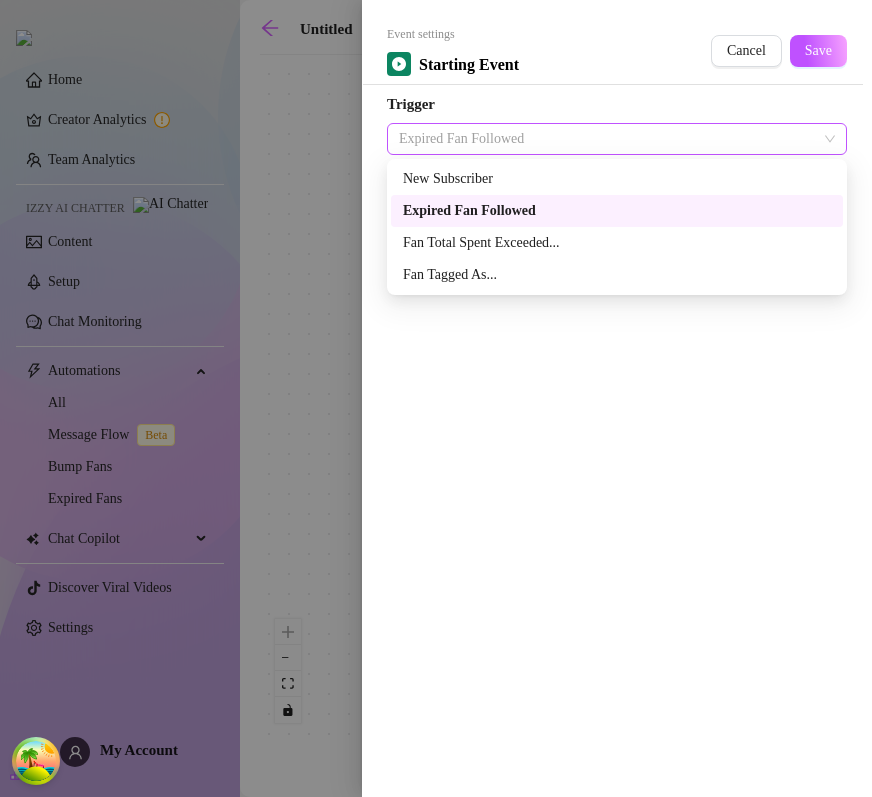 click on "Expired Fan Followed" at bounding box center (617, 139) 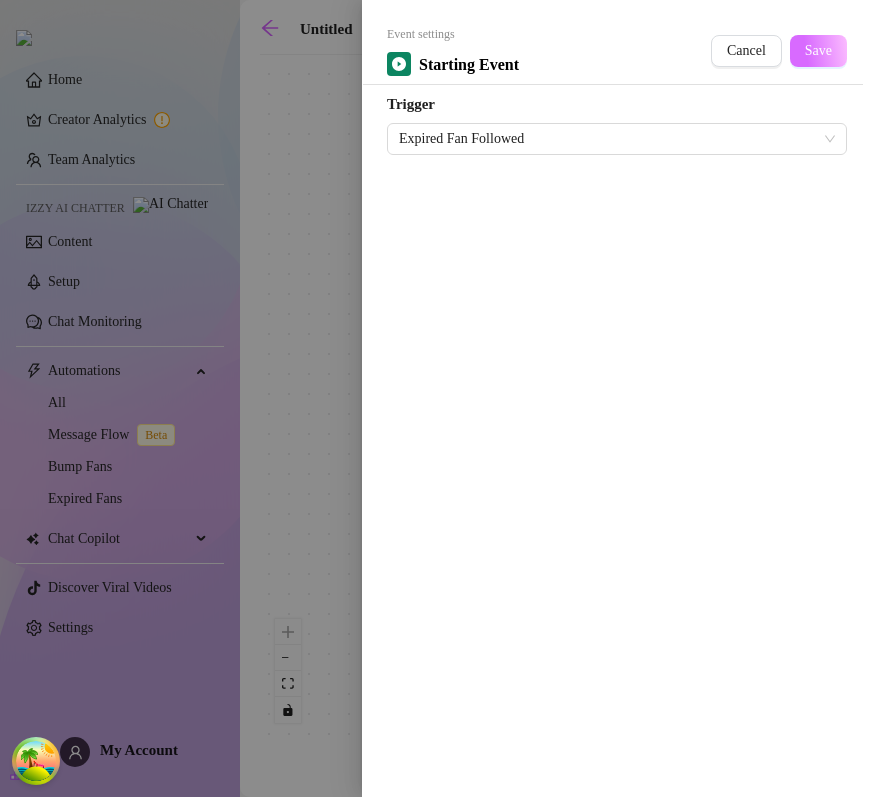click on "Save" at bounding box center [818, 51] 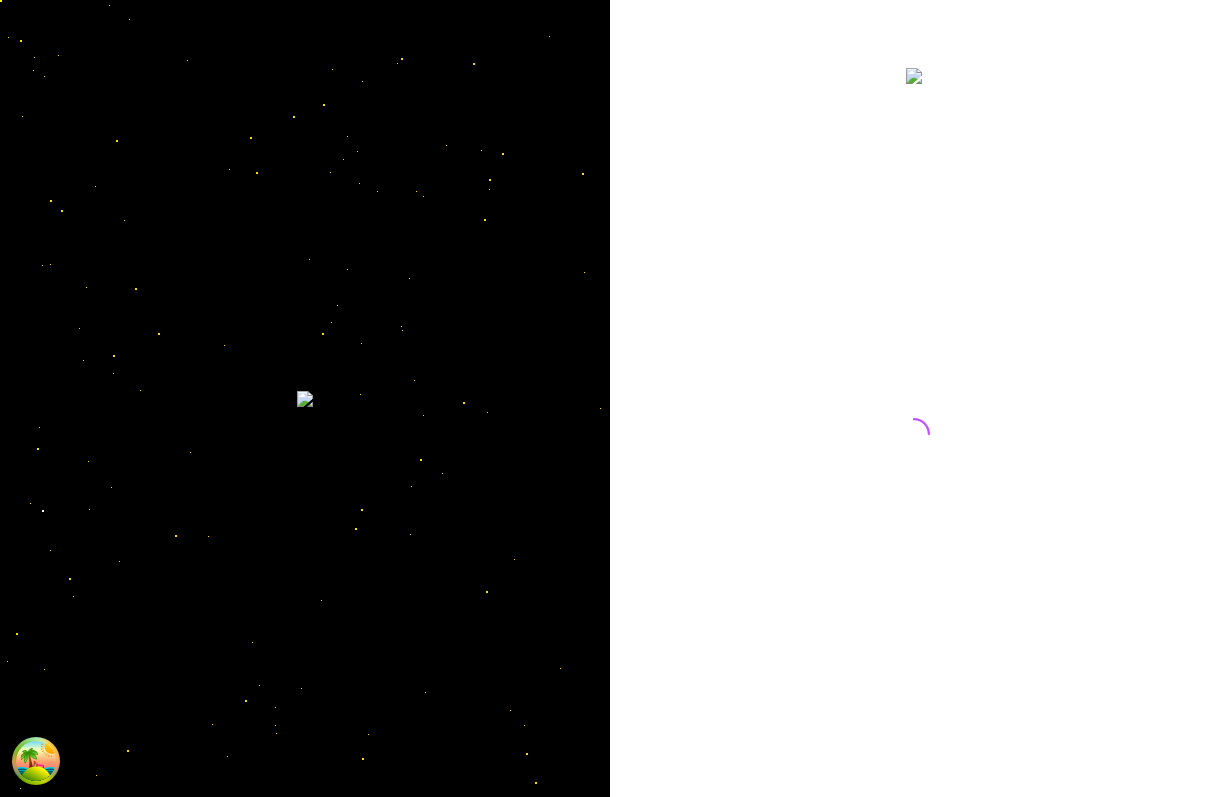 scroll, scrollTop: 0, scrollLeft: 0, axis: both 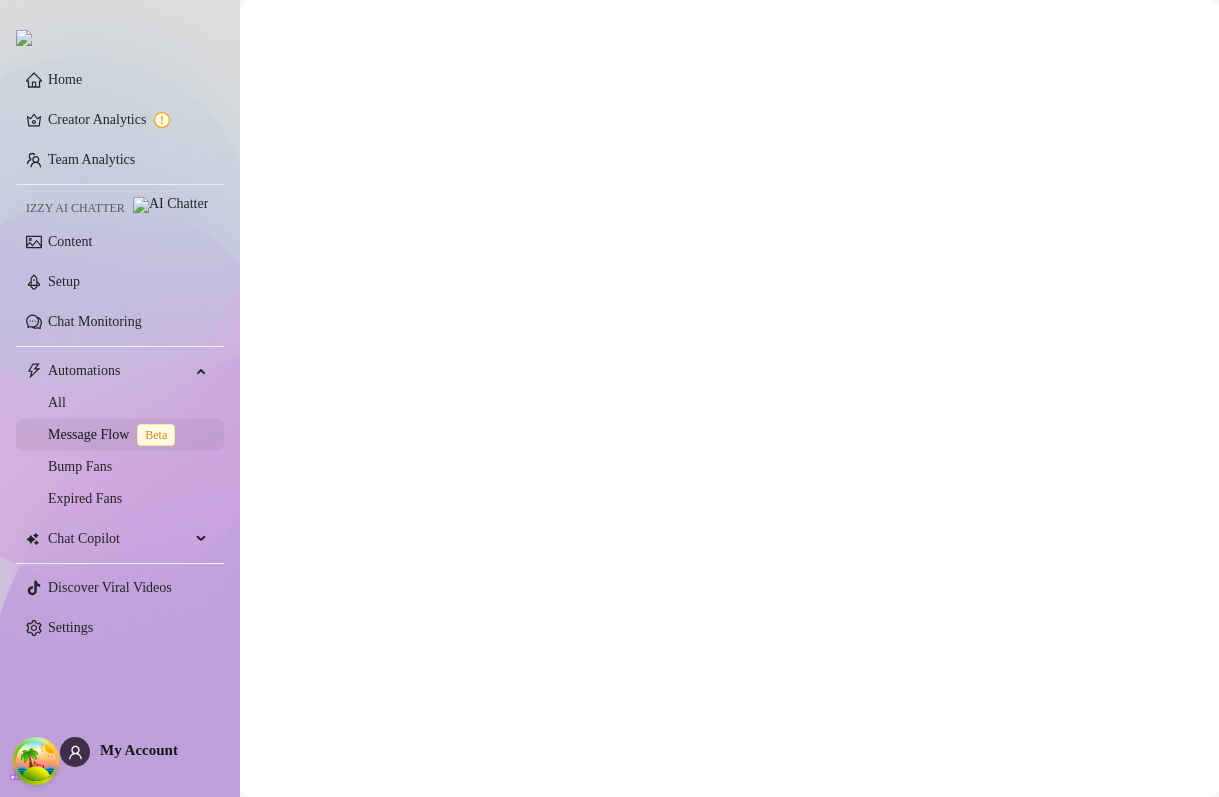 click on "Message Flow Beta" at bounding box center (115, 434) 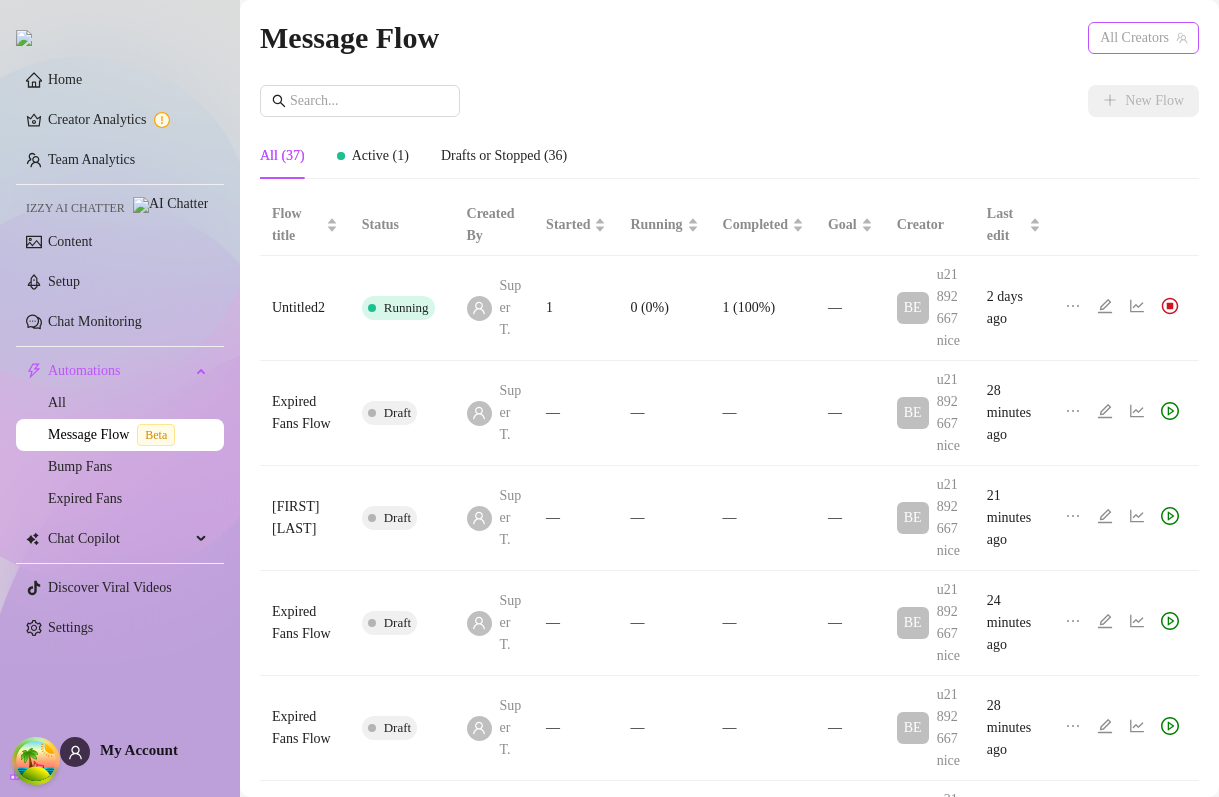 click on "All Creators" at bounding box center (1143, 38) 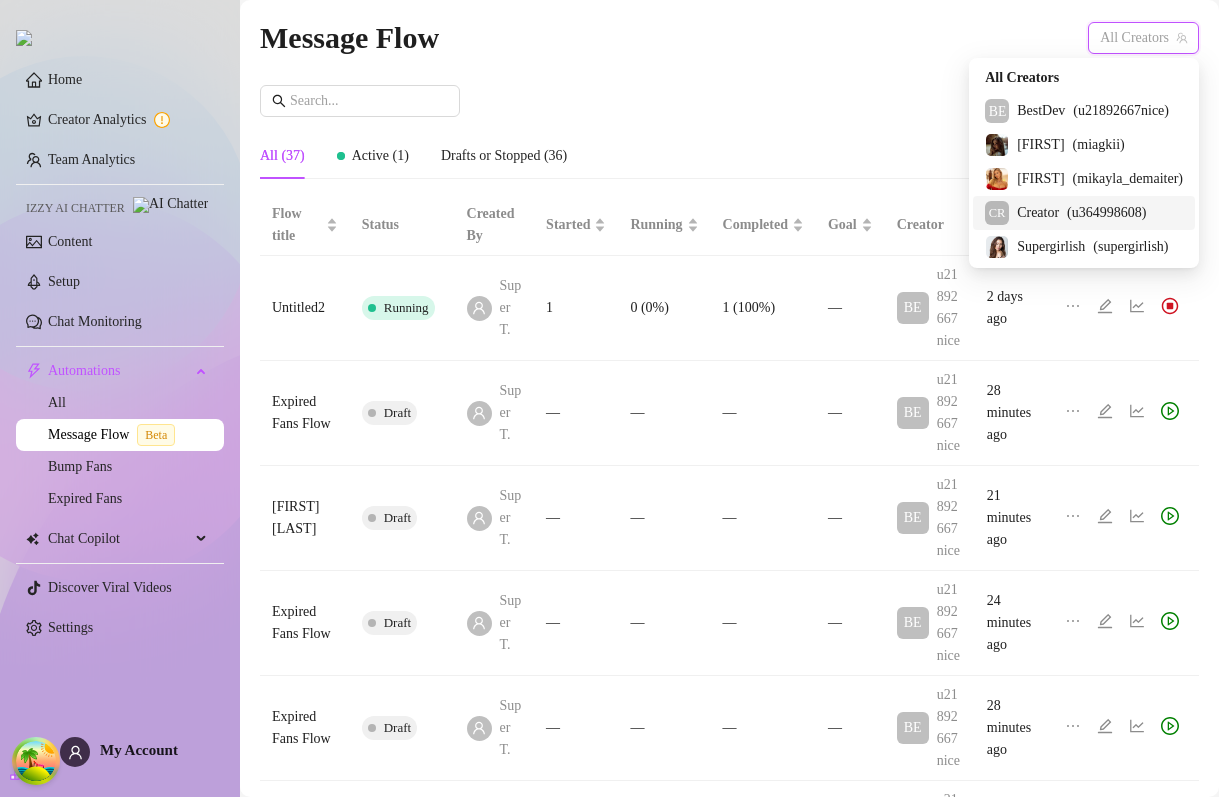 click on "CR Creator   ( u364998608 )" at bounding box center (1084, 213) 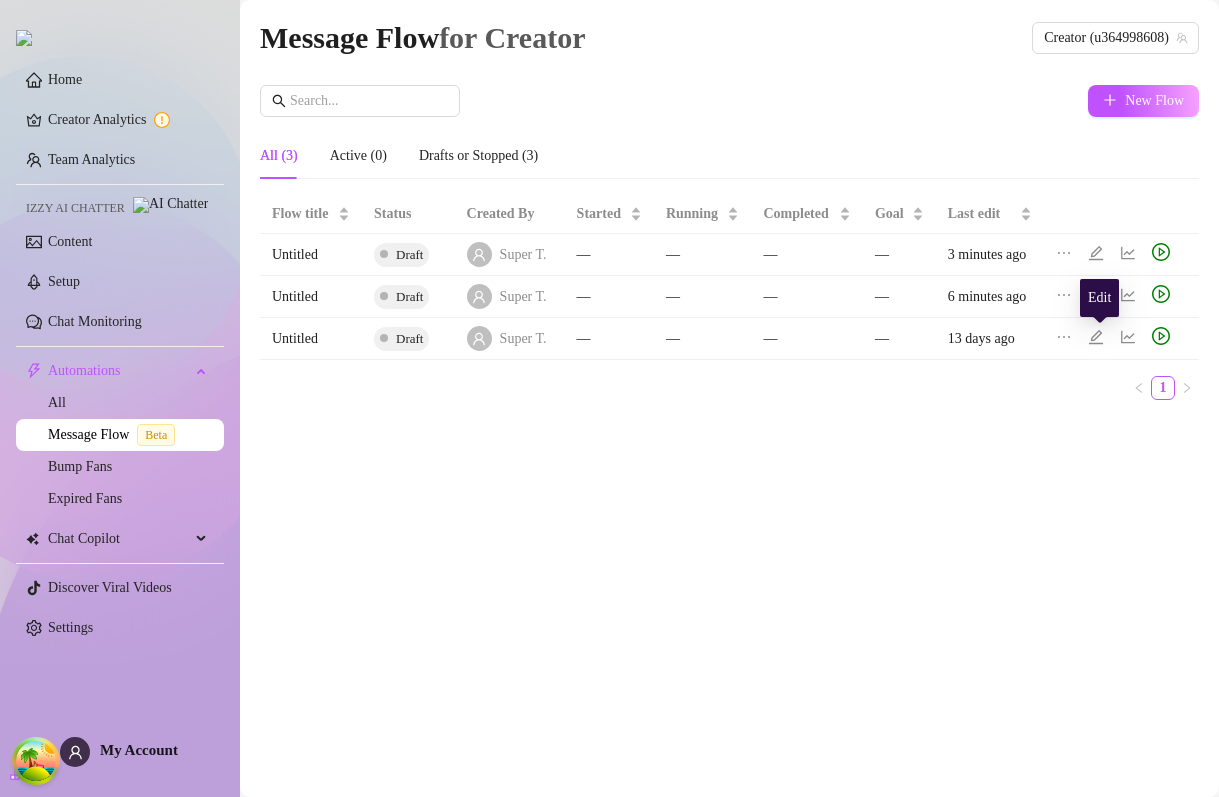 click 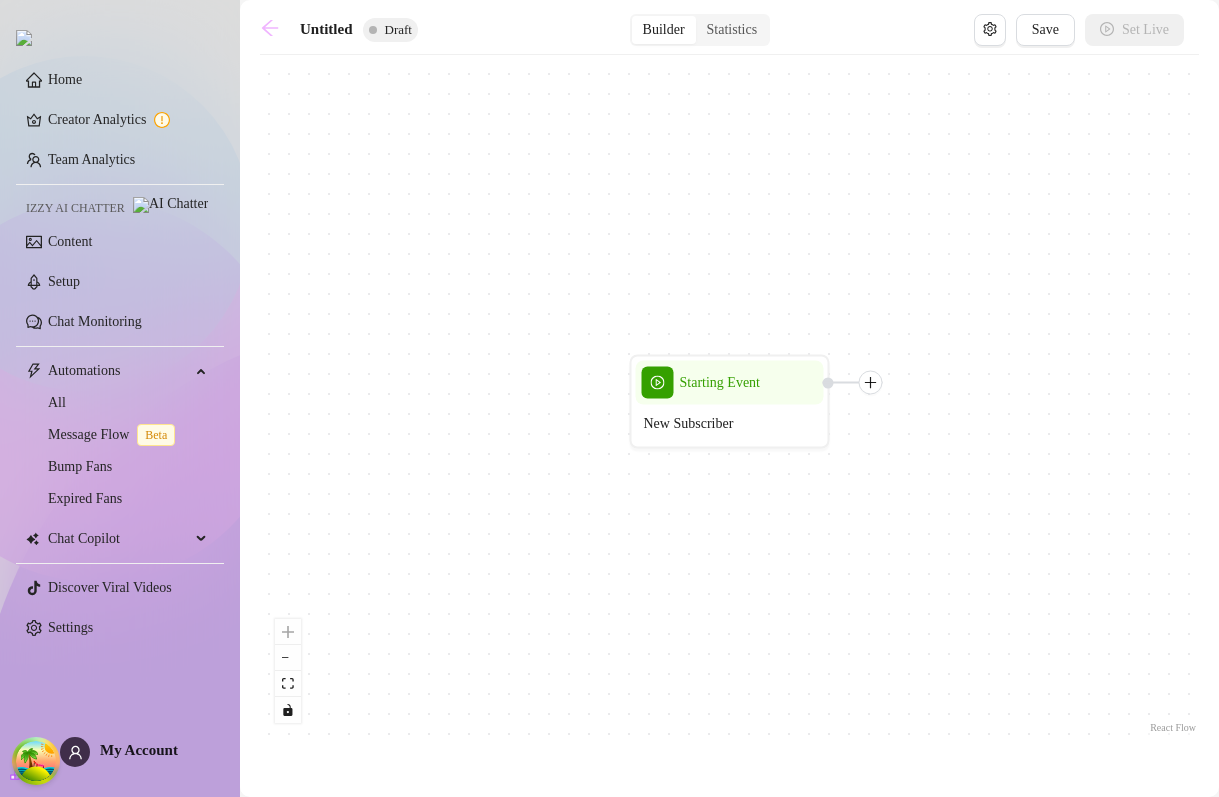 click 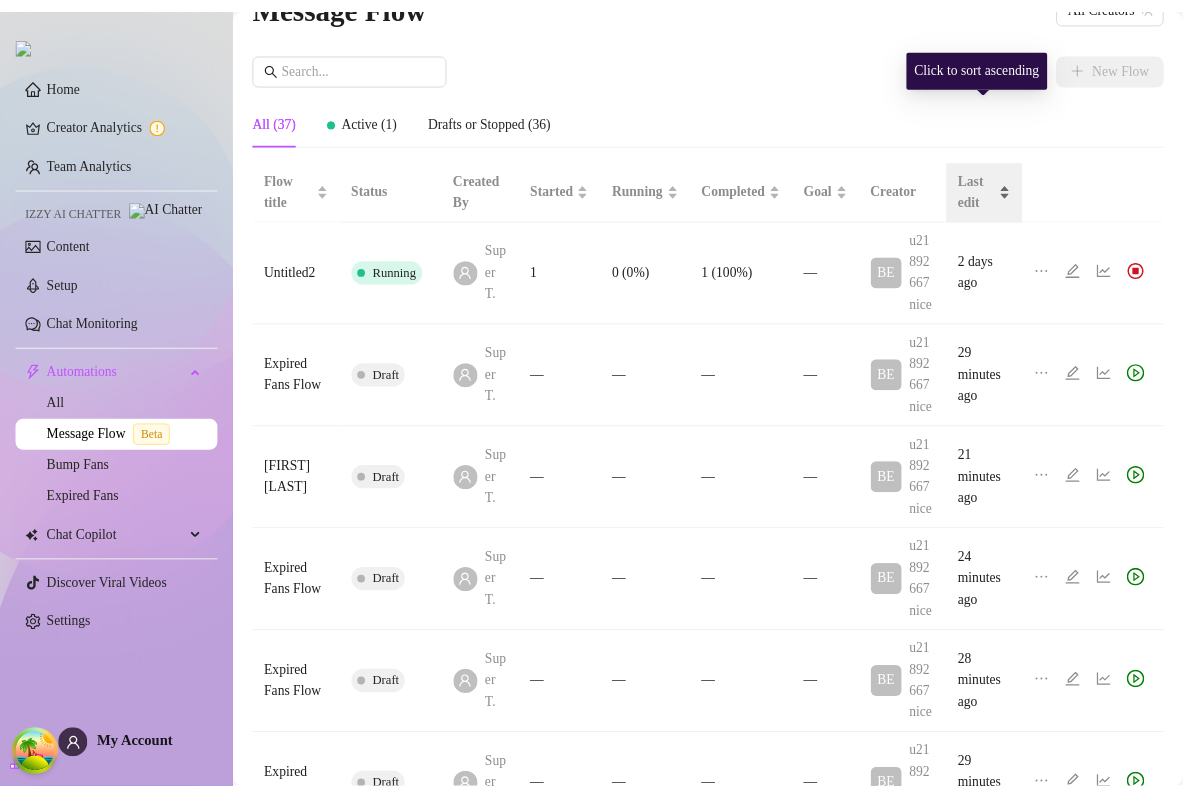scroll, scrollTop: 0, scrollLeft: 0, axis: both 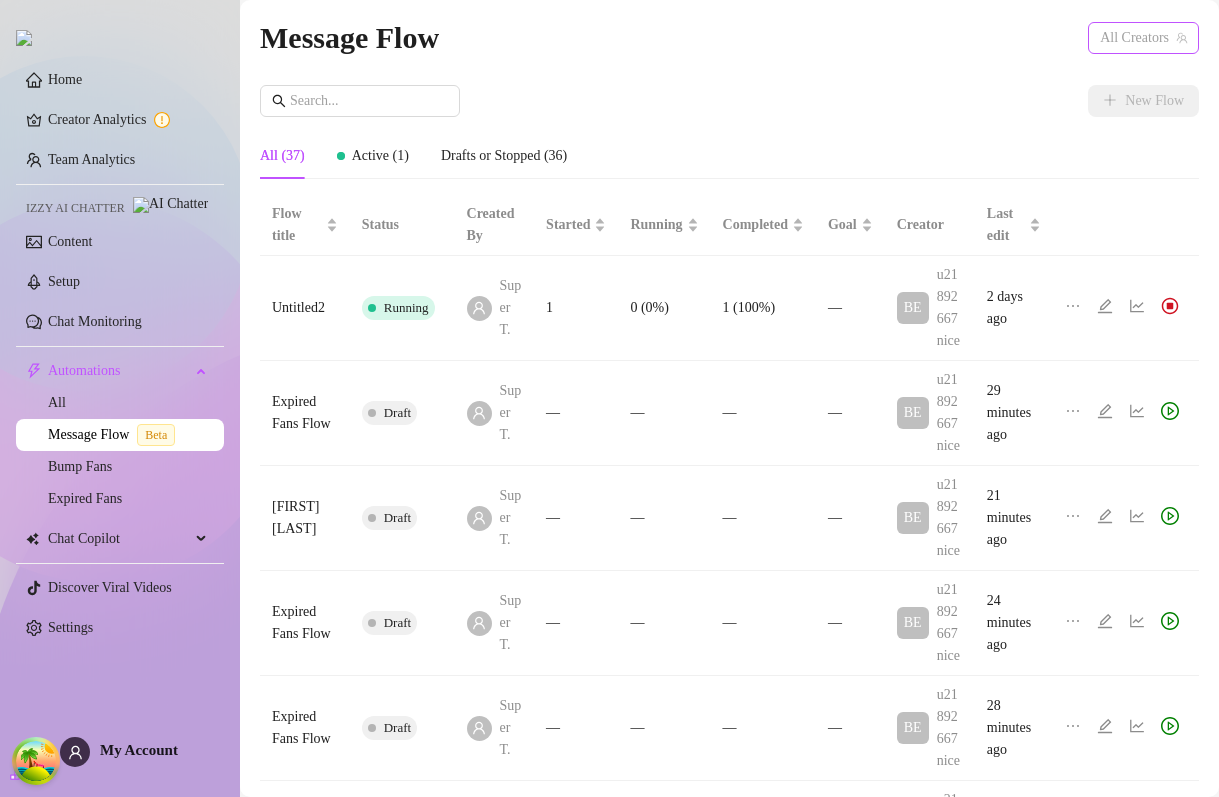 click on "All Creators" at bounding box center (1143, 38) 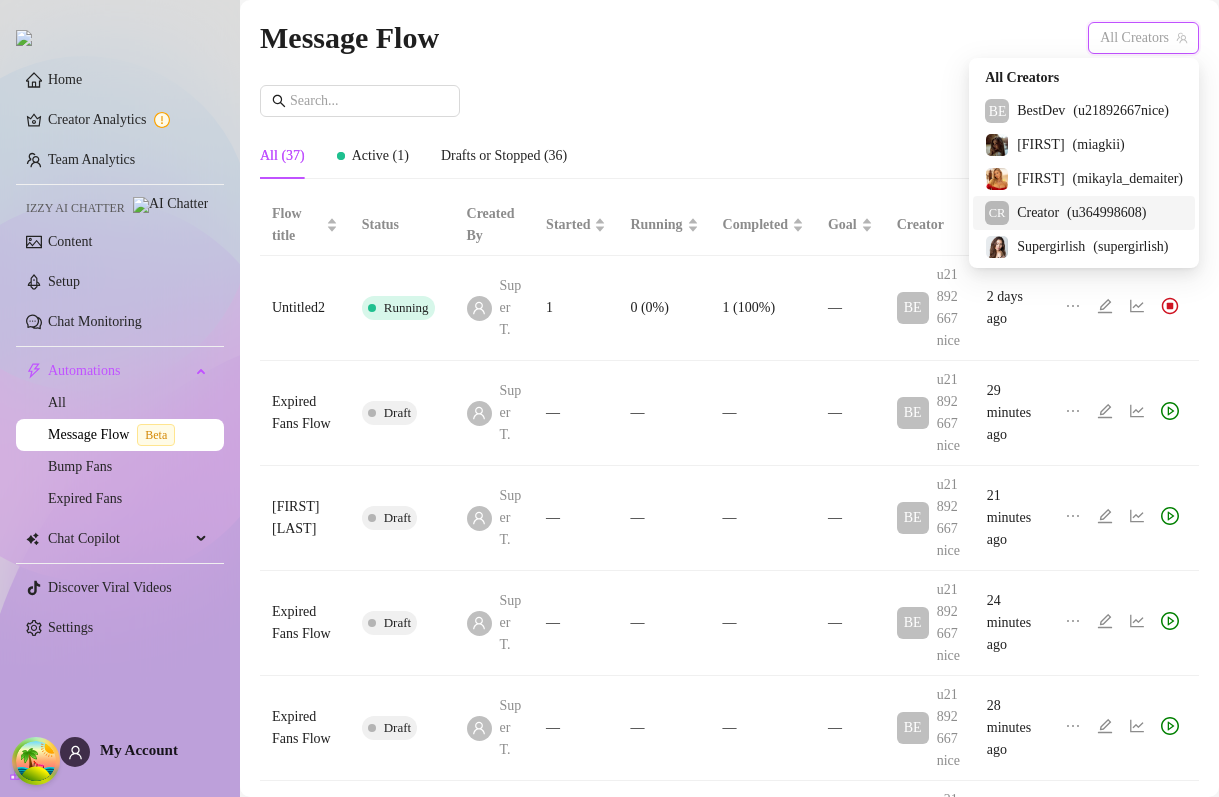 click on "Creator" at bounding box center [1038, 213] 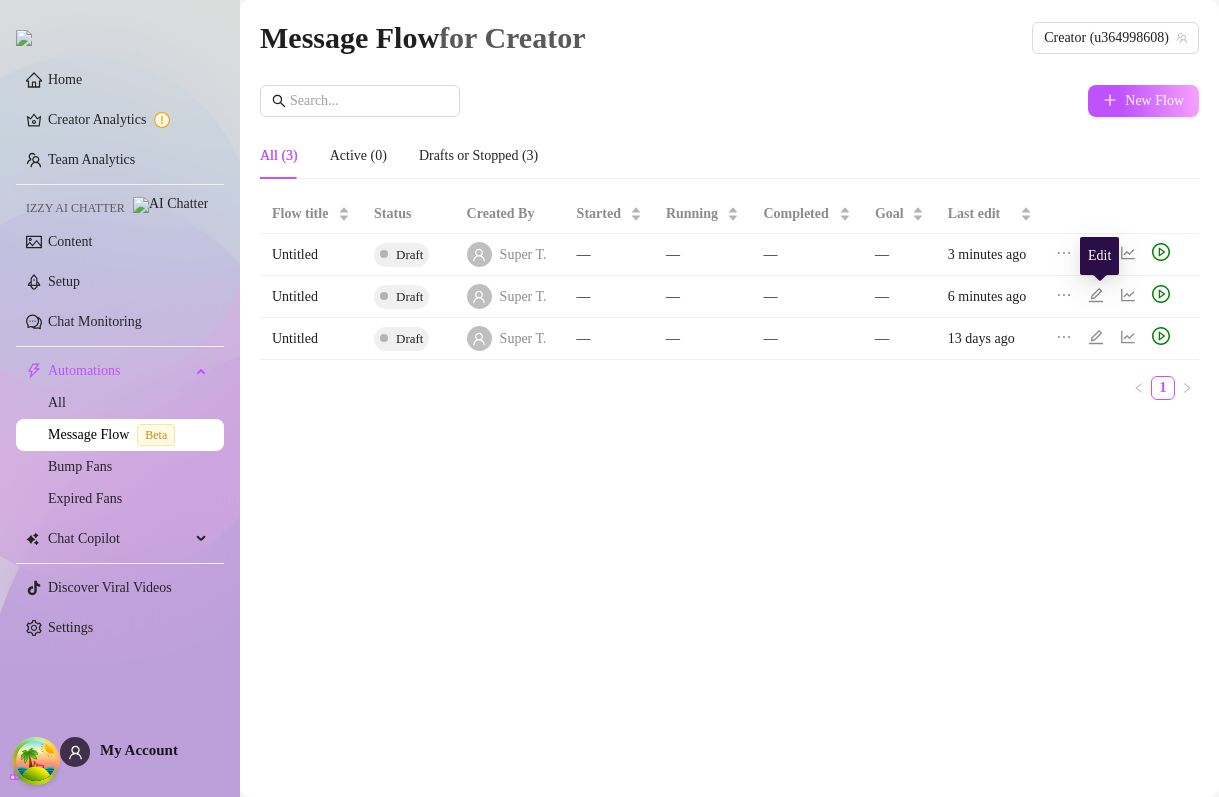 click 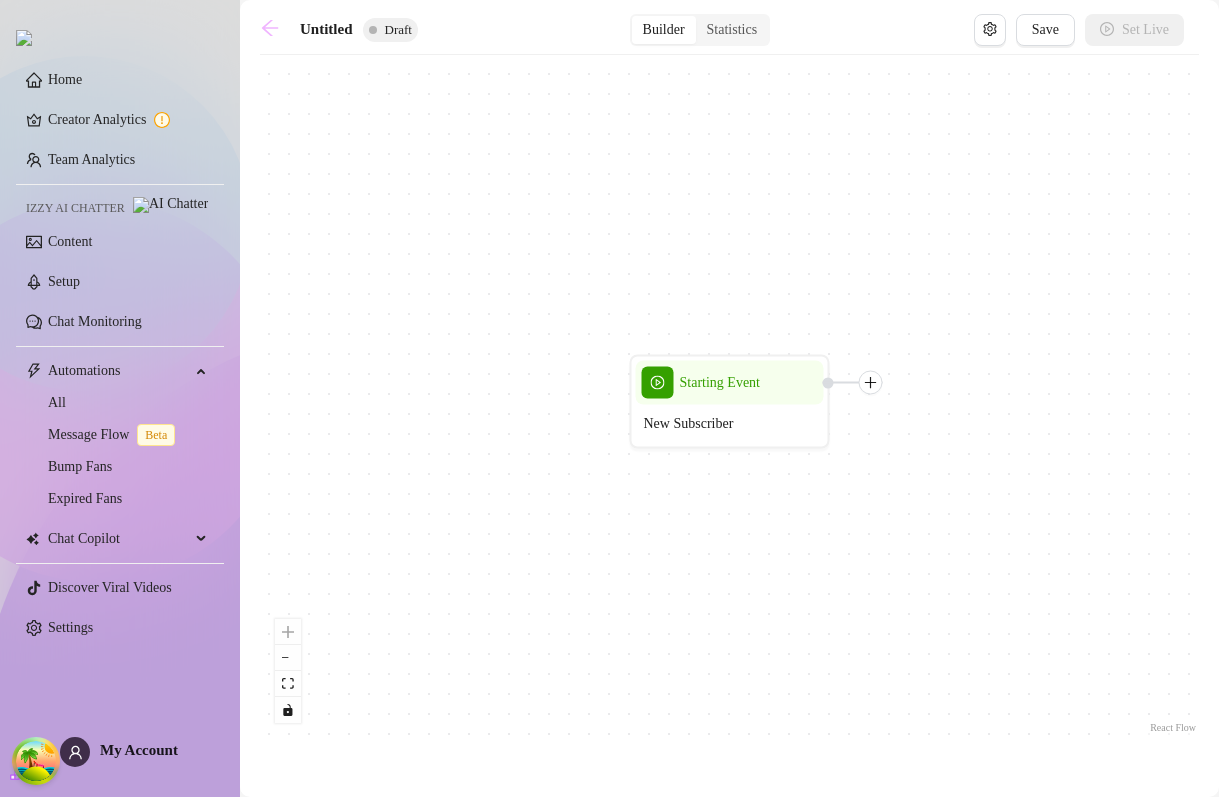 click 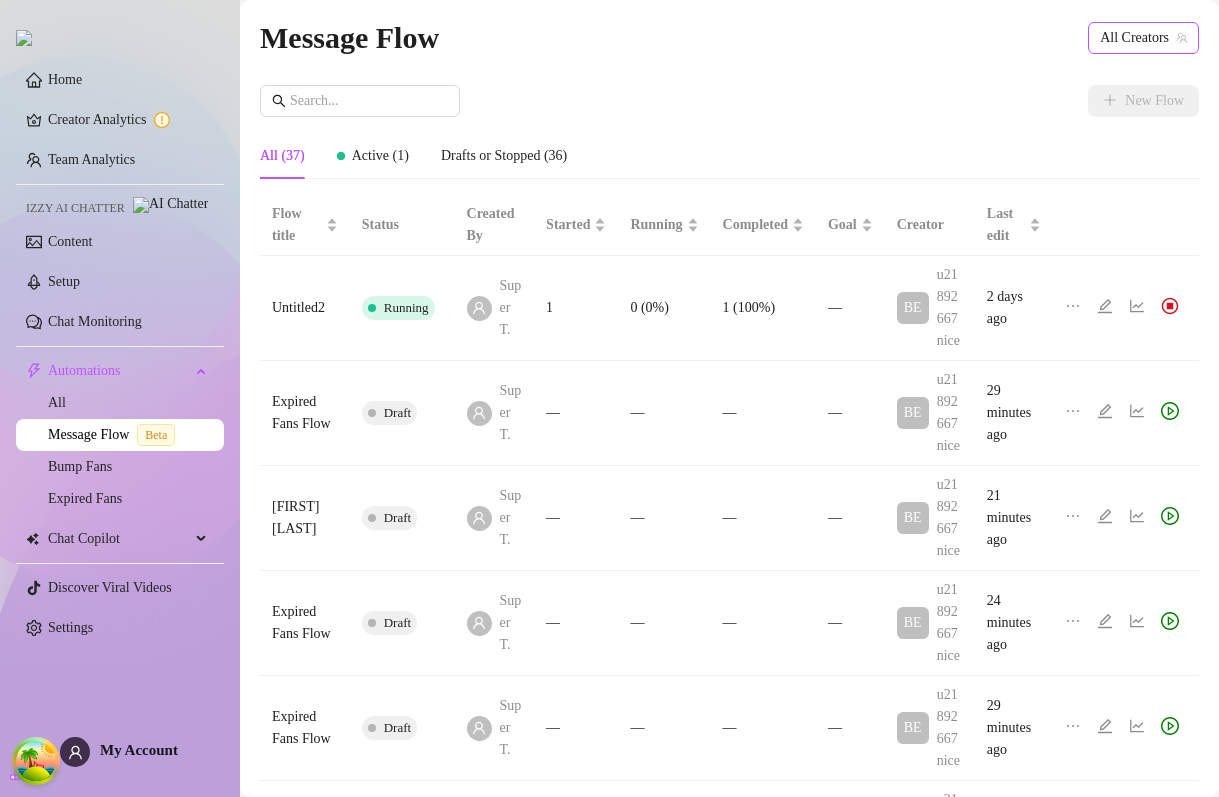 click on "All Creators" at bounding box center (1143, 38) 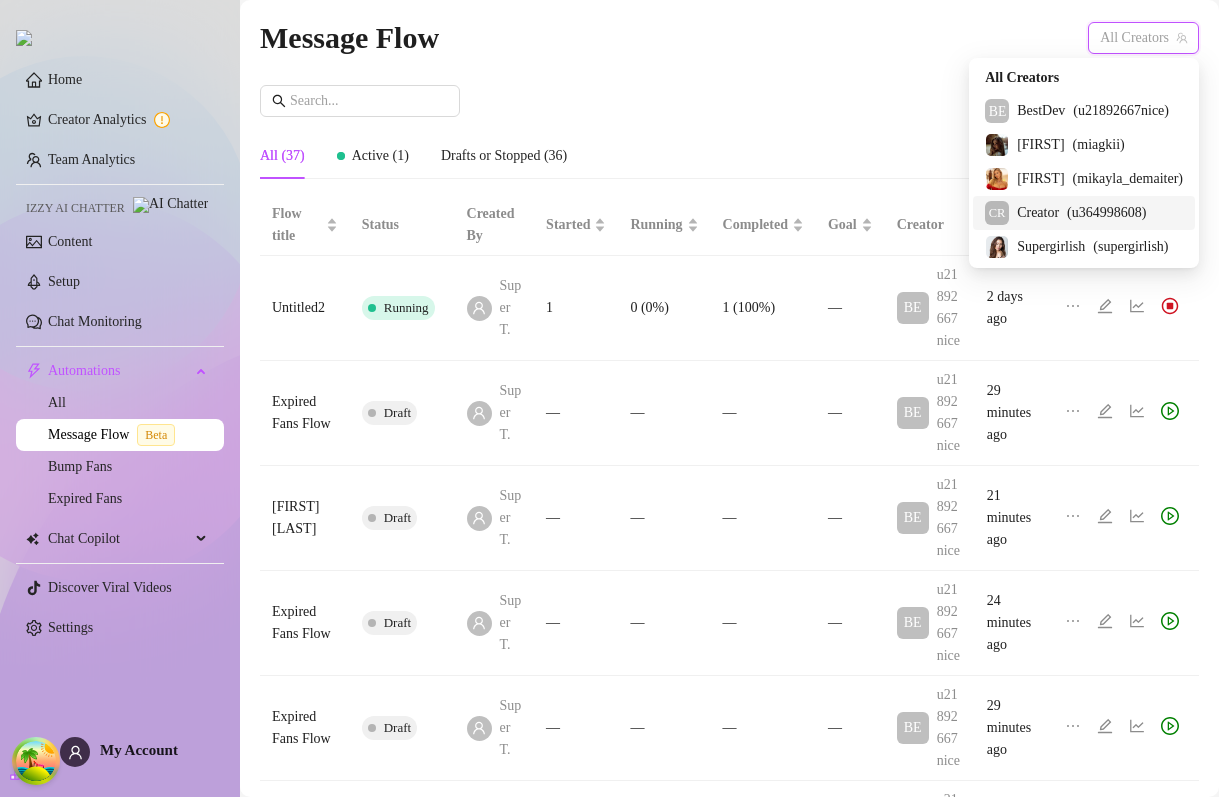 click on "Creator" at bounding box center [1038, 213] 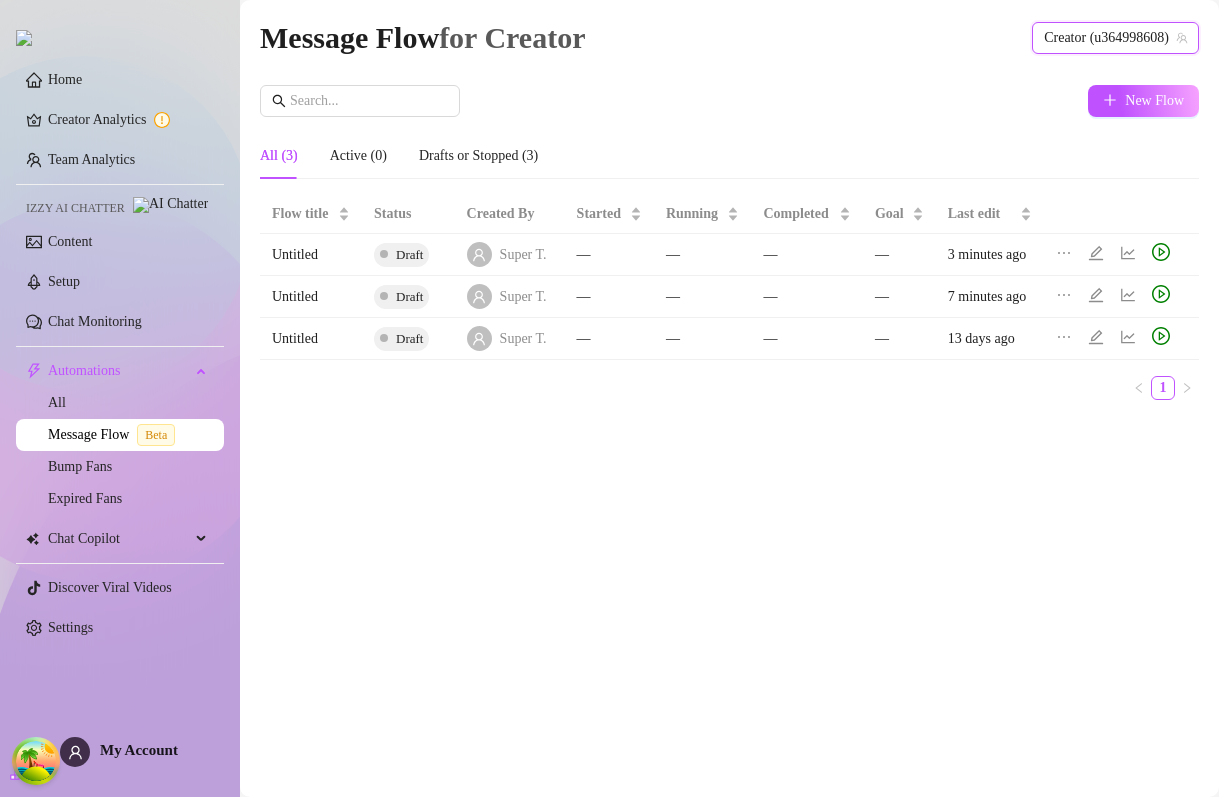 click 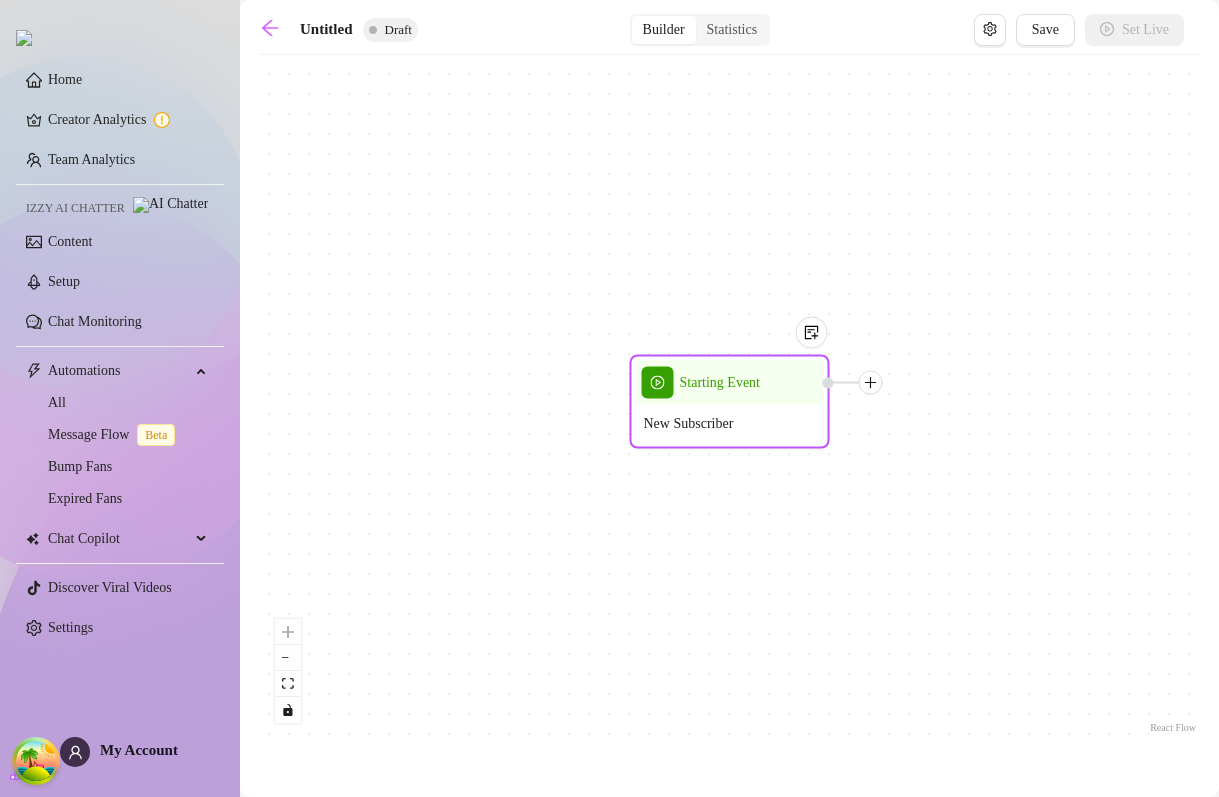 click on "New Subscriber" at bounding box center [689, 424] 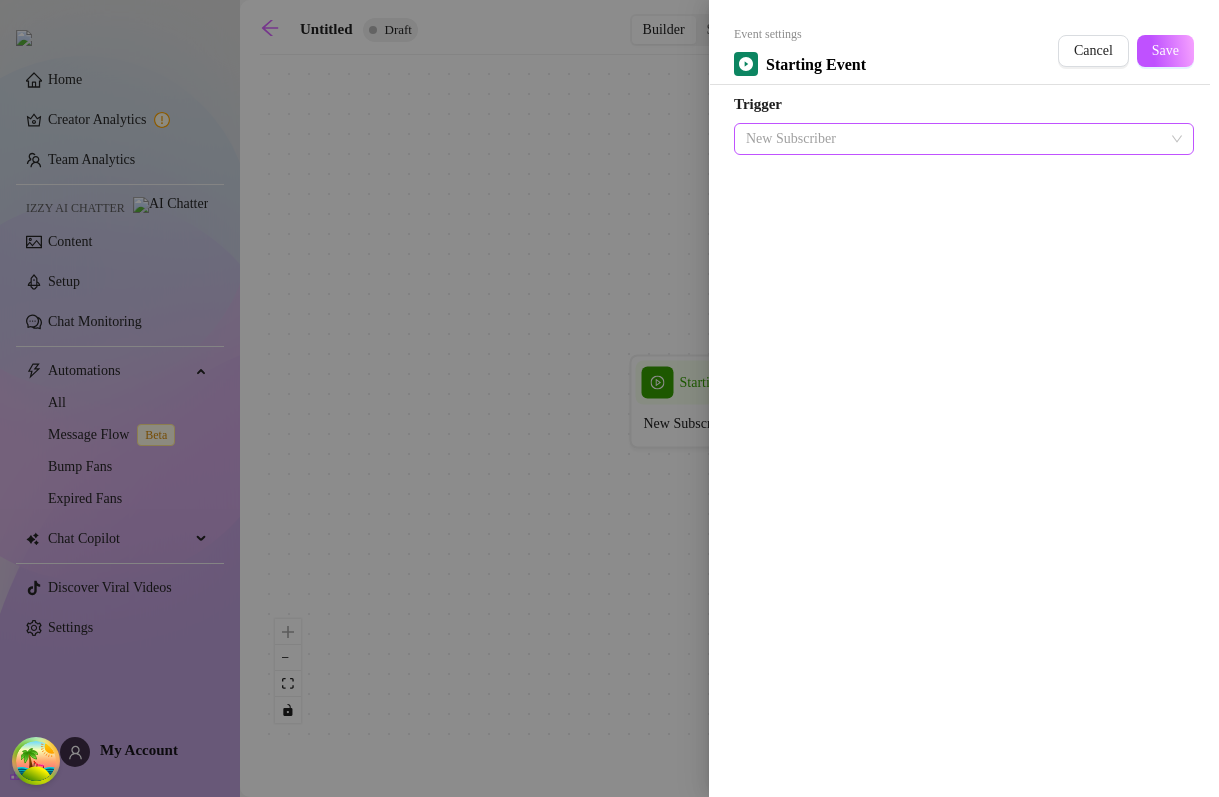 click on "New Subscriber" at bounding box center (964, 139) 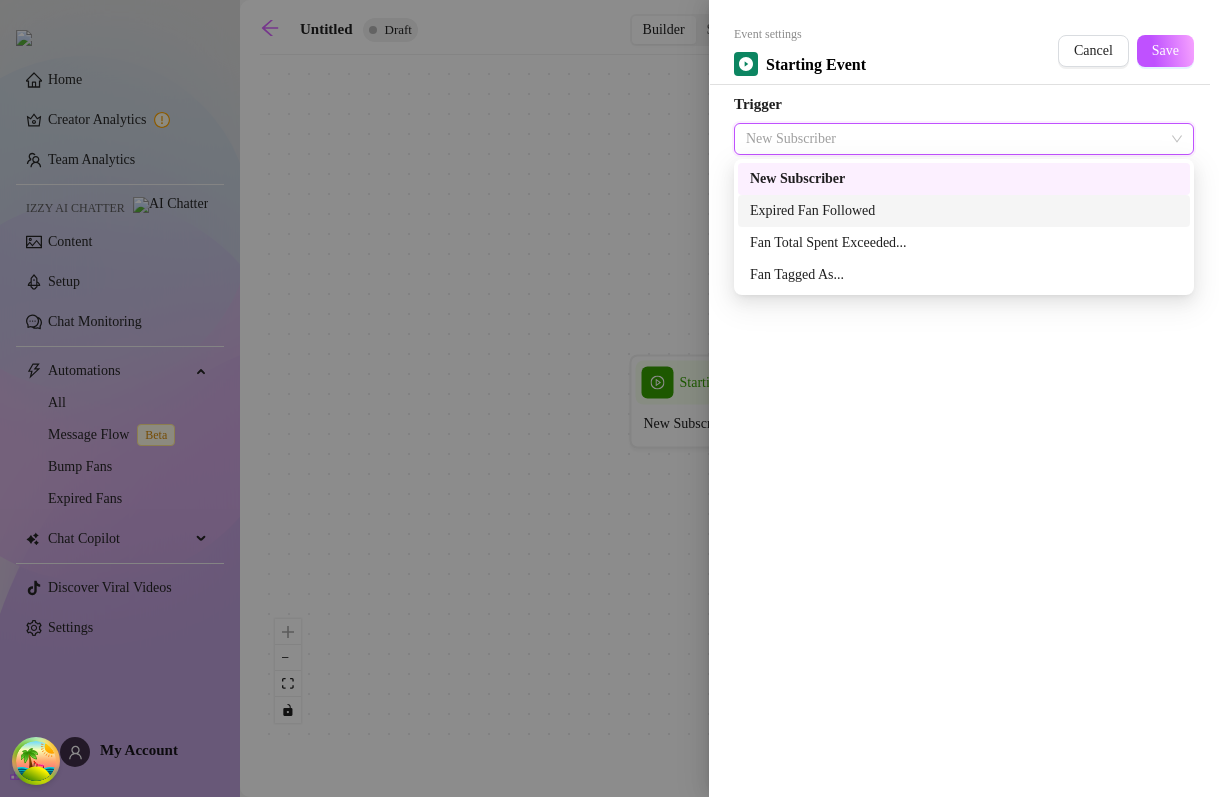 click on "Expired Fan Followed" at bounding box center [964, 211] 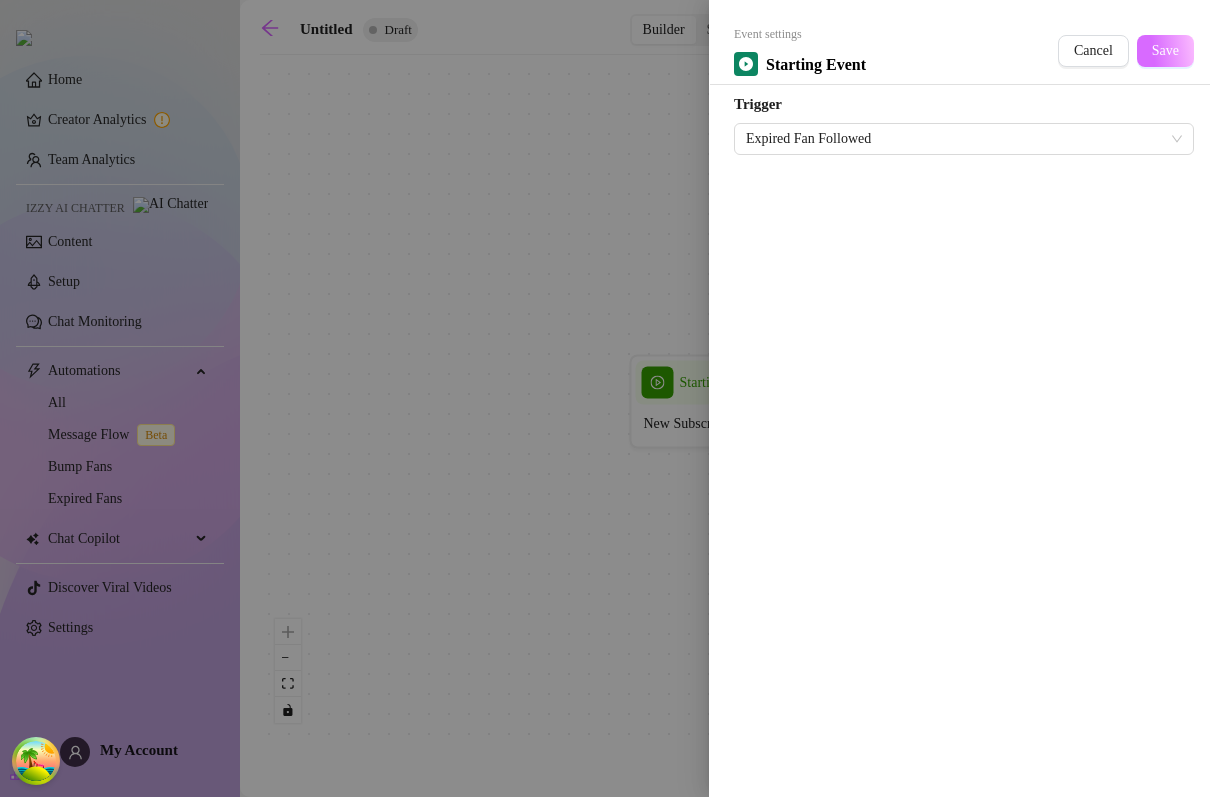 click on "Save" at bounding box center (1165, 51) 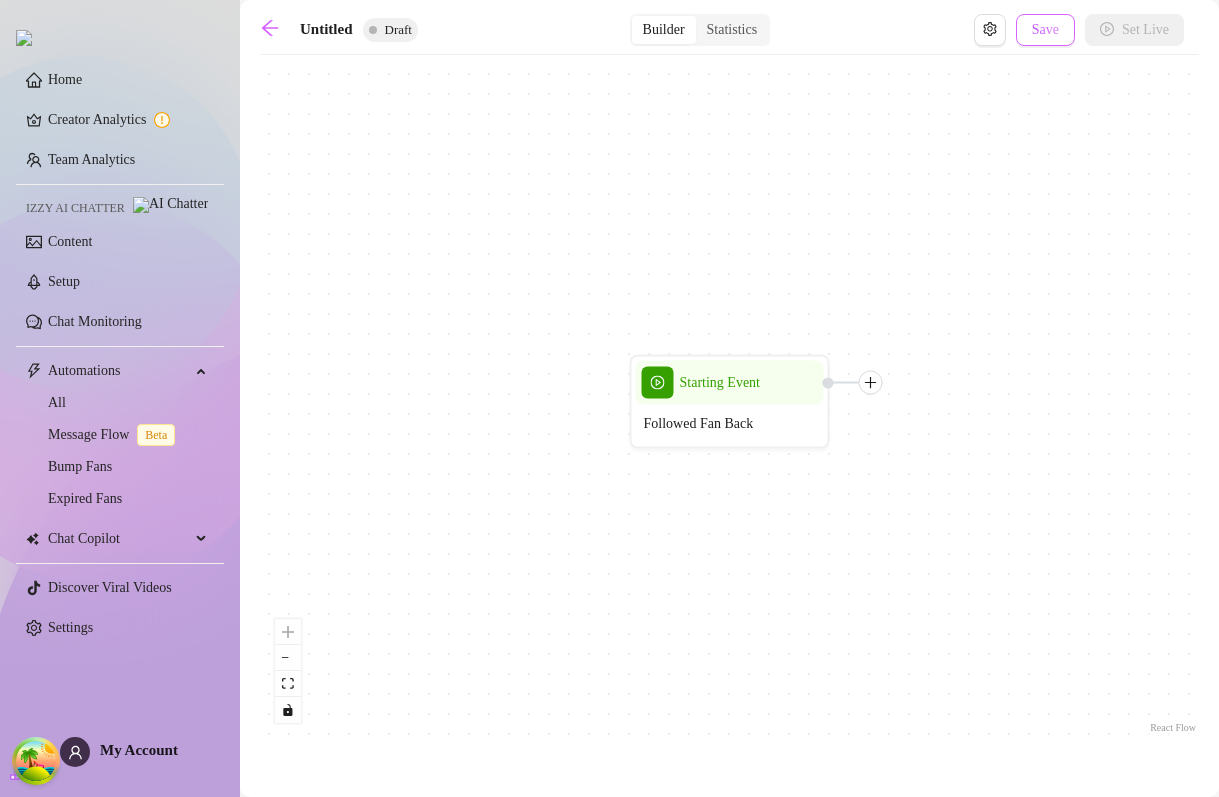 click on "Save" at bounding box center (1045, 30) 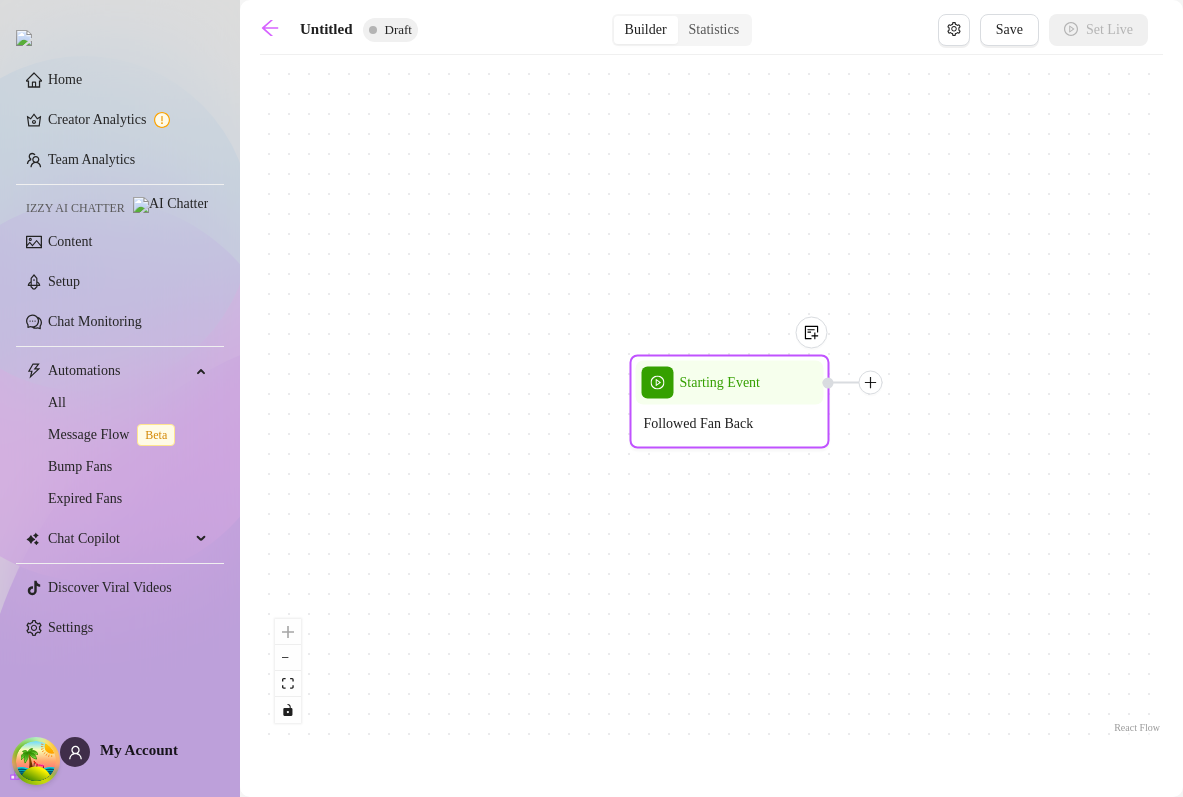 click on "Followed Fan Back" at bounding box center [730, 424] 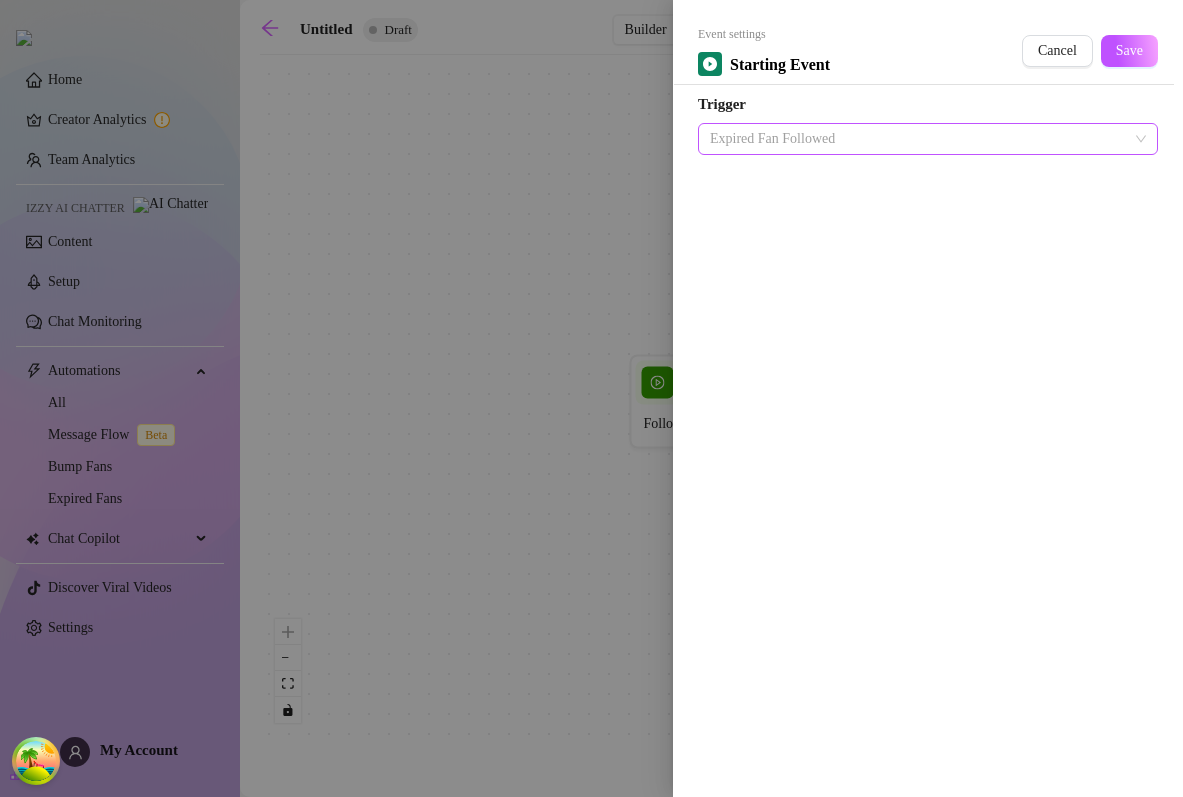 click on "Expired Fan Followed" at bounding box center (928, 139) 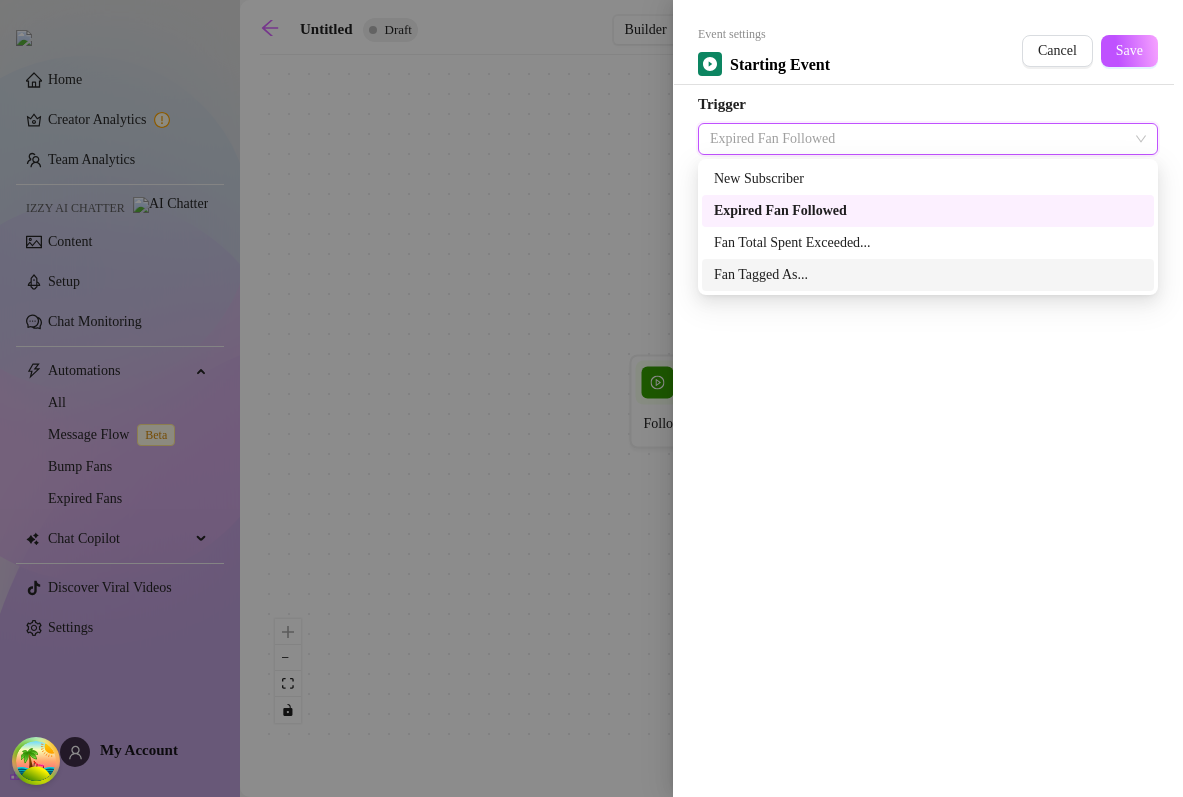 click on "Fan Tagged As..." at bounding box center (928, 275) 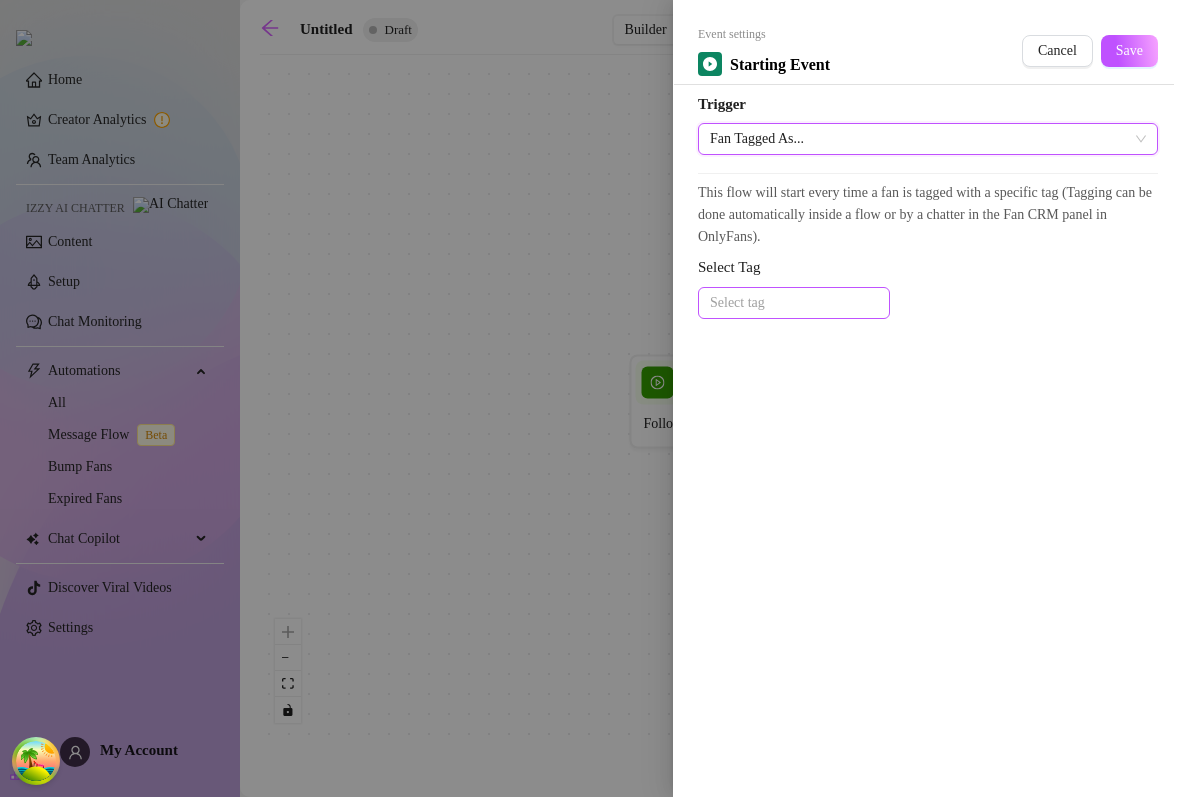 click at bounding box center [794, 303] 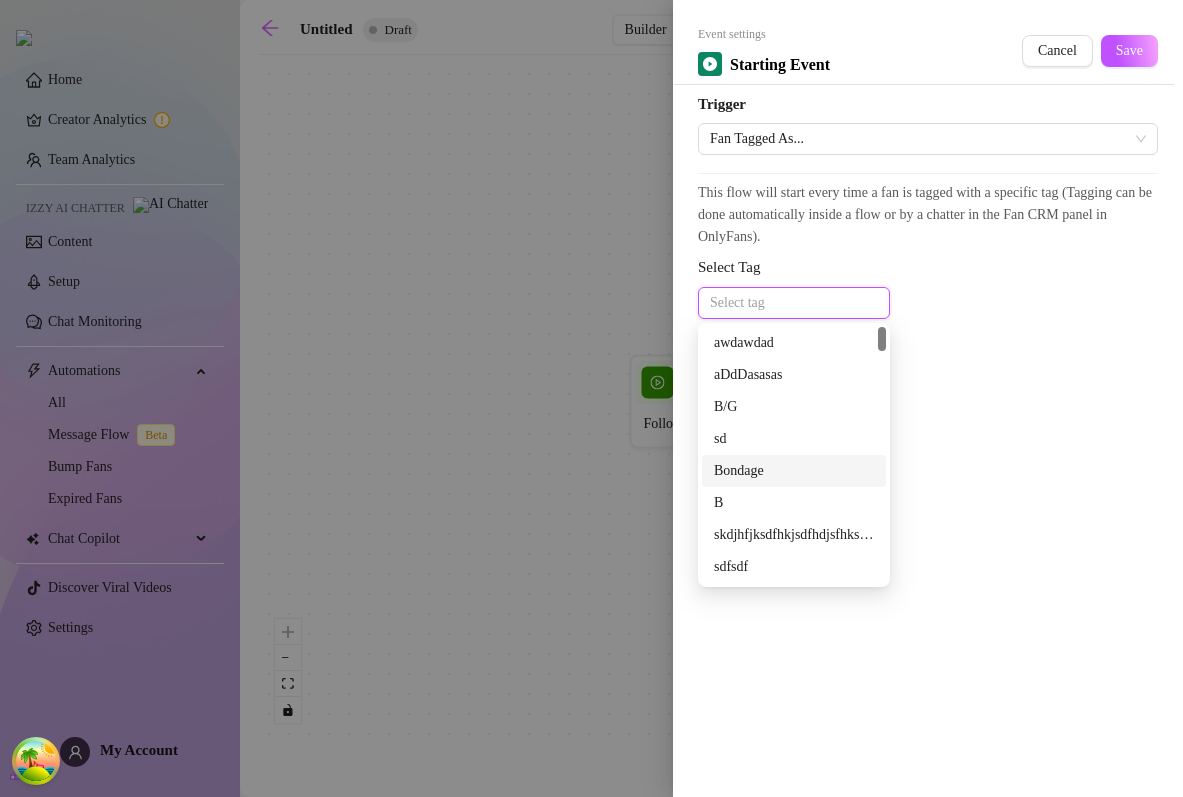 click on "Bondage" at bounding box center [794, 471] 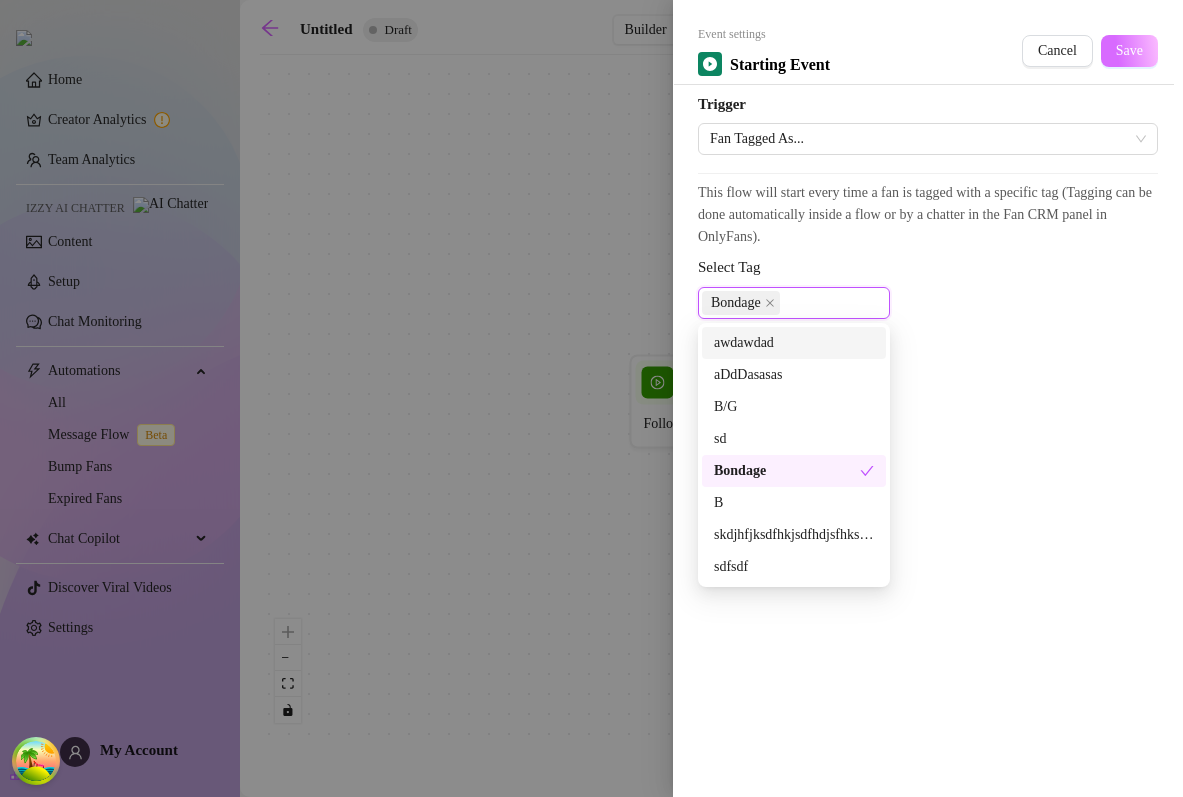 click on "Save" at bounding box center [1129, 51] 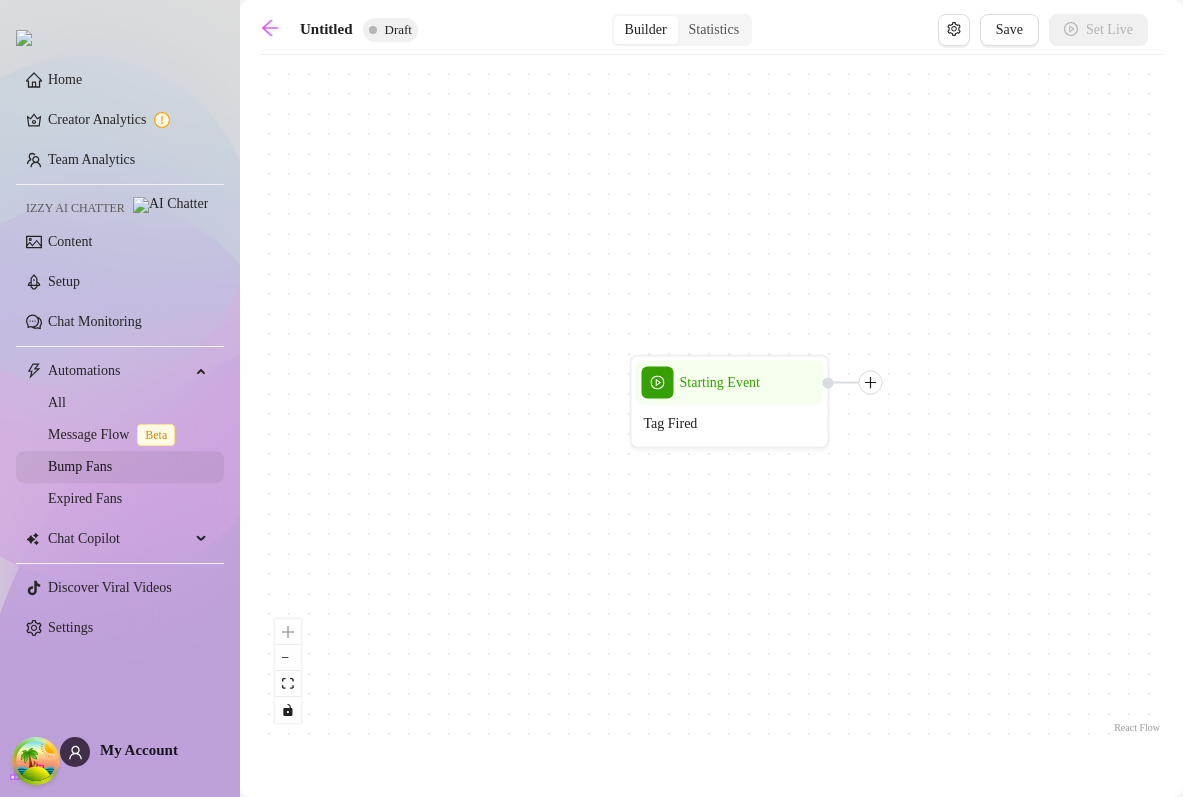 click on "Bump Fans" at bounding box center (80, 466) 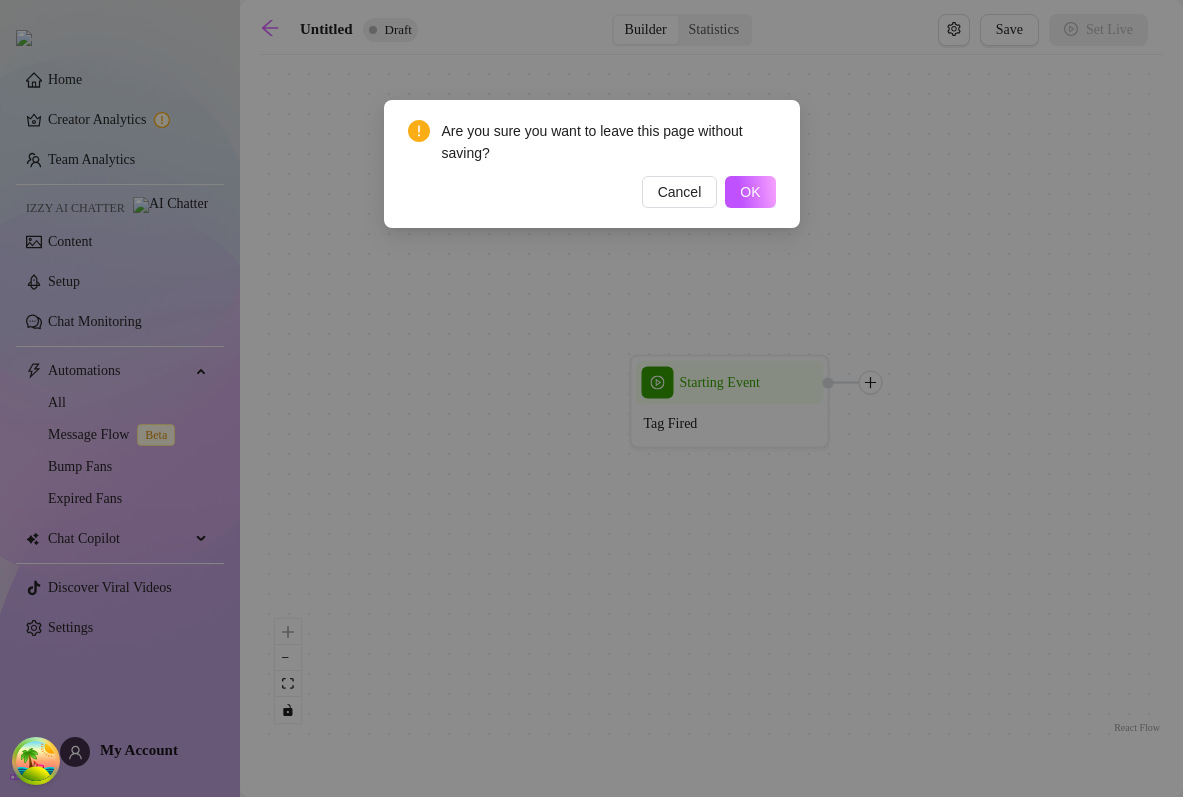 click on "Are you sure you want to leave this page without saving? Cancel OK" at bounding box center [591, 398] 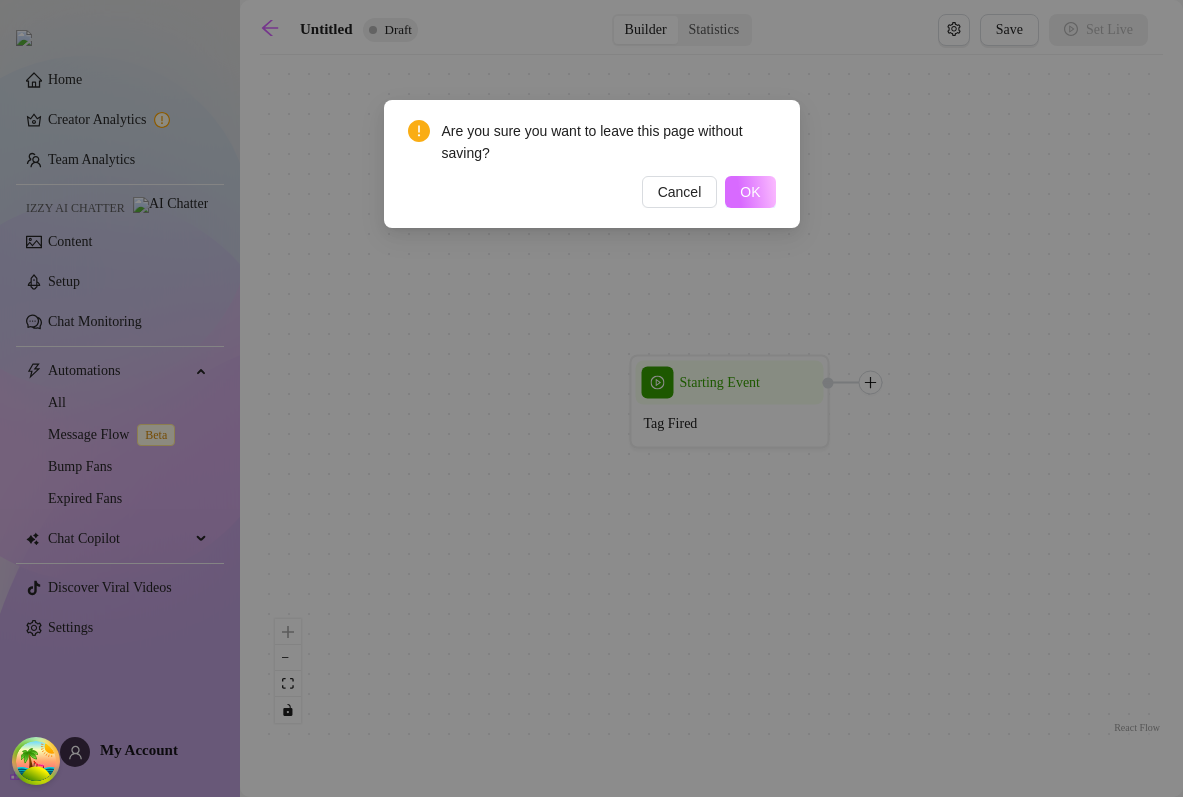 click on "OK" at bounding box center [750, 192] 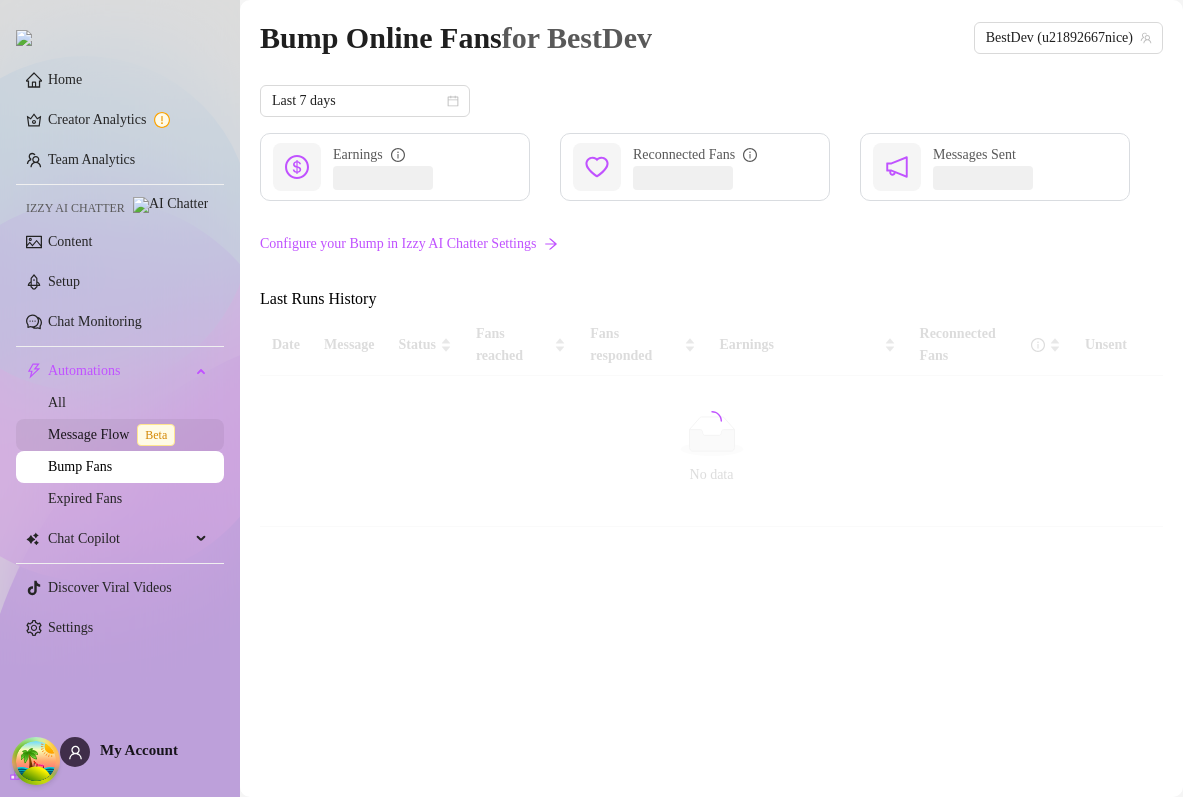 click on "Message Flow Beta" at bounding box center (115, 434) 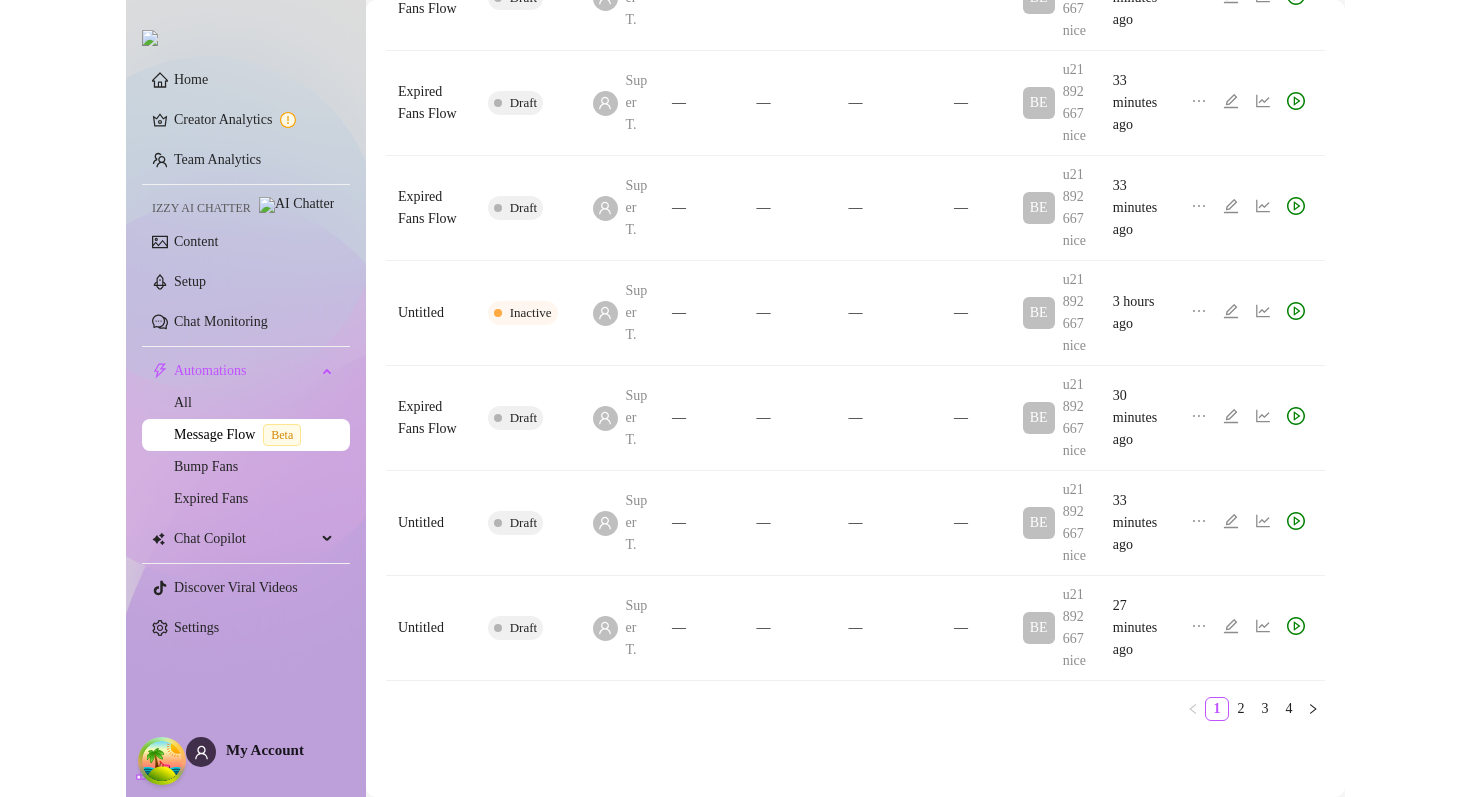 scroll, scrollTop: 939, scrollLeft: 0, axis: vertical 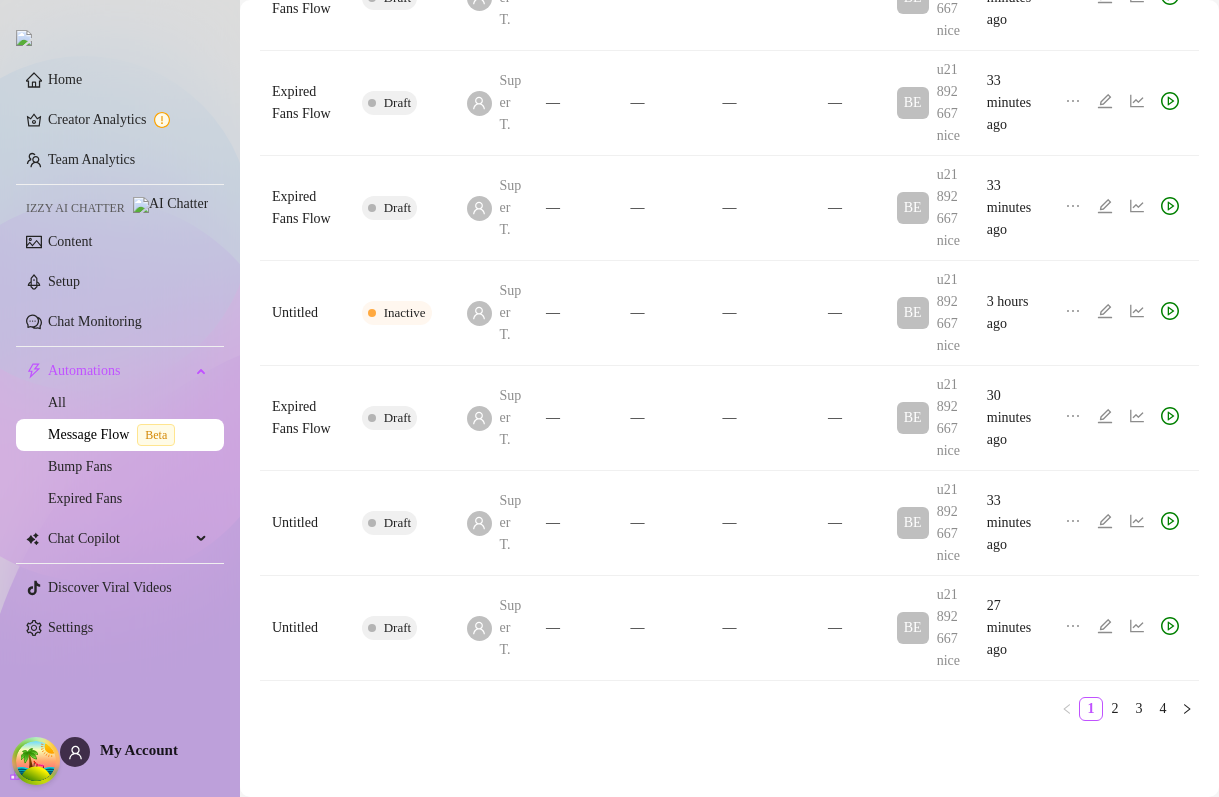 click 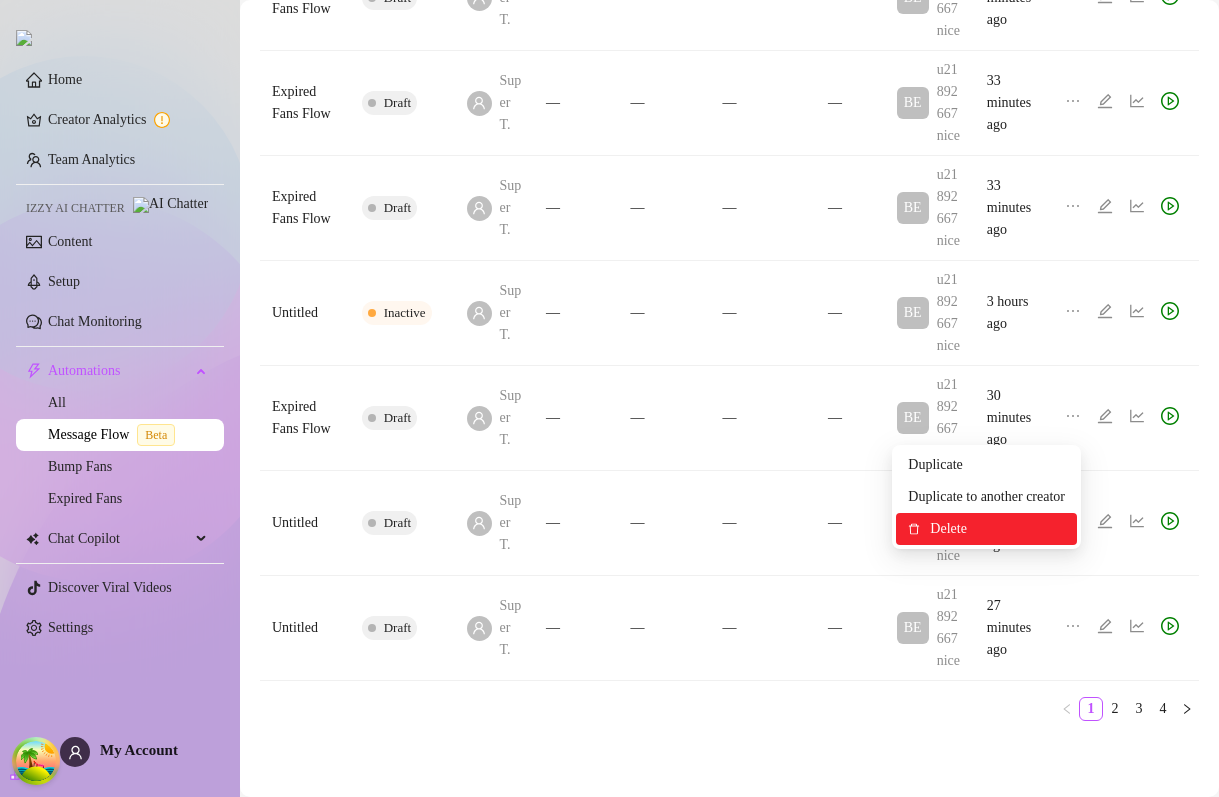 click on "Delete" at bounding box center [997, 529] 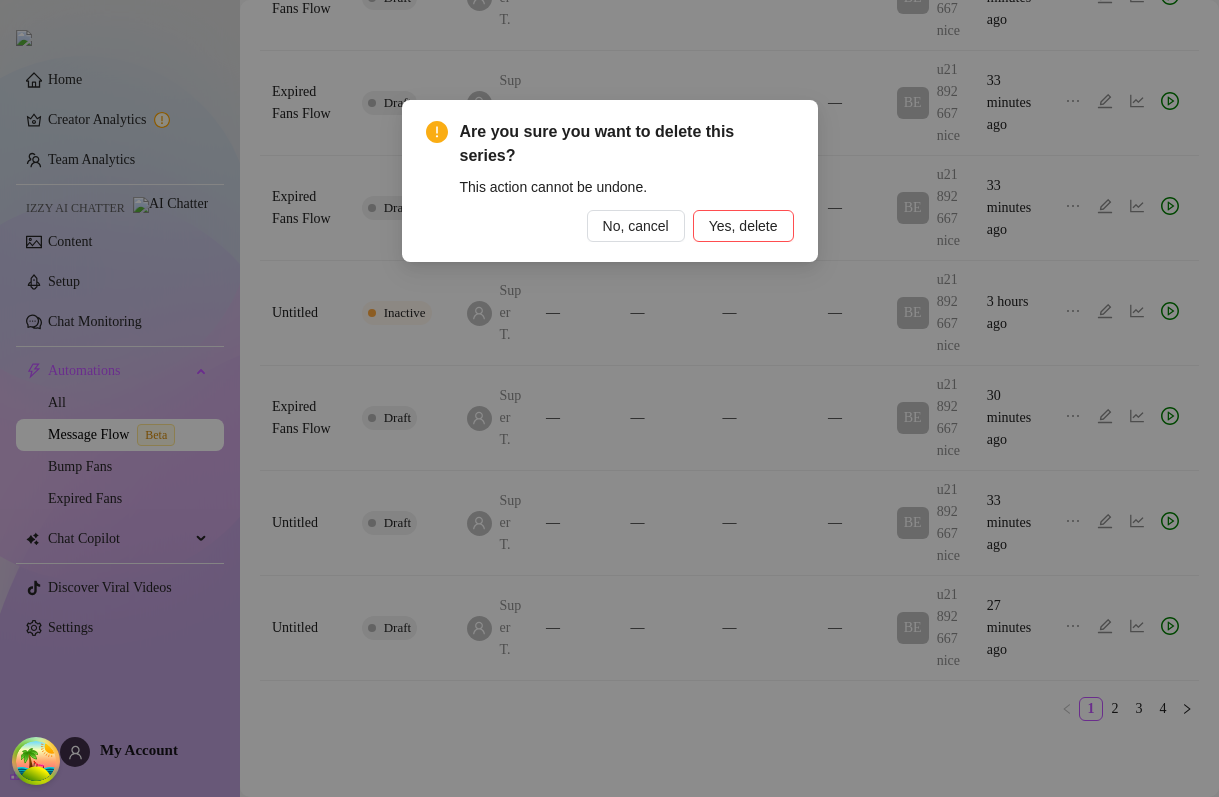 click on "Are you sure you want to delete this series? This action cannot be undone. No, cancel Yes, delete" at bounding box center (610, 181) 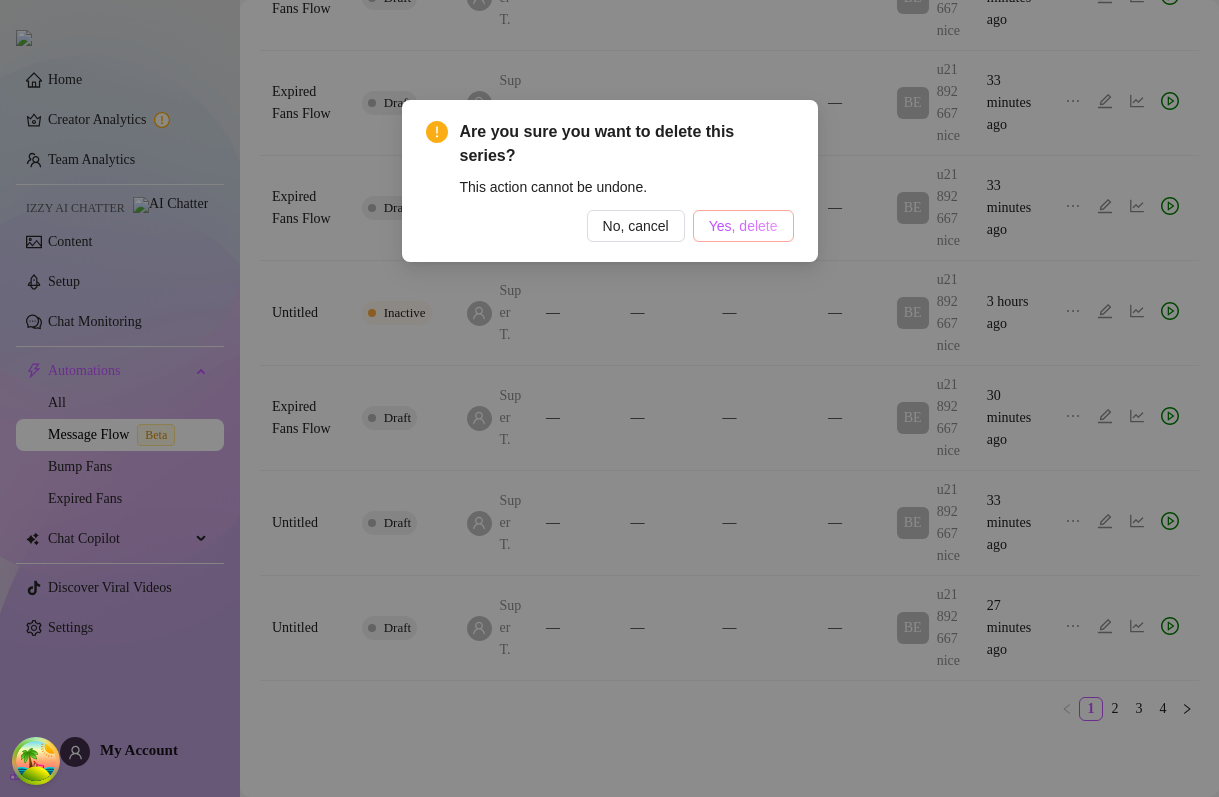 click on "Yes, delete" at bounding box center (743, 226) 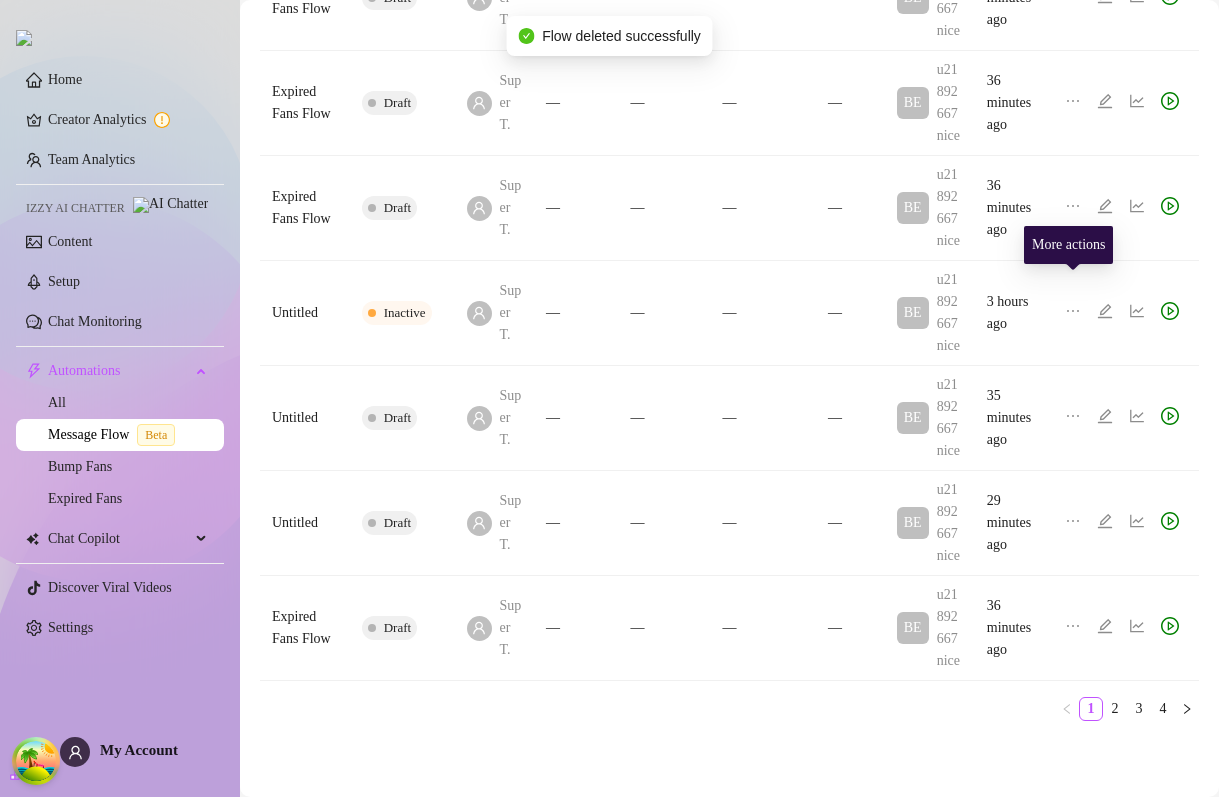 click 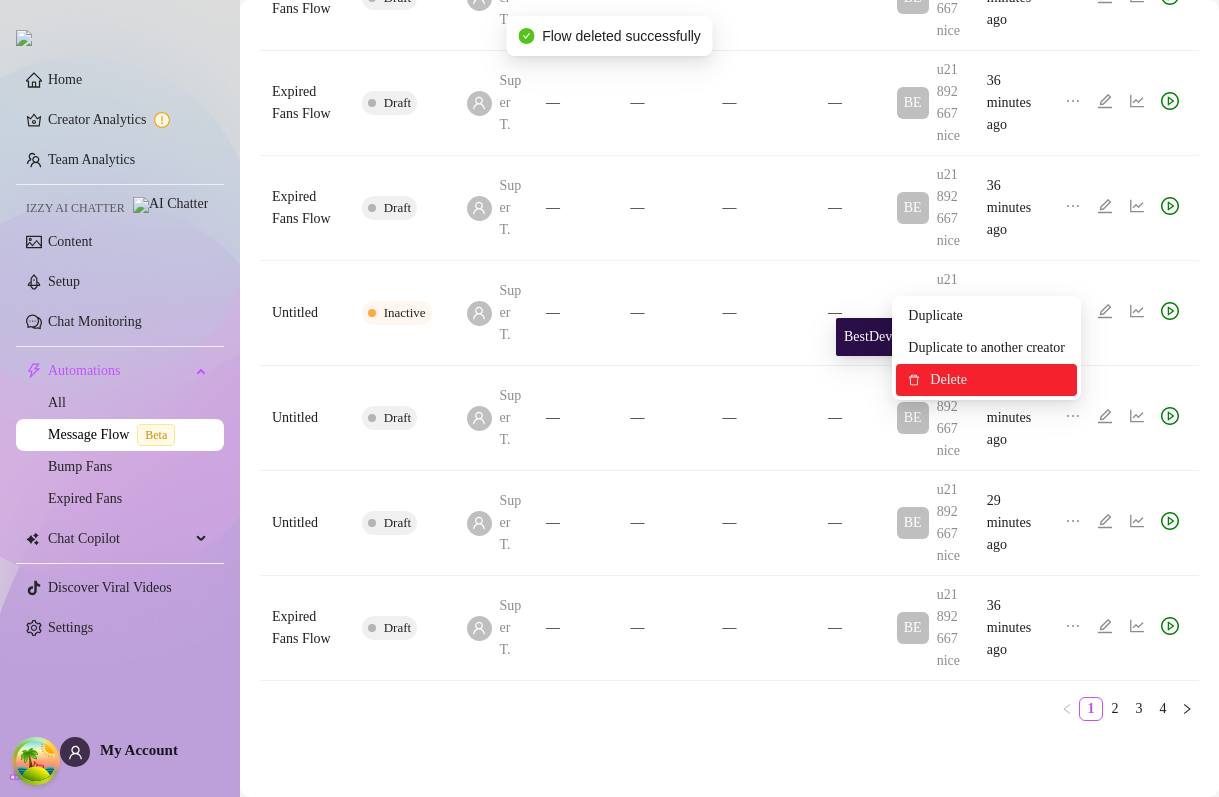 click on "Delete" at bounding box center [997, 380] 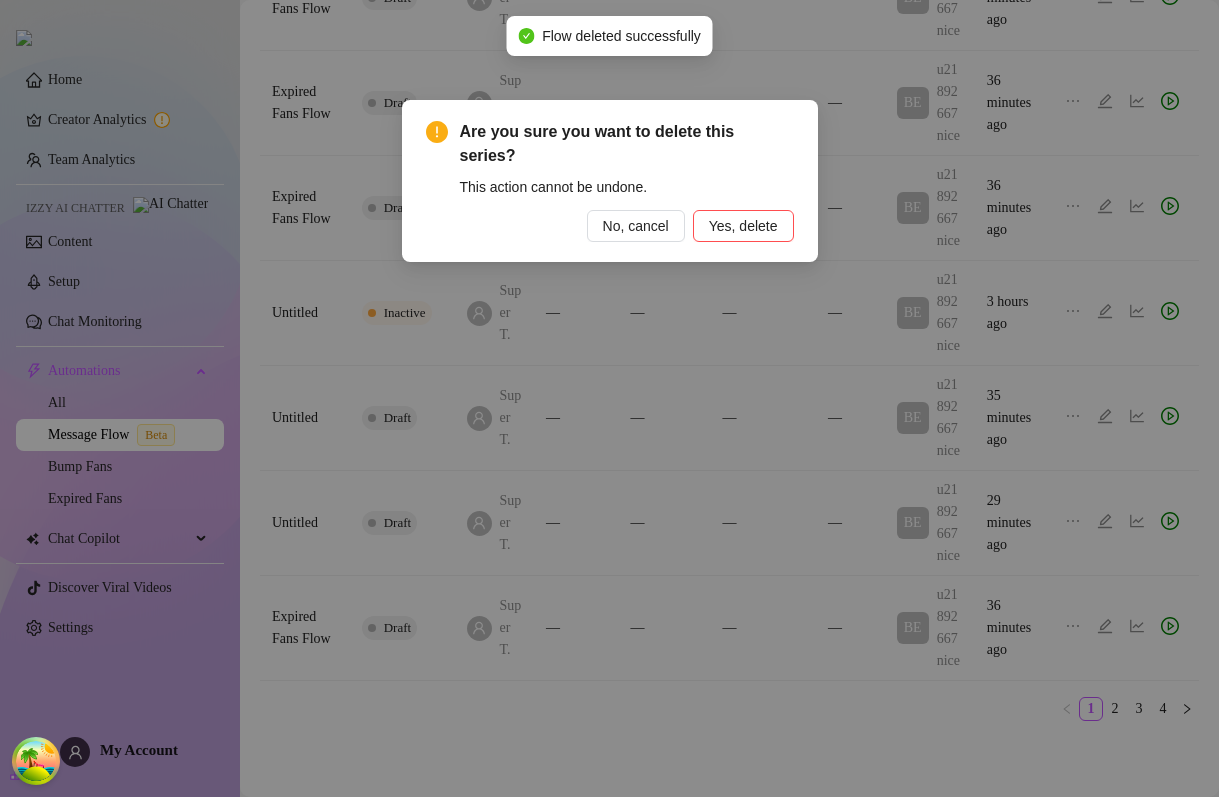 click on "This action cannot be undone." at bounding box center (627, 187) 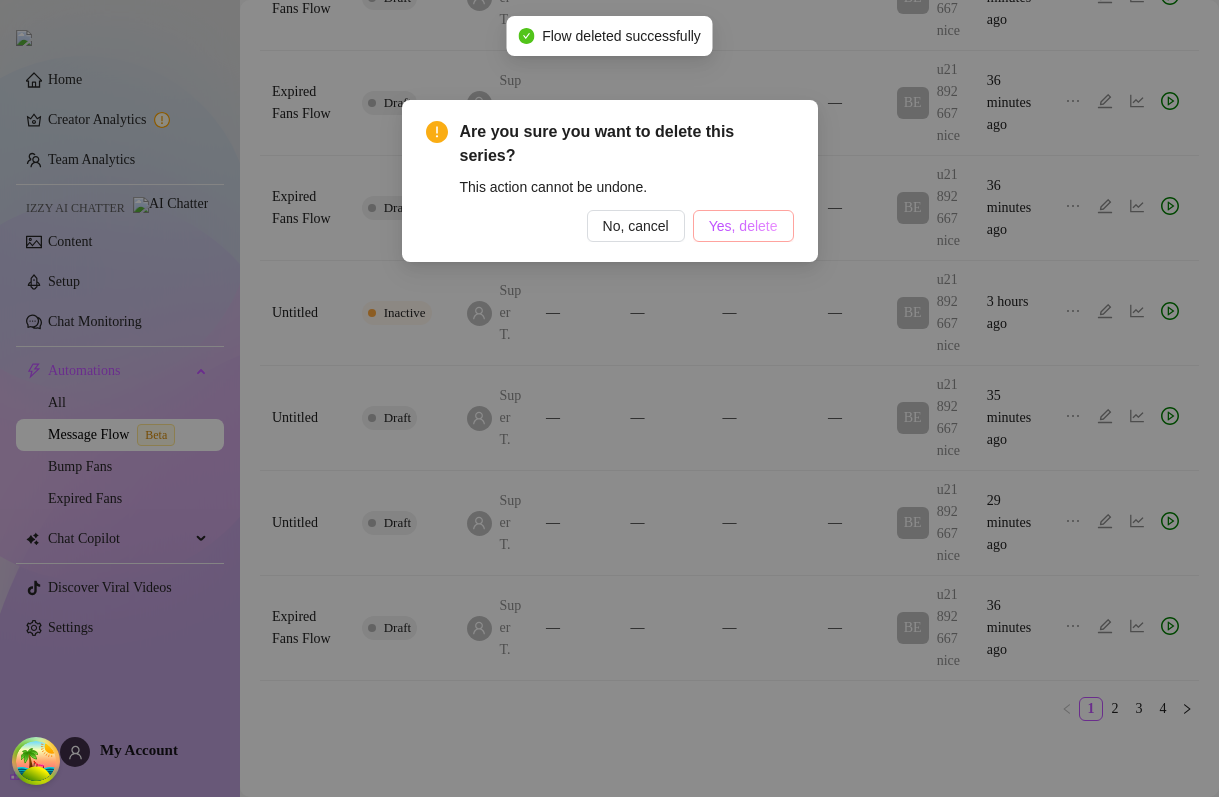 click on "Yes, delete" at bounding box center (743, 226) 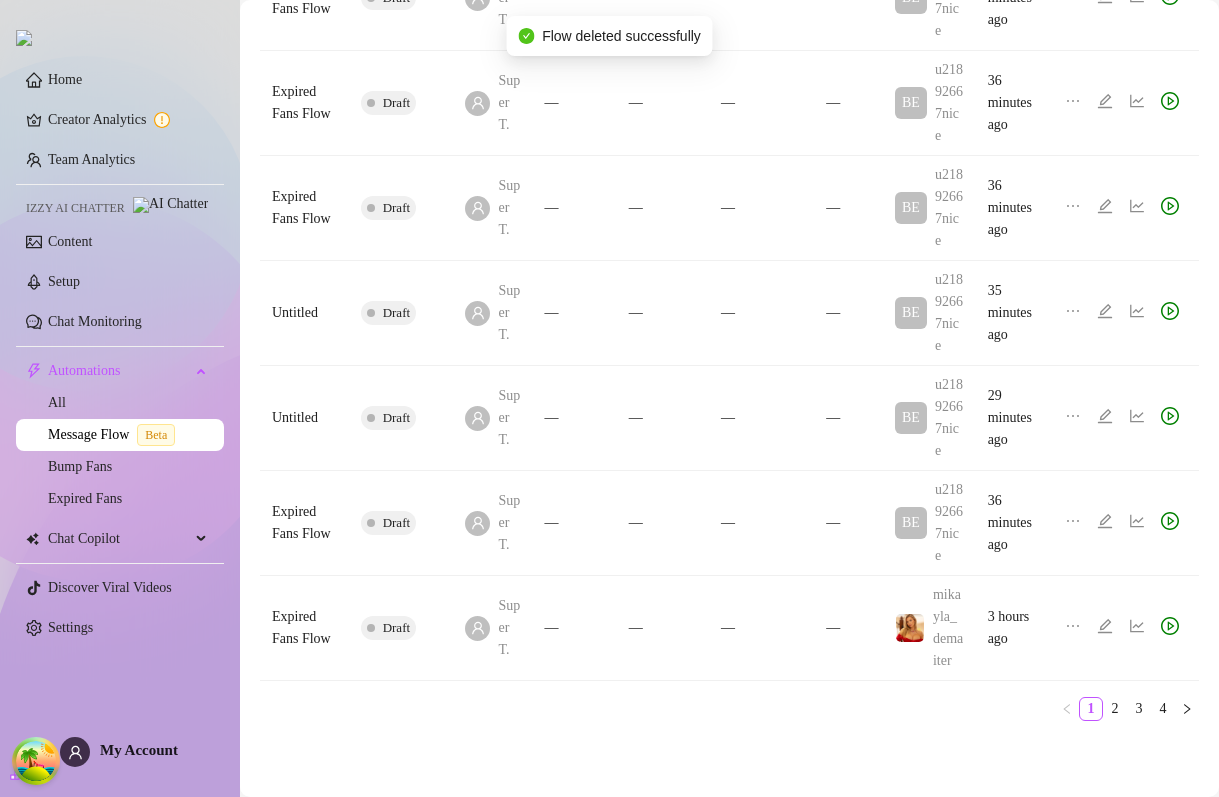 click 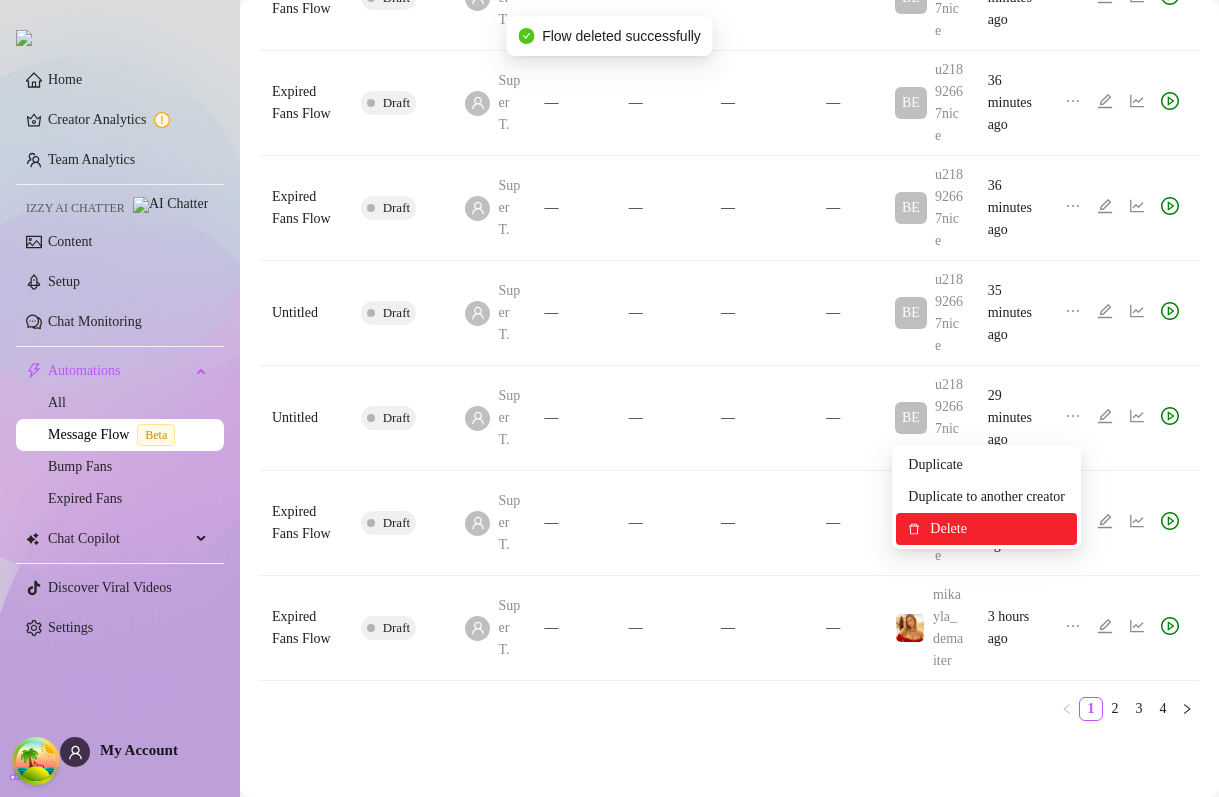 click on "Delete" at bounding box center [997, 529] 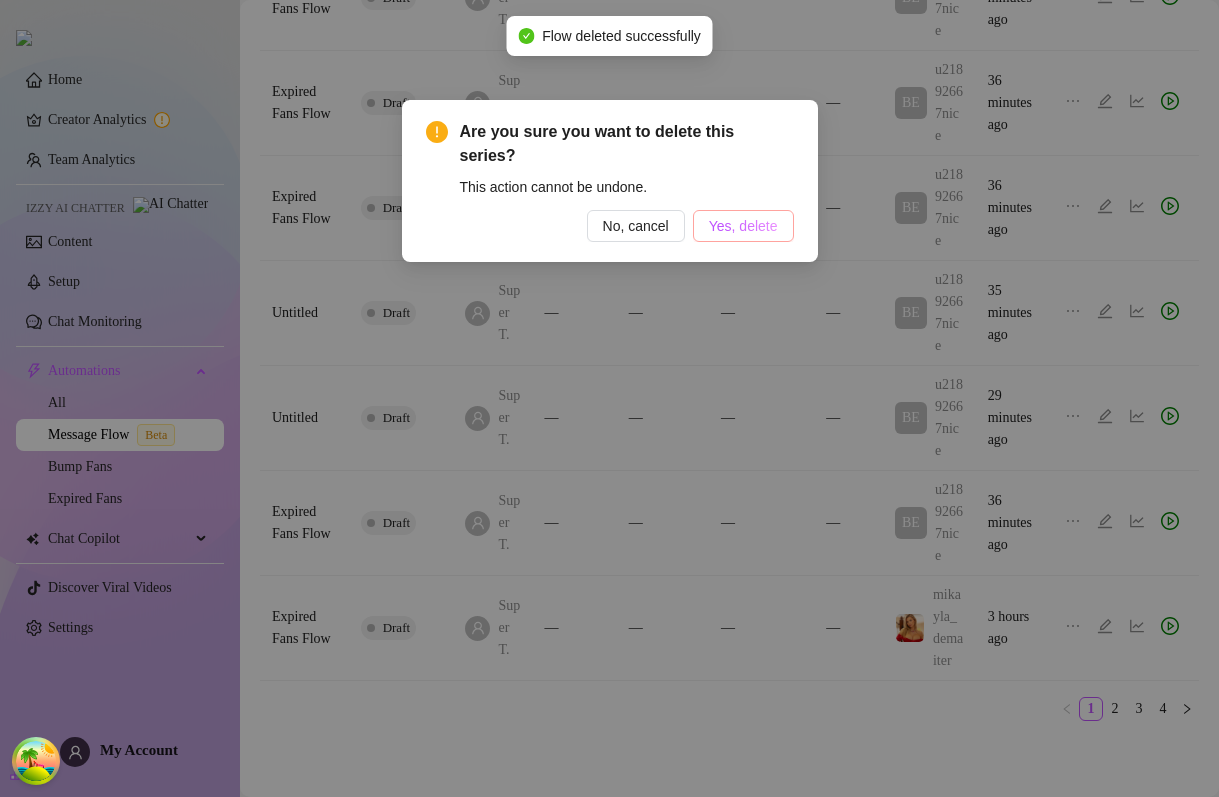 click on "Yes, delete" at bounding box center [743, 226] 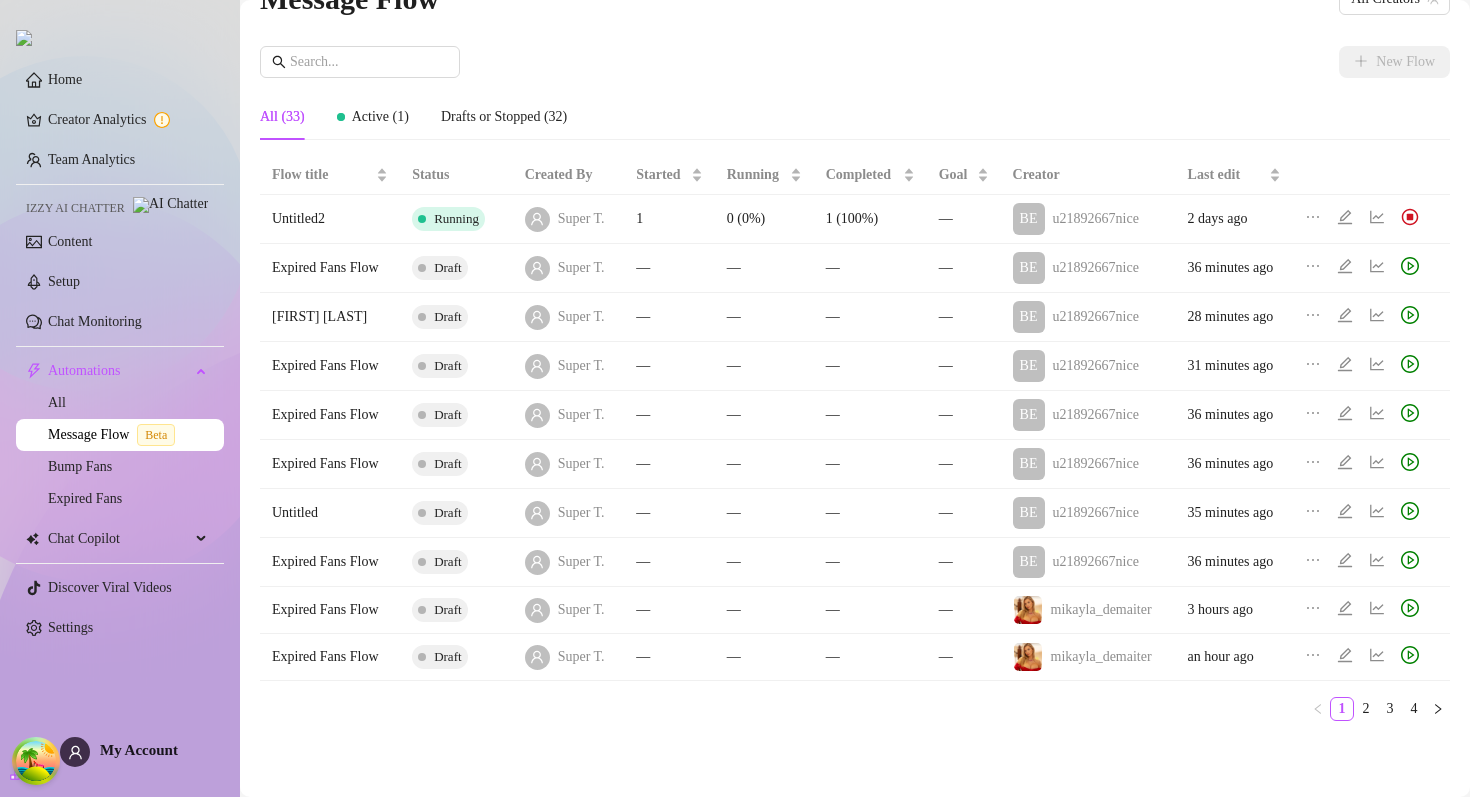 scroll, scrollTop: 39, scrollLeft: 0, axis: vertical 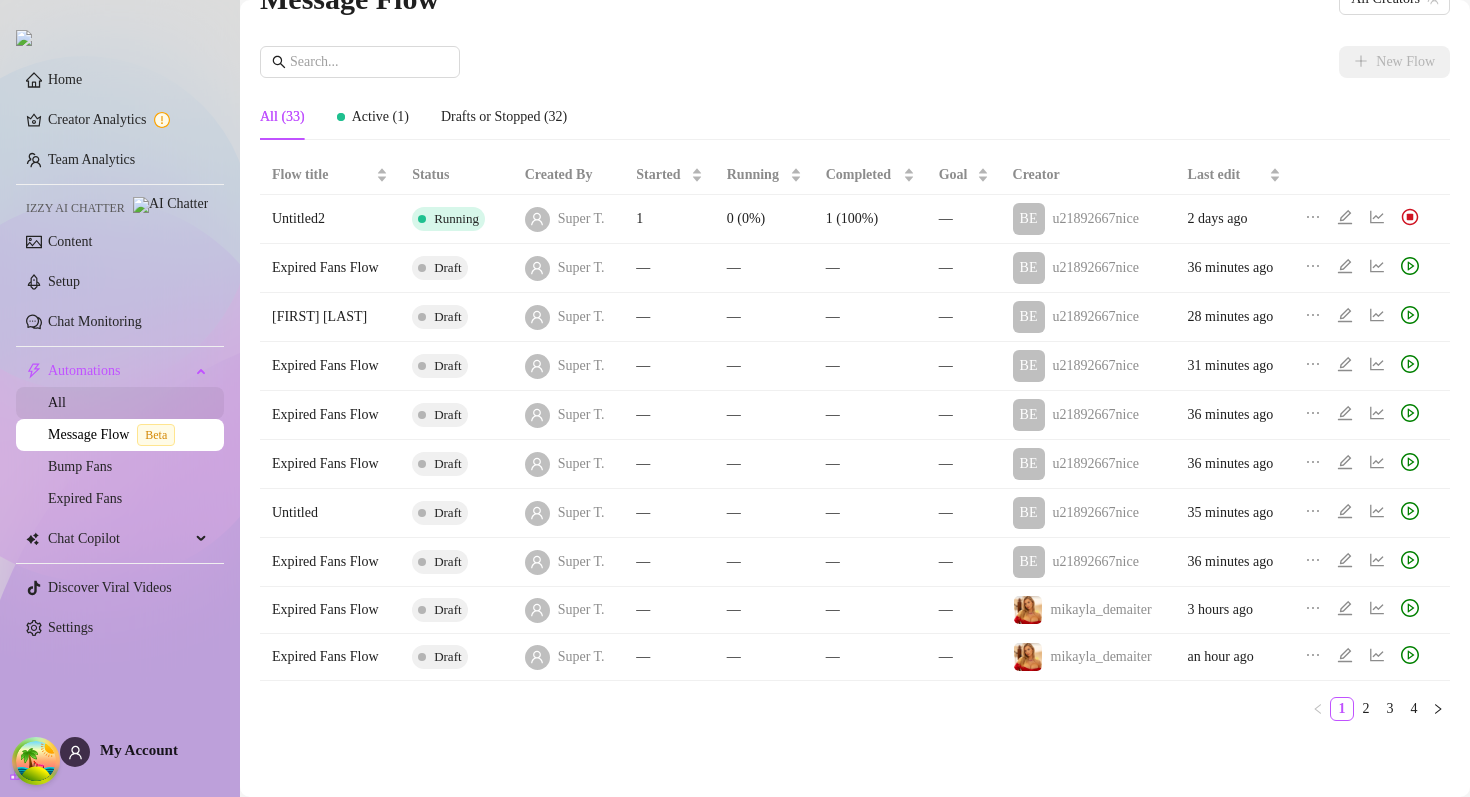 click on "All" at bounding box center (57, 402) 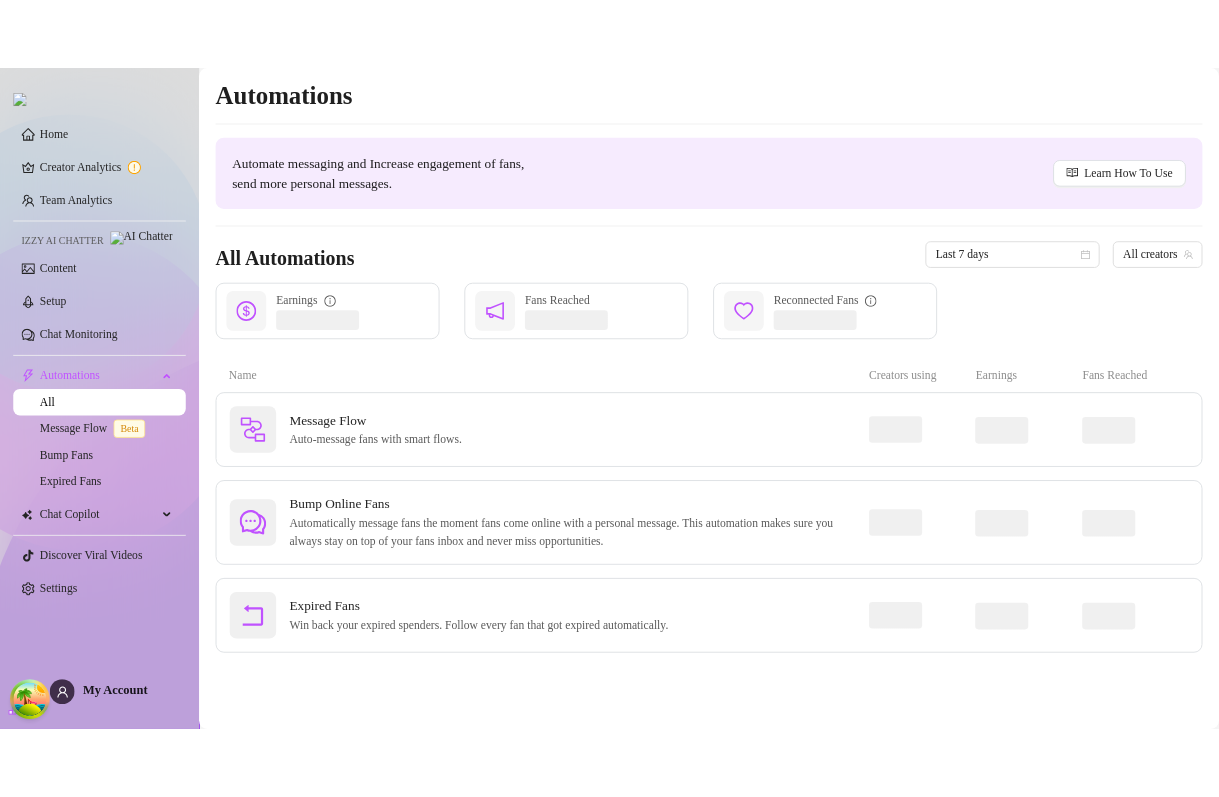 scroll, scrollTop: 0, scrollLeft: 0, axis: both 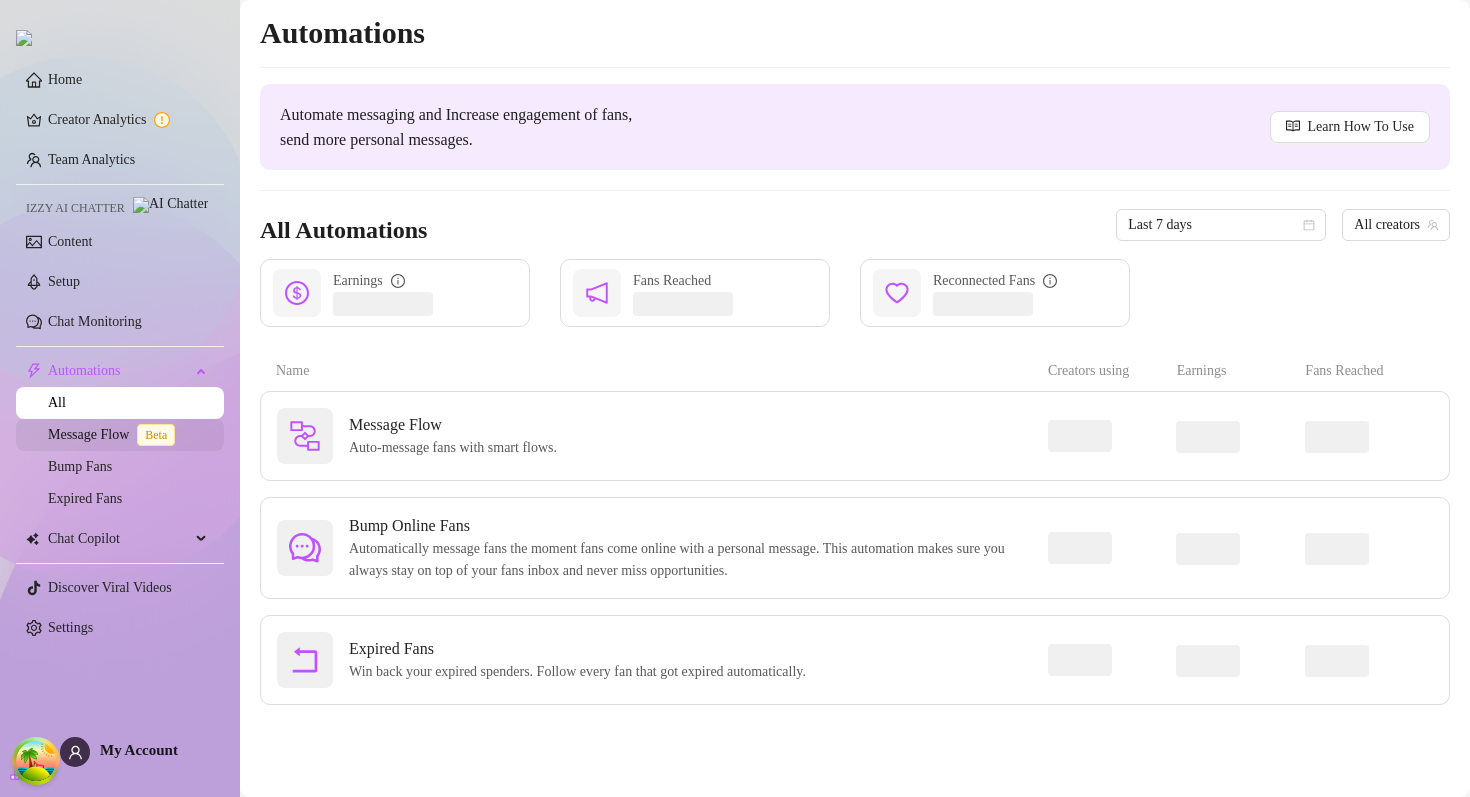 click on "Message Flow Beta" at bounding box center (115, 434) 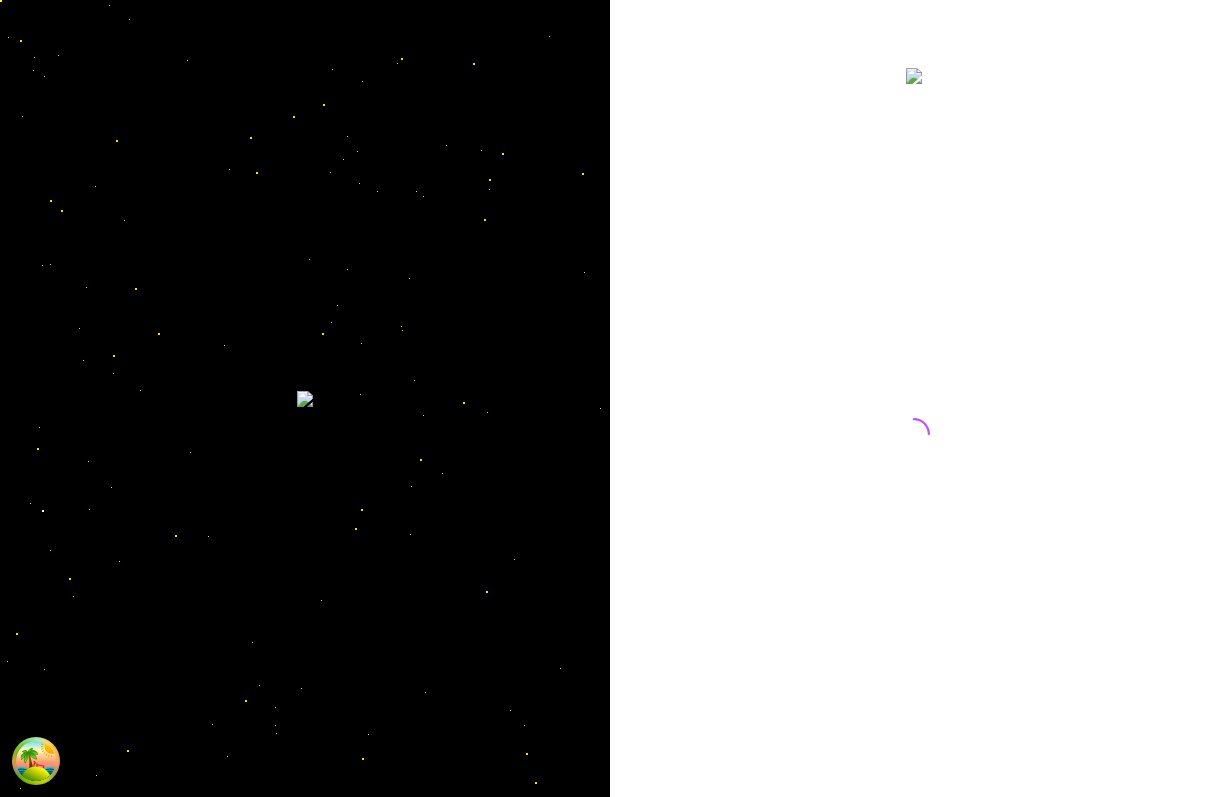 scroll, scrollTop: 0, scrollLeft: 0, axis: both 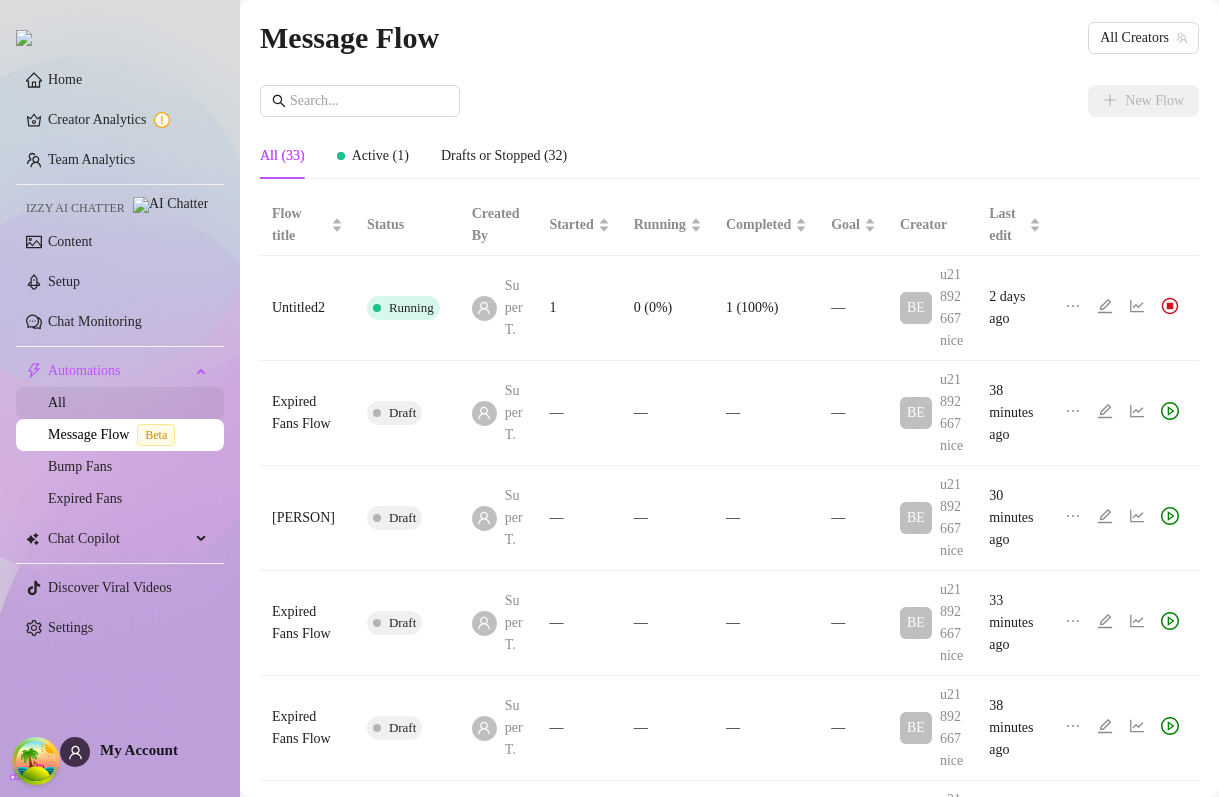 click on "All" at bounding box center (57, 402) 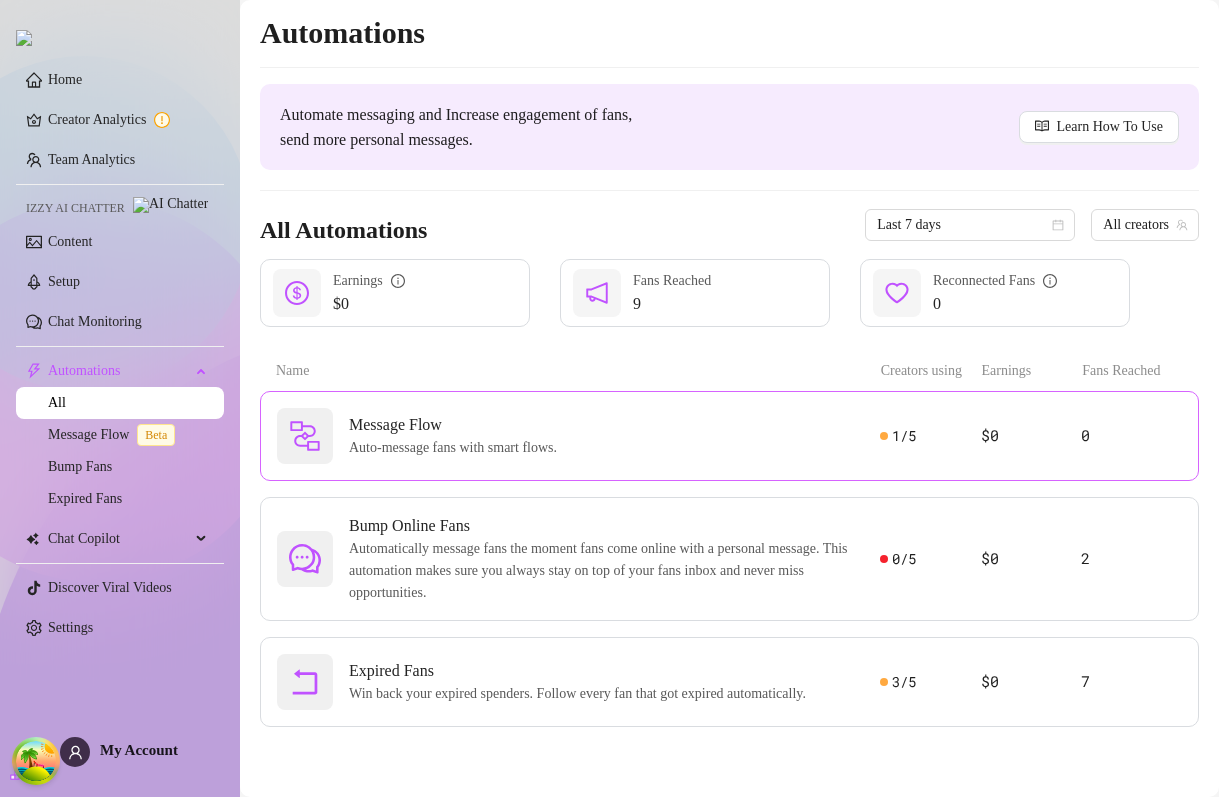 click on "Auto-message fans with smart flows." at bounding box center [457, 448] 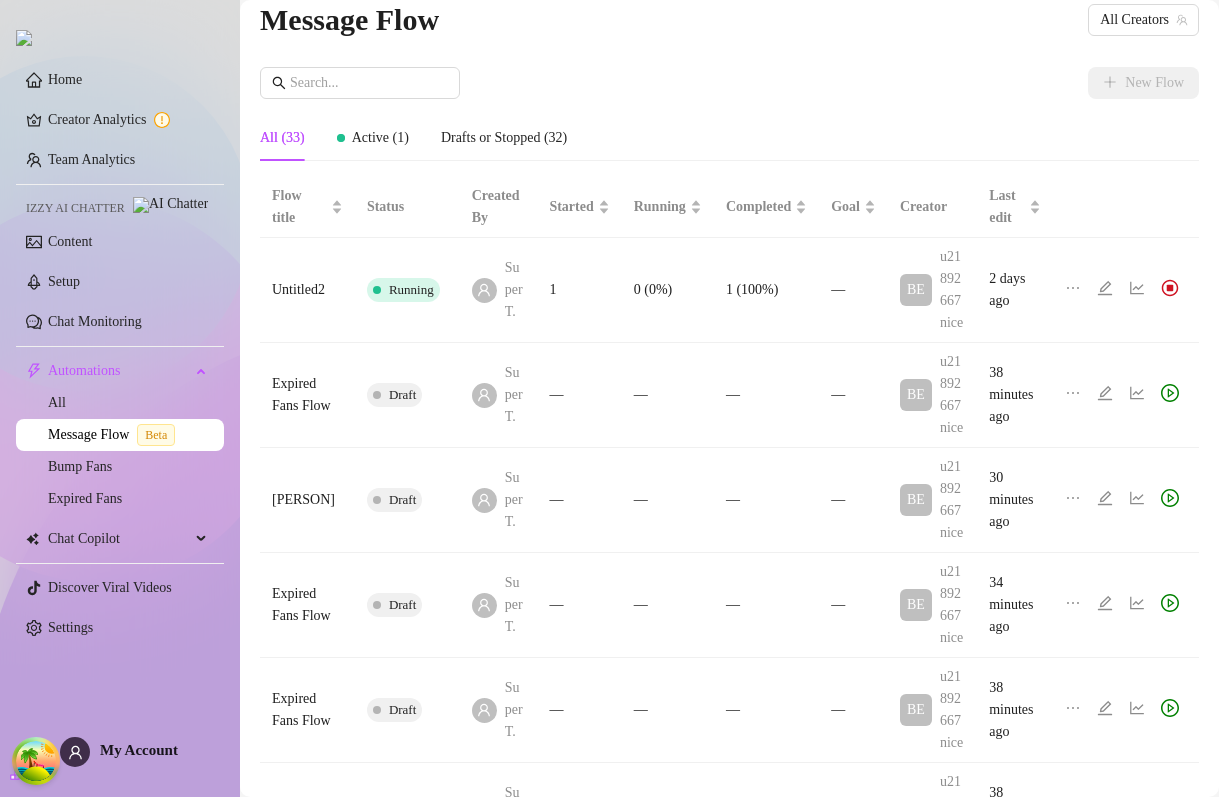 scroll, scrollTop: 0, scrollLeft: 0, axis: both 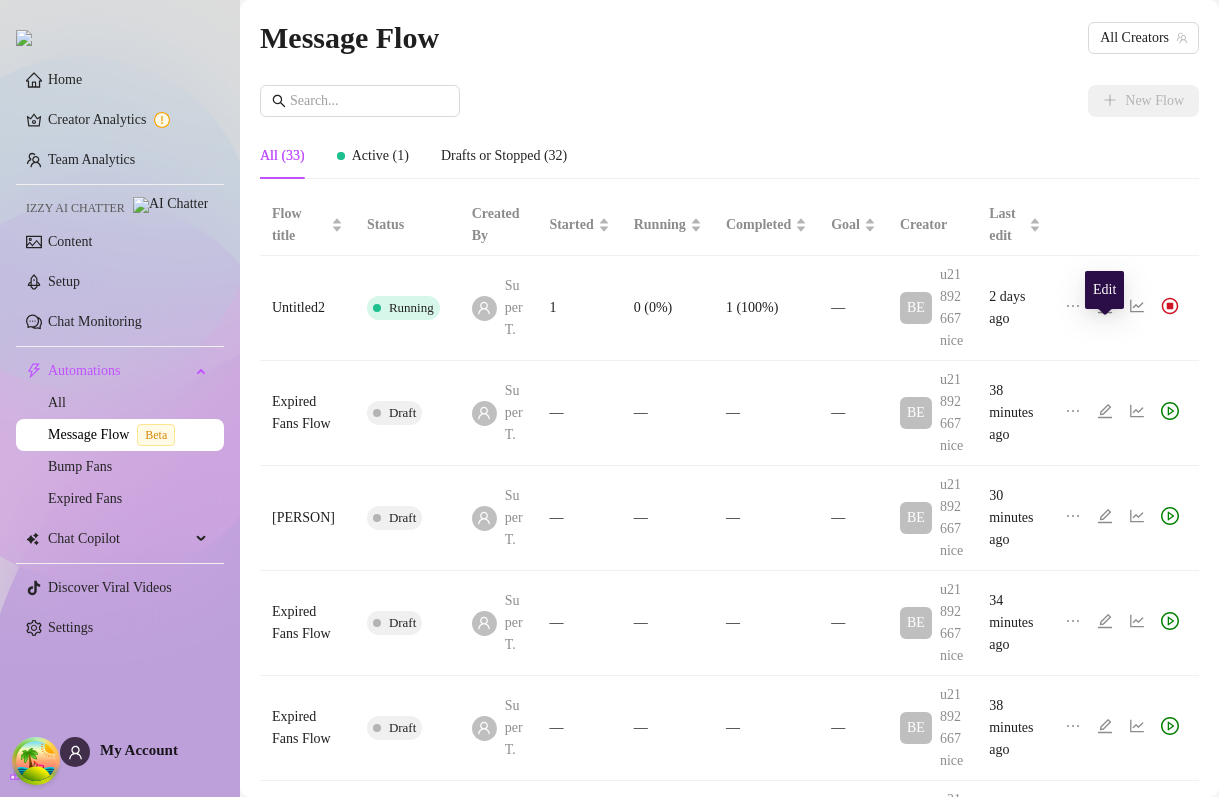 click 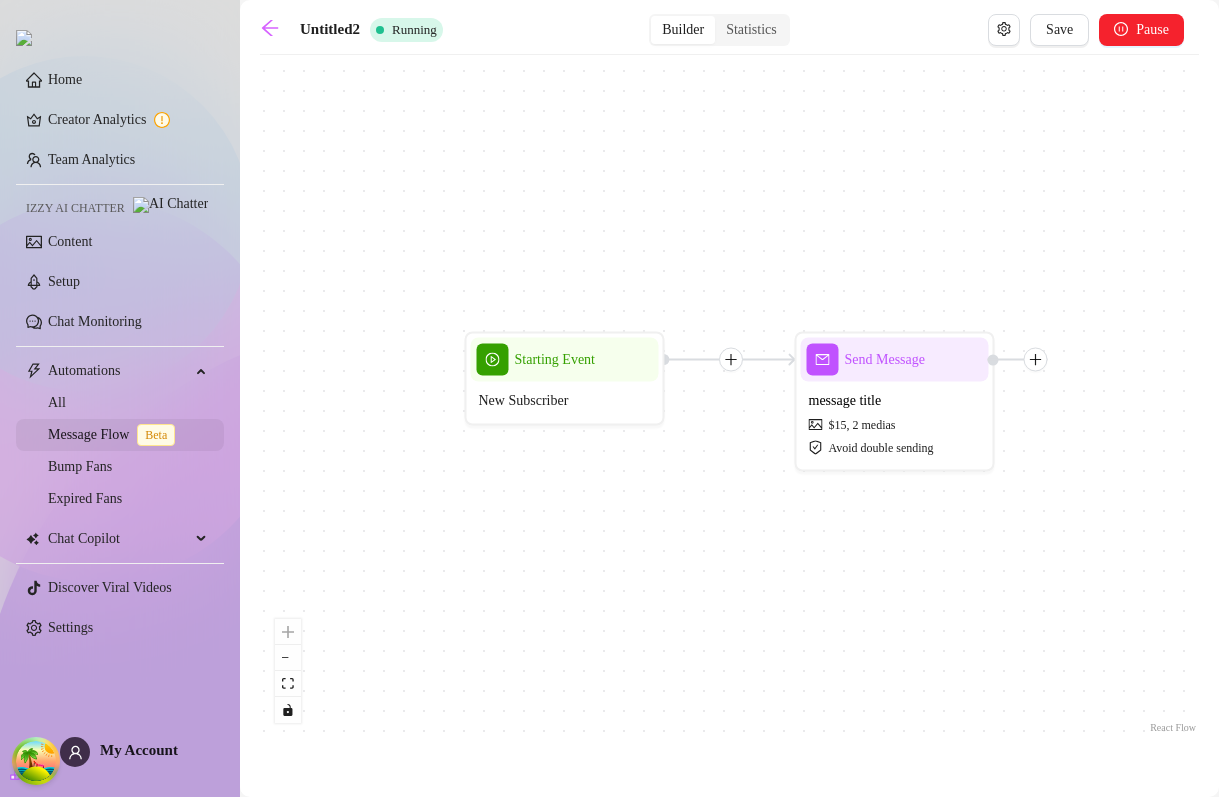 click on "Message Flow Beta" at bounding box center [115, 434] 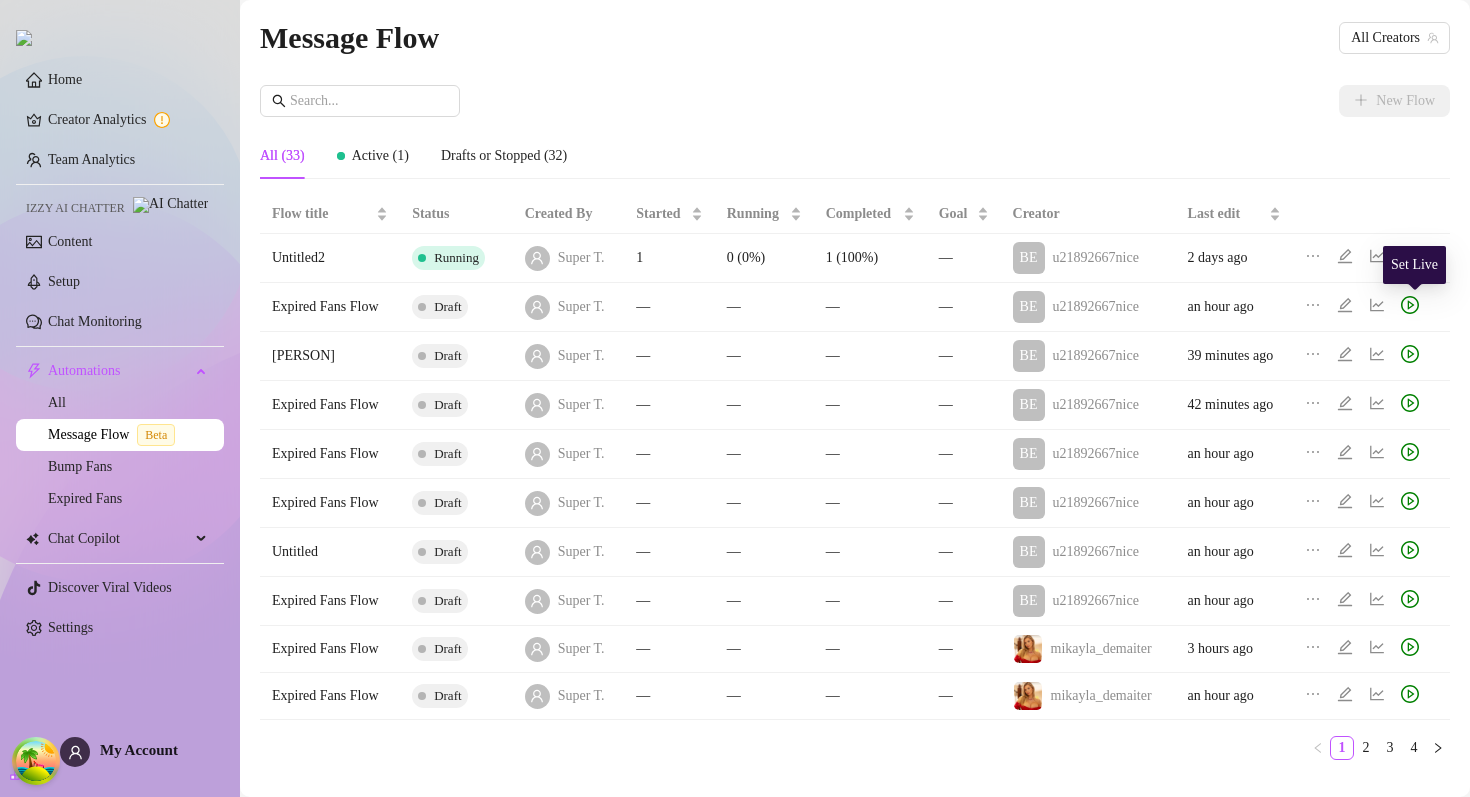 click 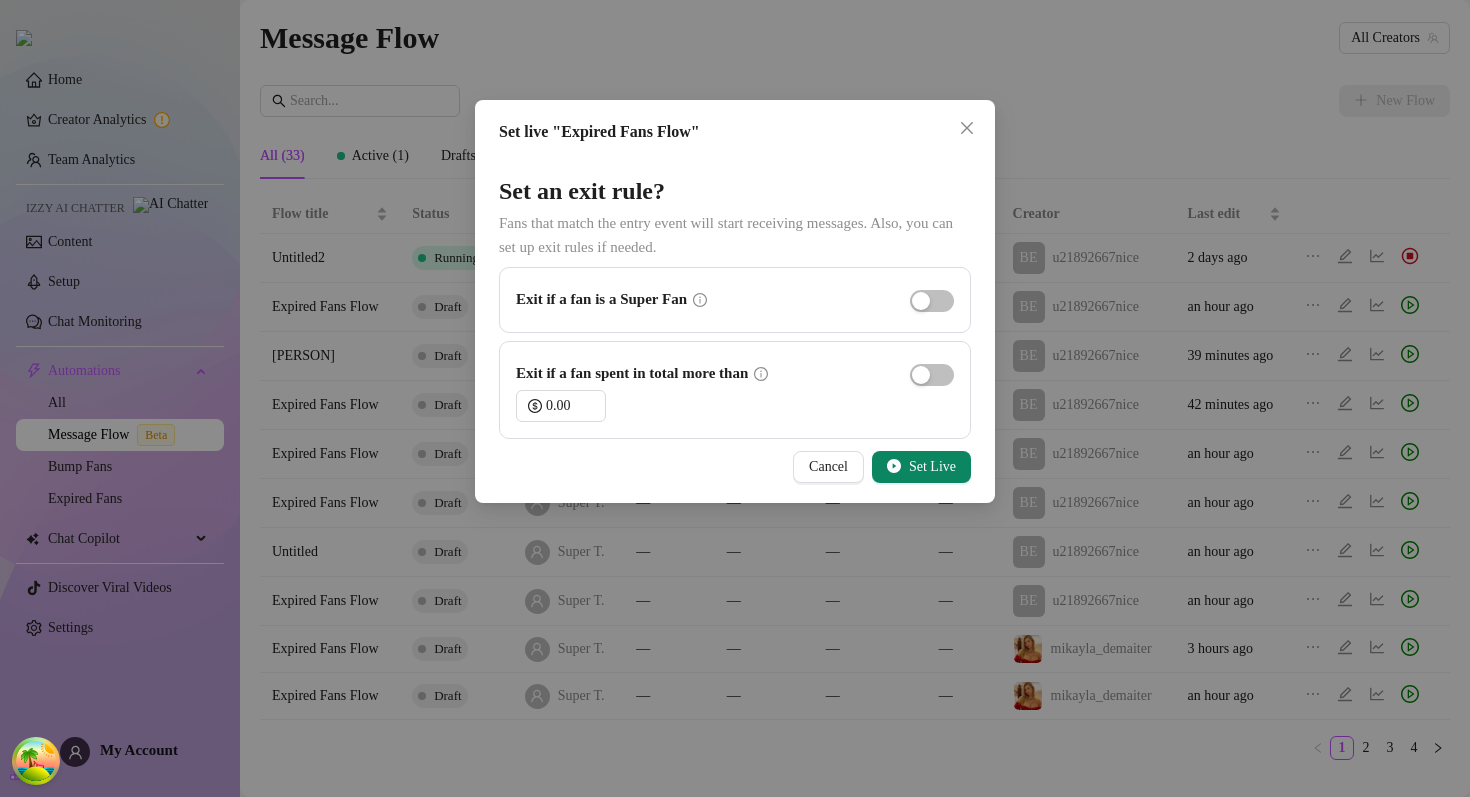 click on "Set Live" at bounding box center [932, 467] 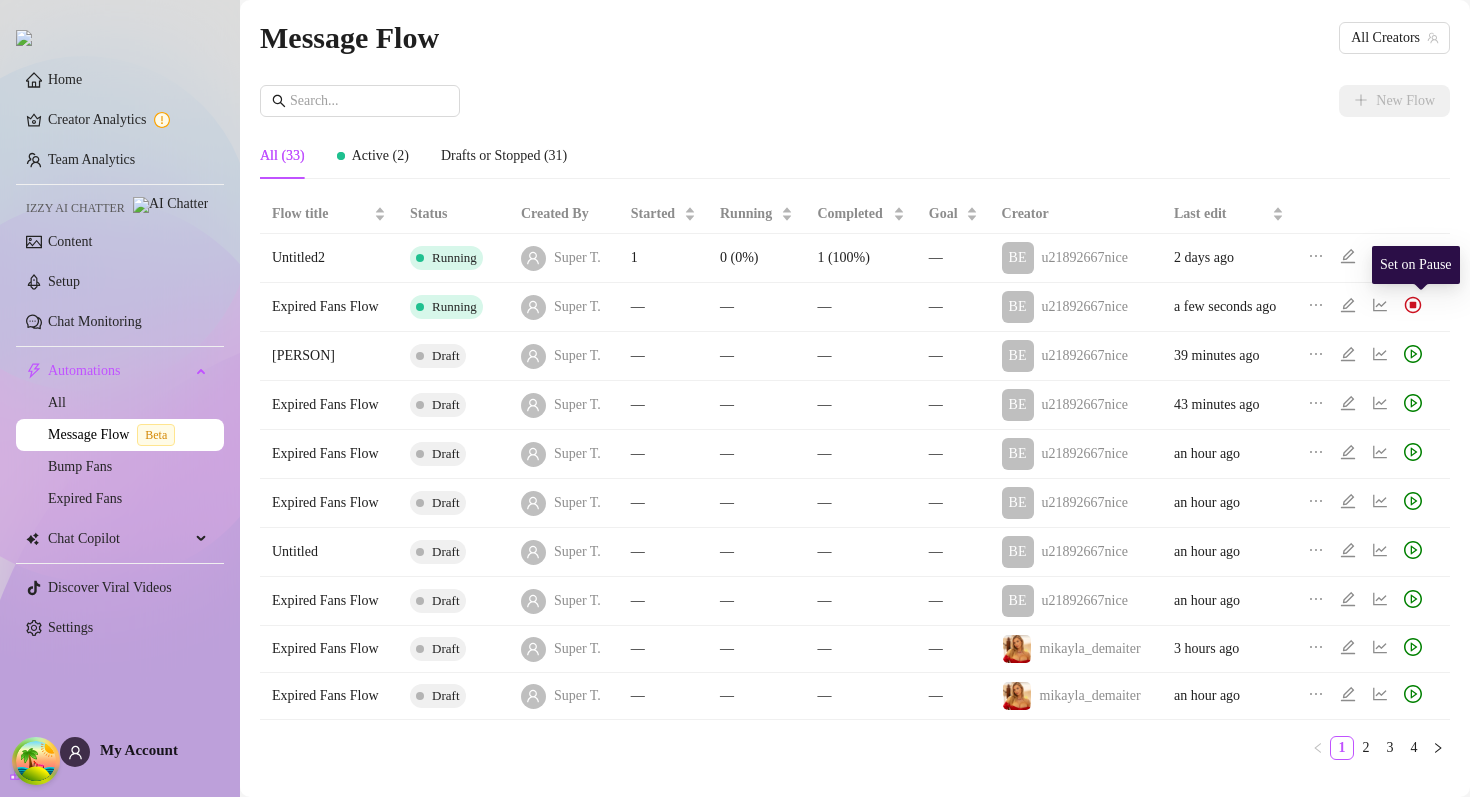 click at bounding box center (1413, 305) 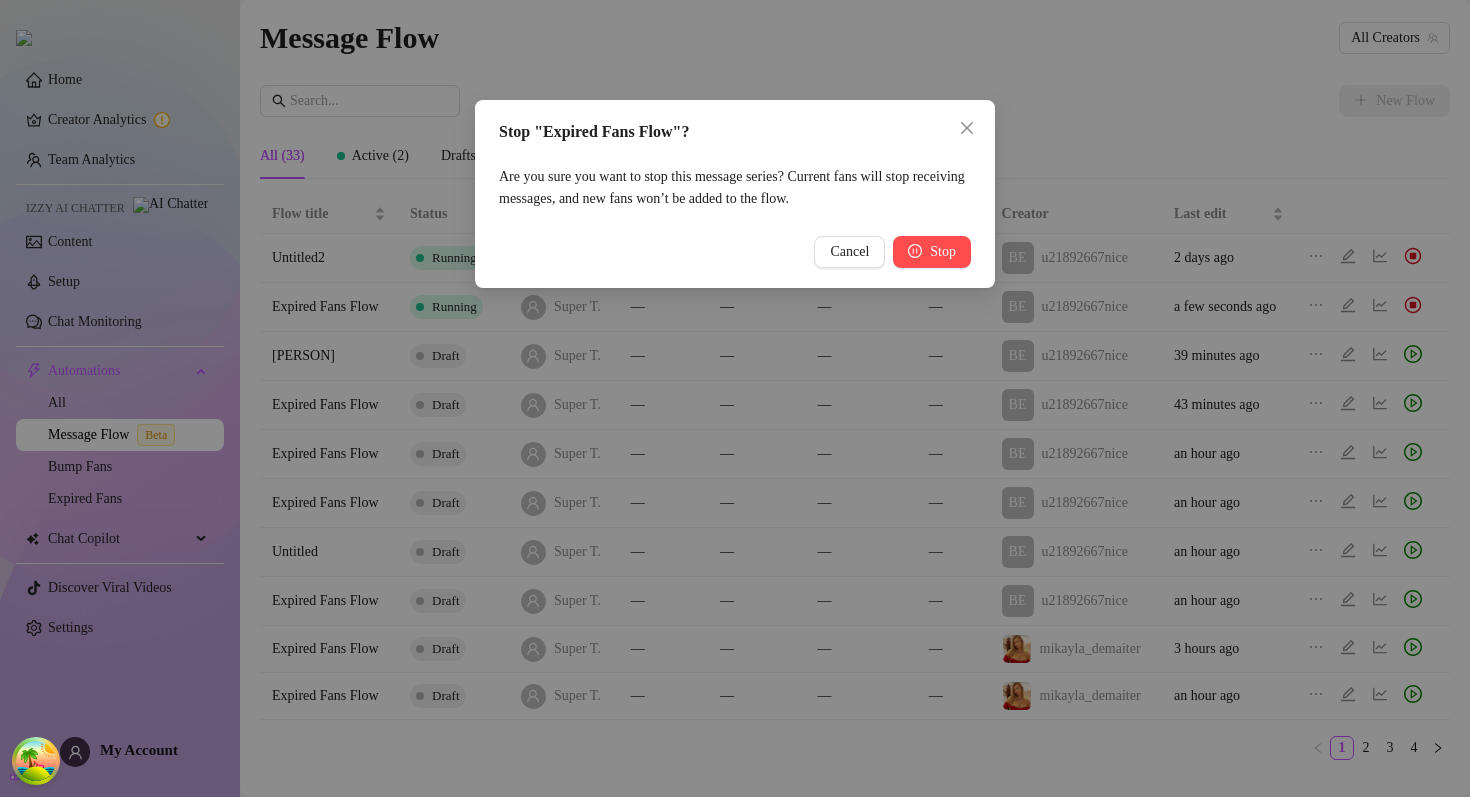 click on "Stop" at bounding box center (943, 252) 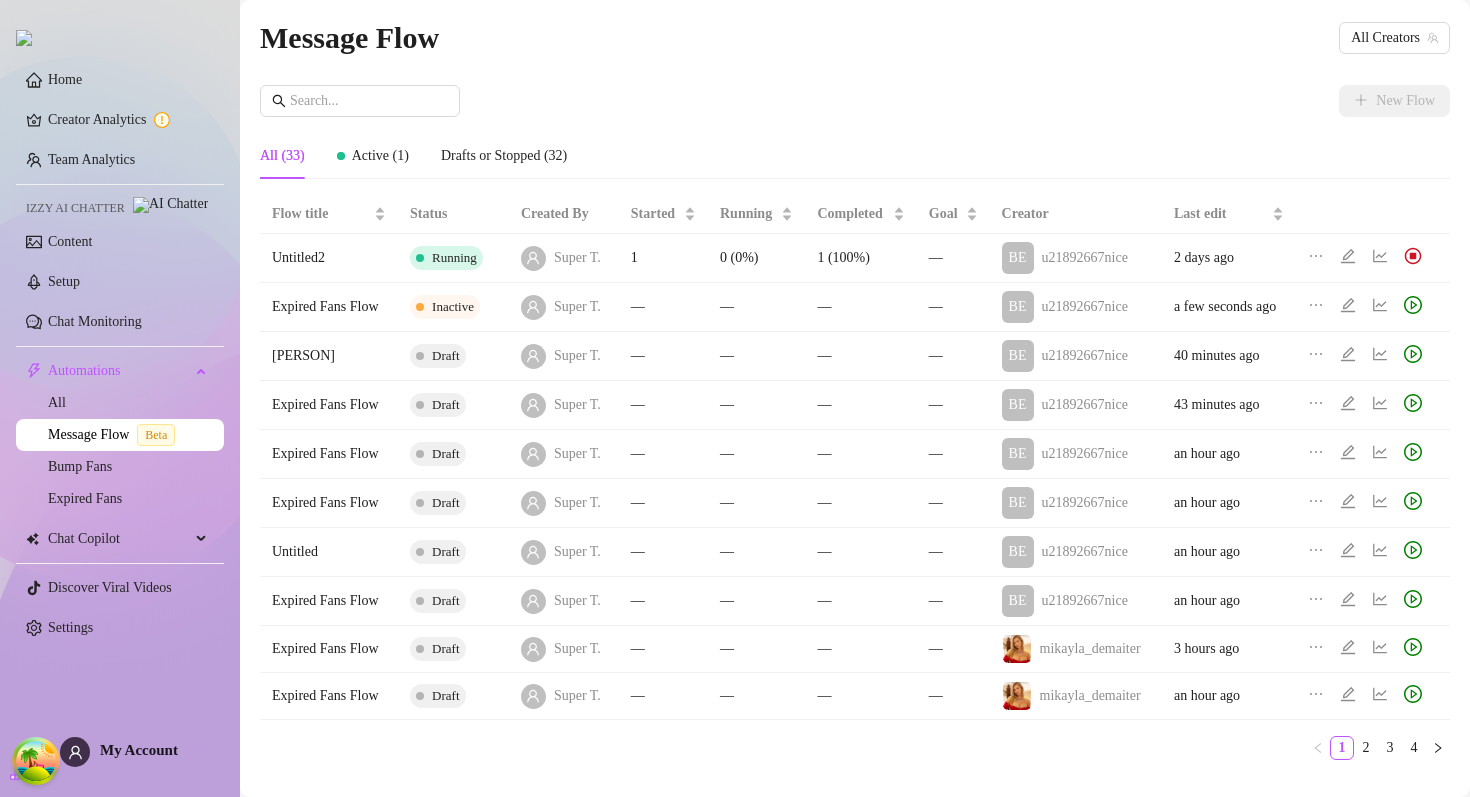 click 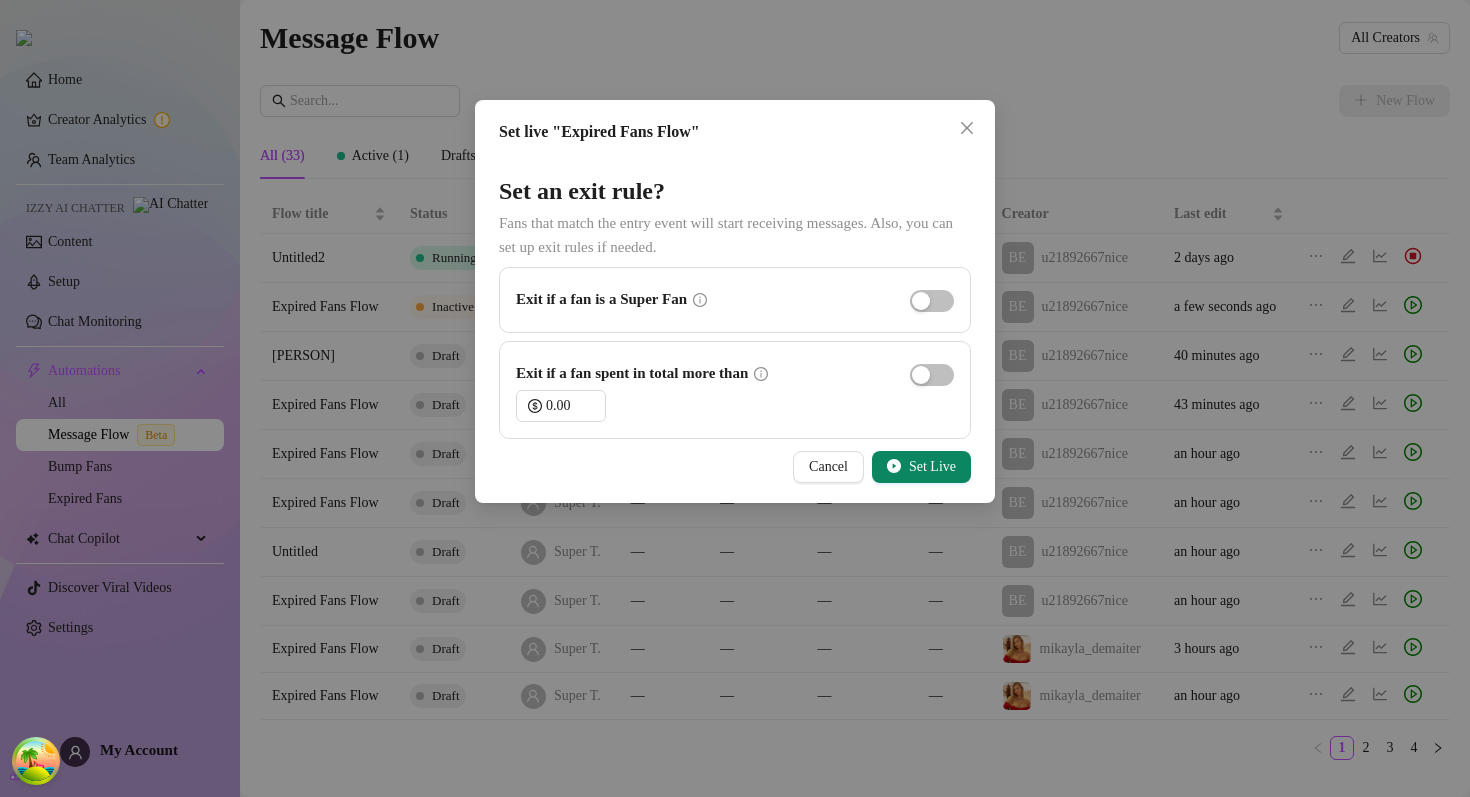 click on "Set Live" at bounding box center (932, 467) 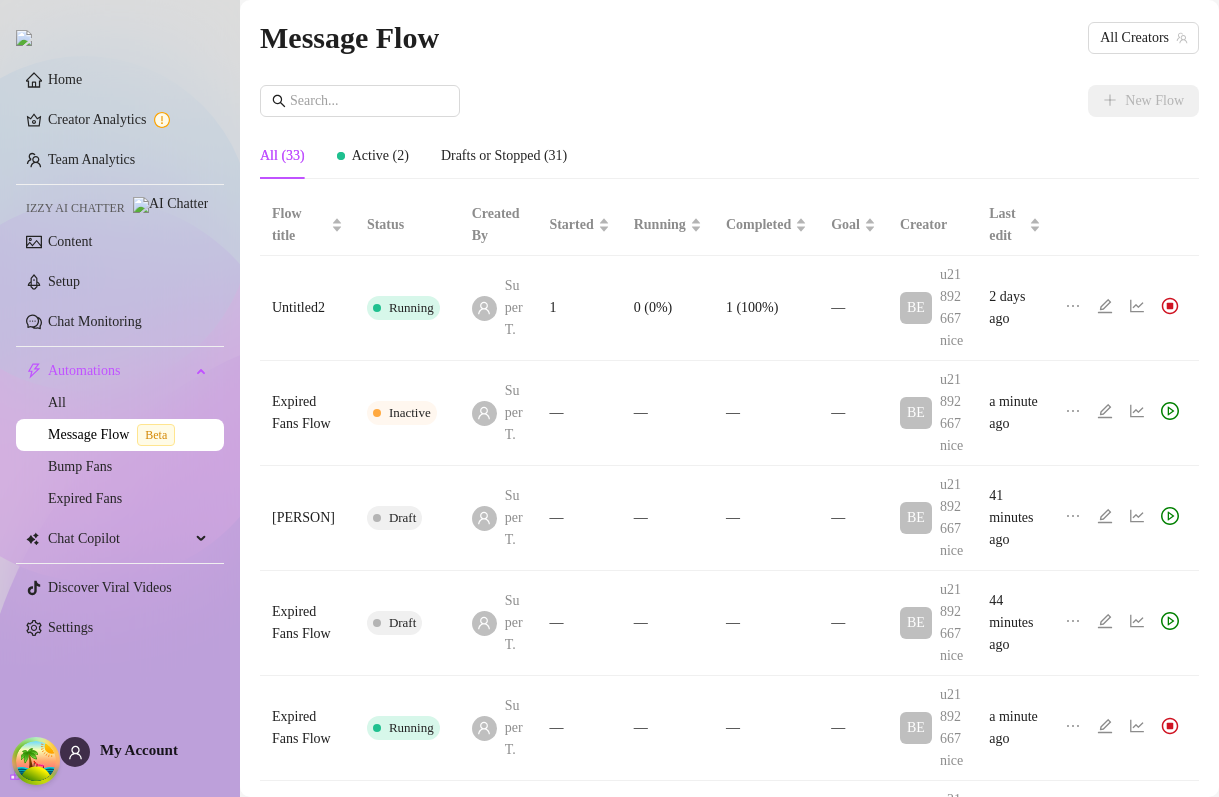 click 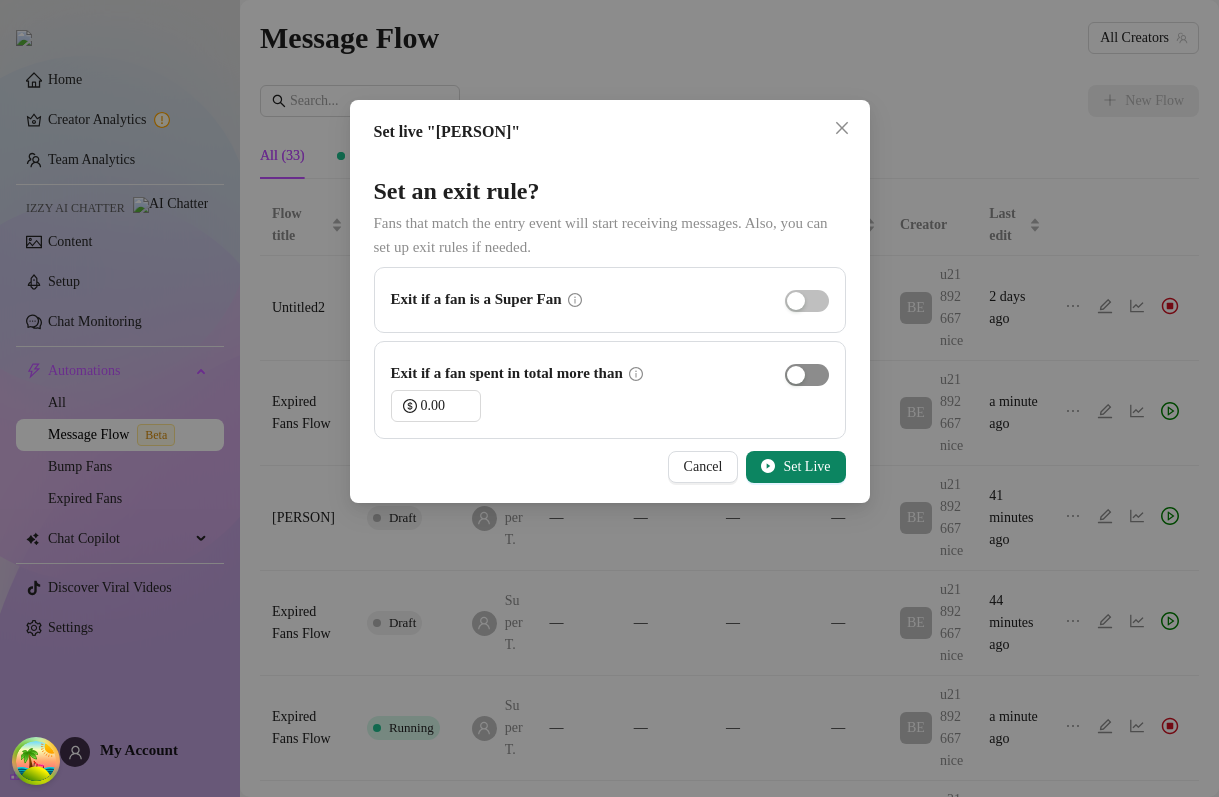 click at bounding box center (807, 375) 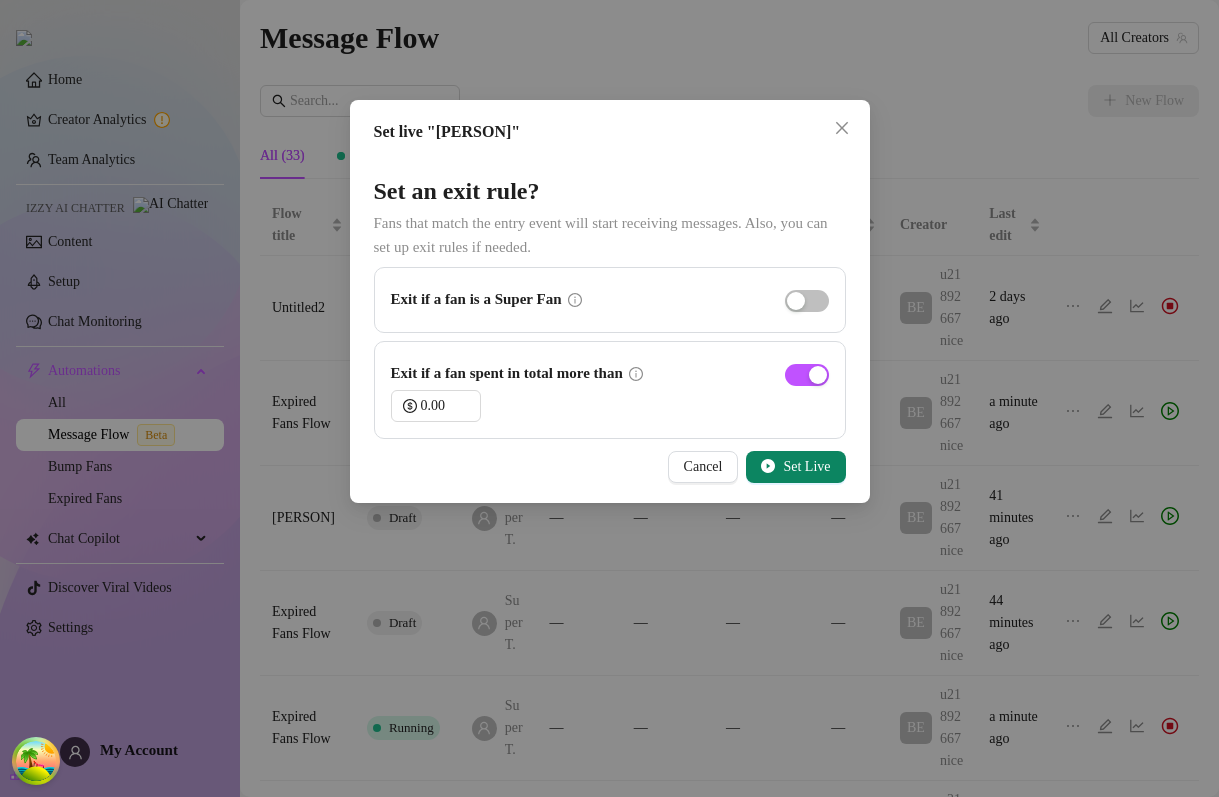 click on "Set Live" at bounding box center [806, 467] 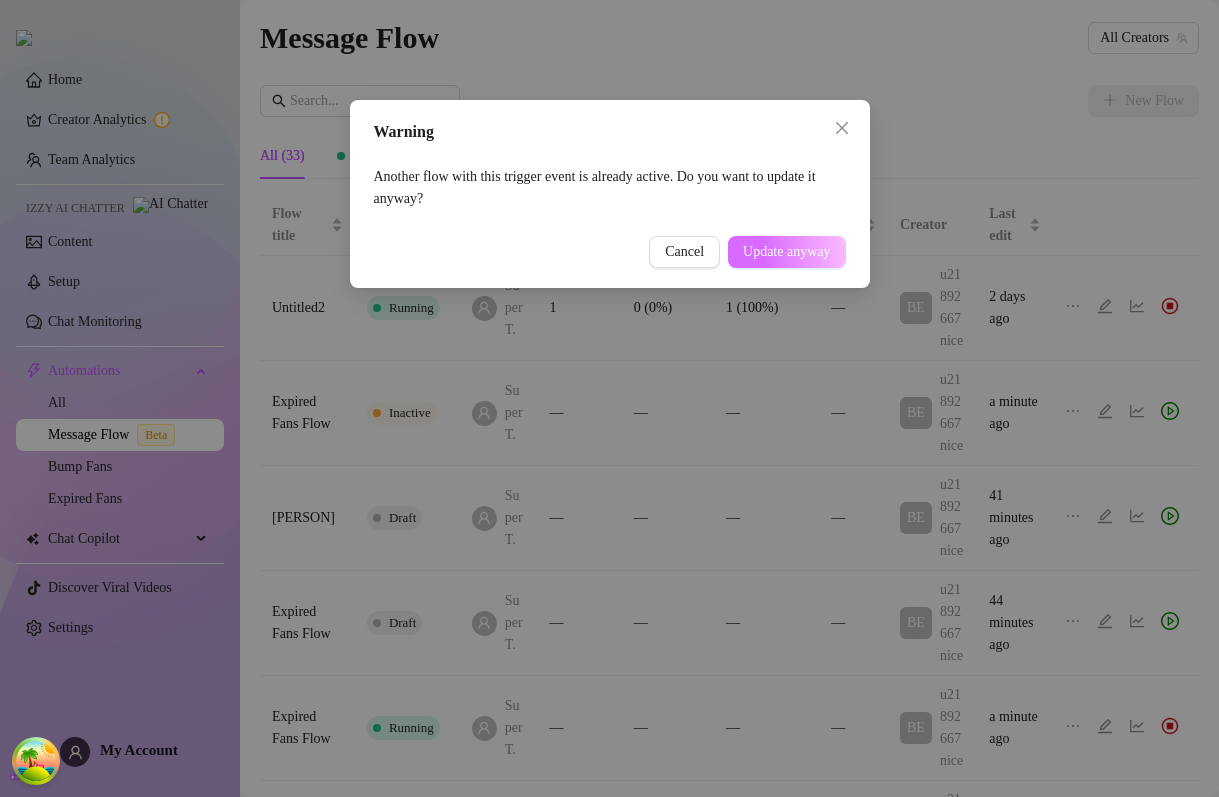 click on "Update anyway" at bounding box center [786, 252] 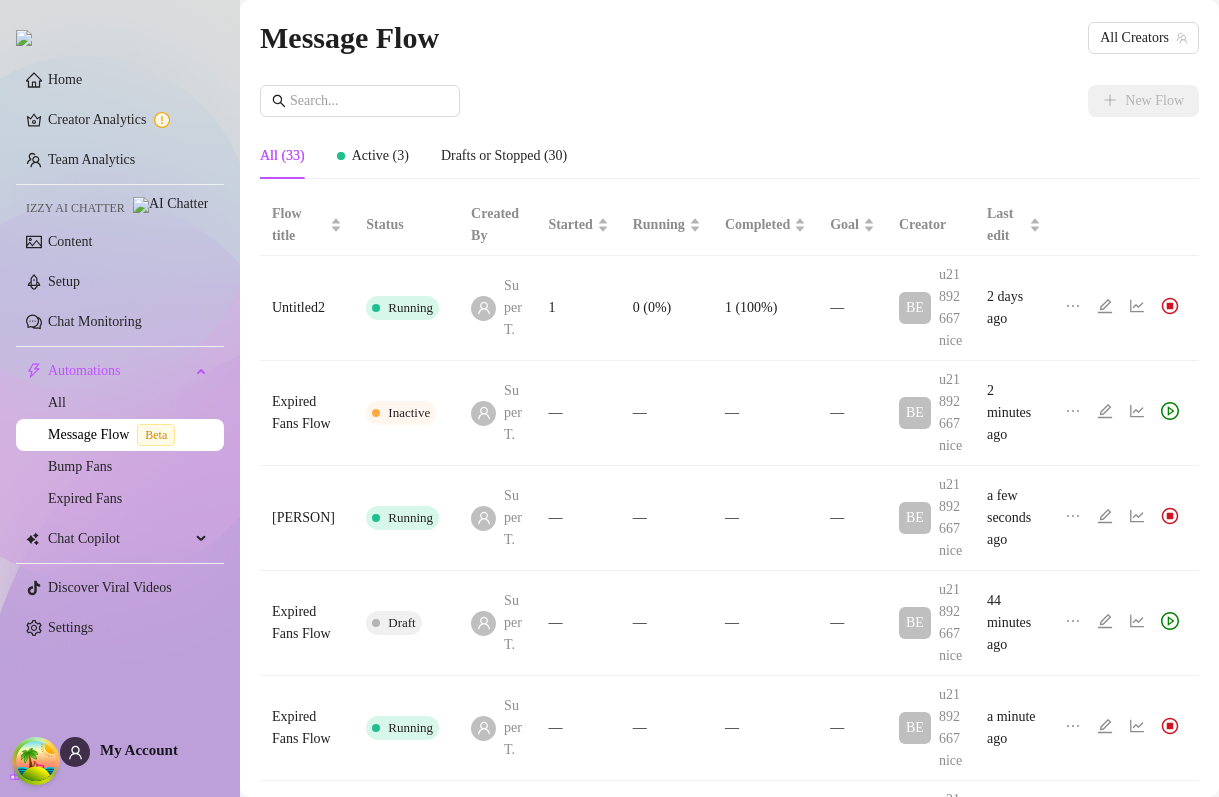 click at bounding box center (1170, 516) 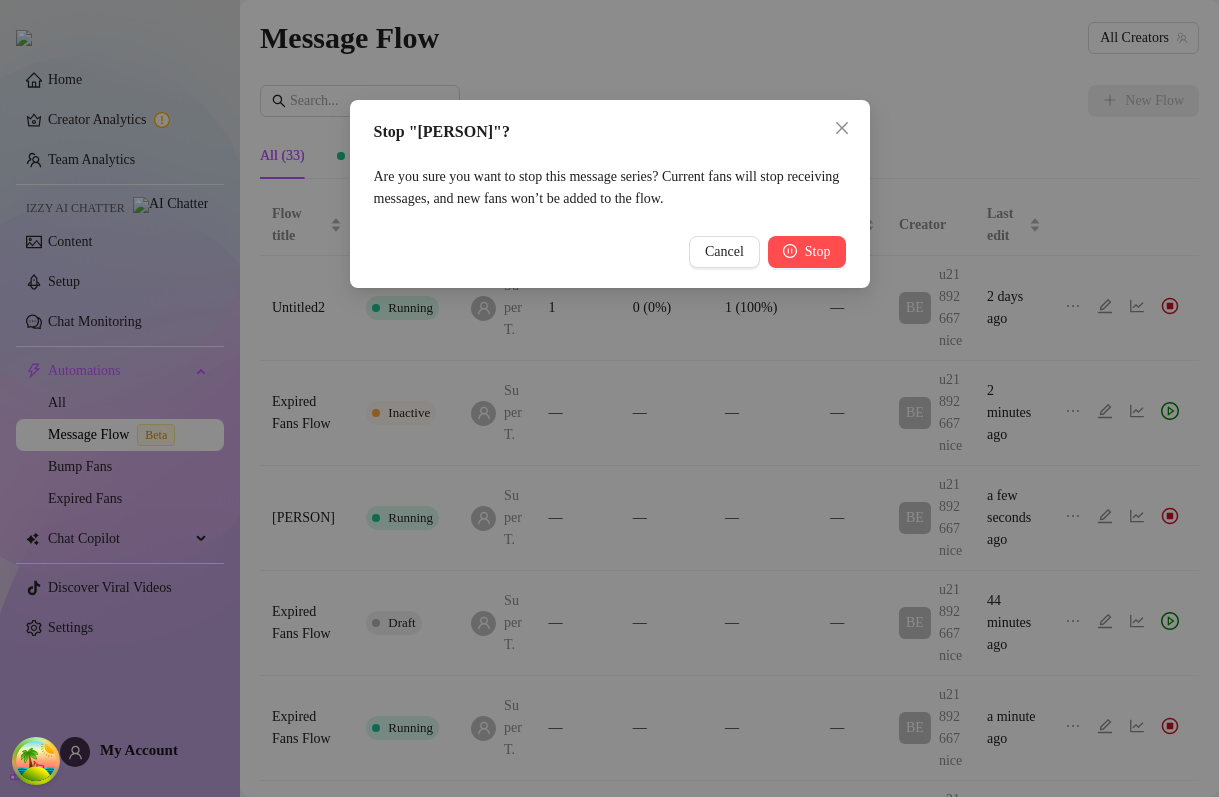 click 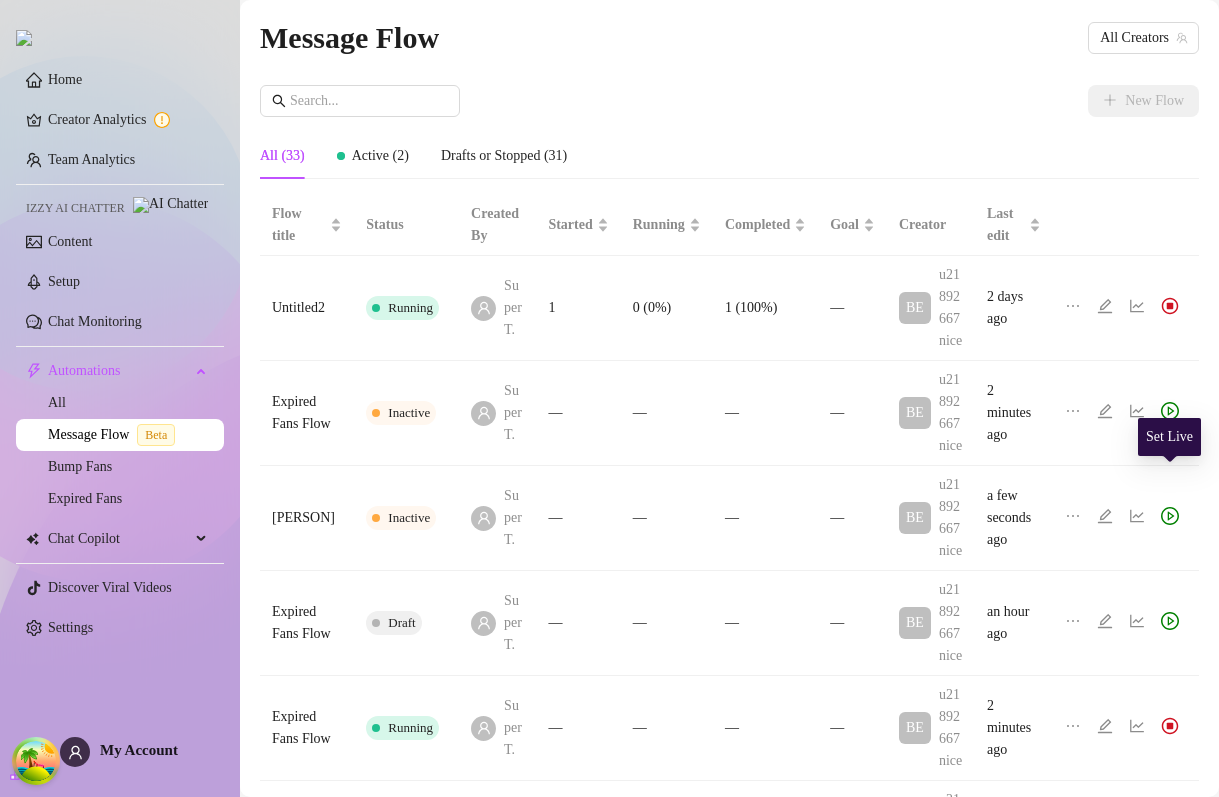 click 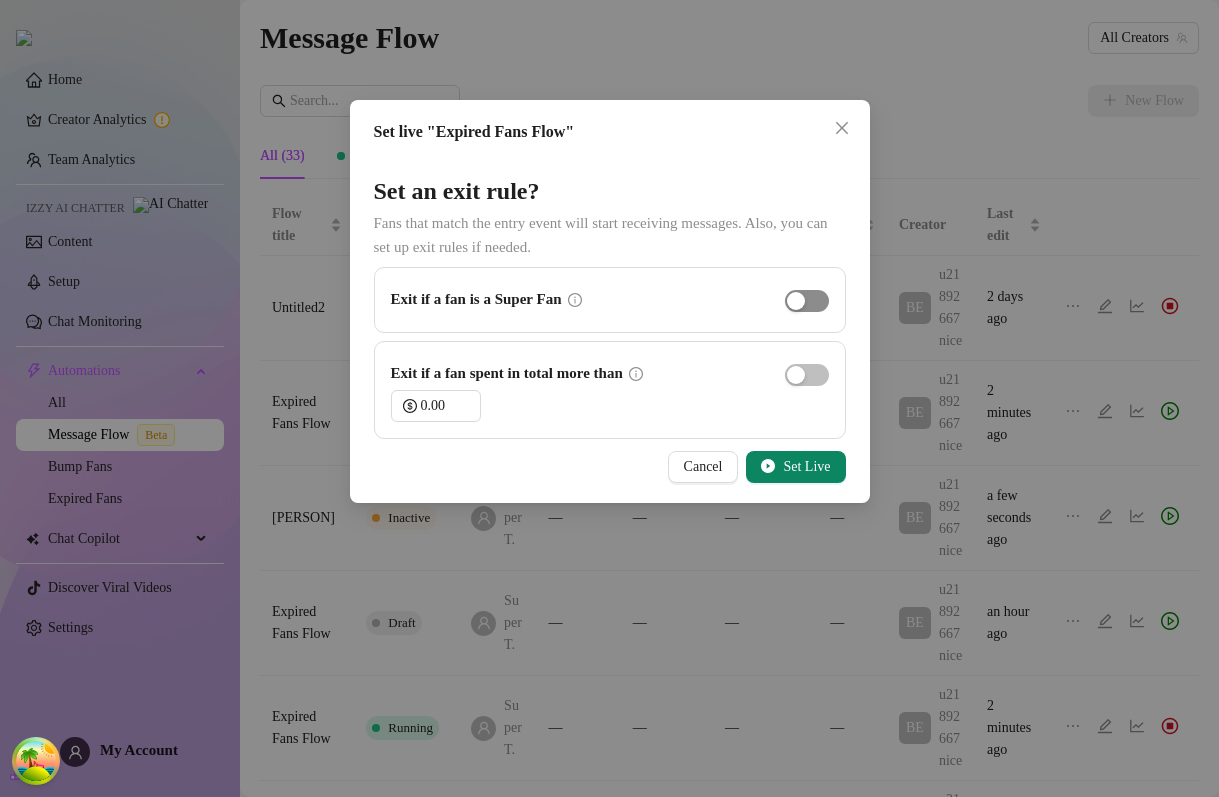click at bounding box center [807, 301] 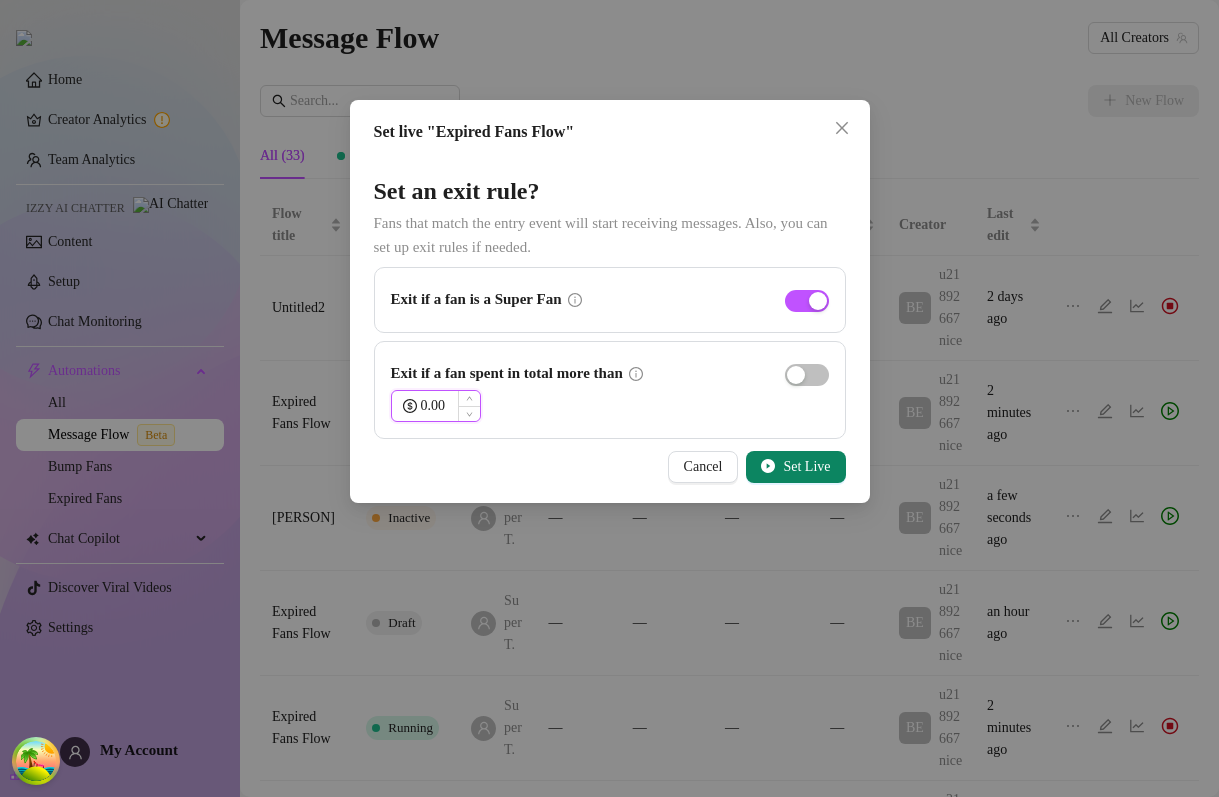 click on "0.00" at bounding box center (450, 406) 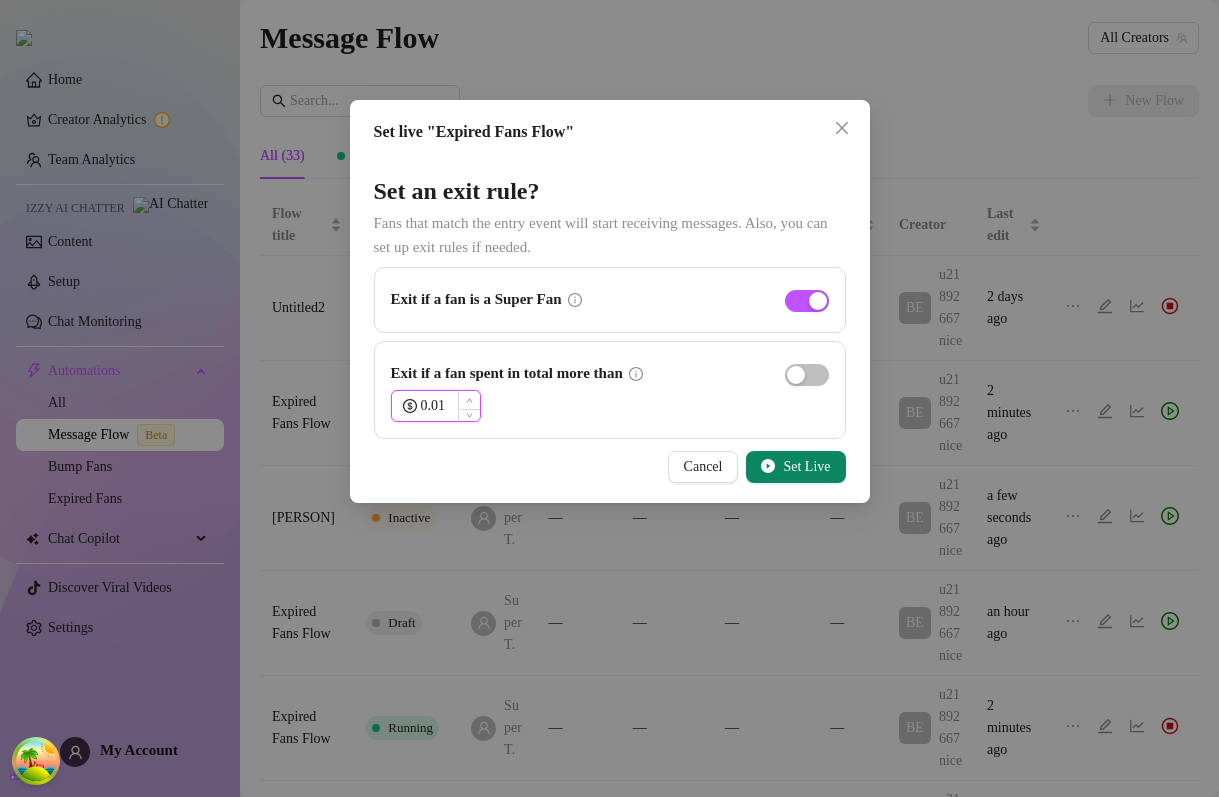 click 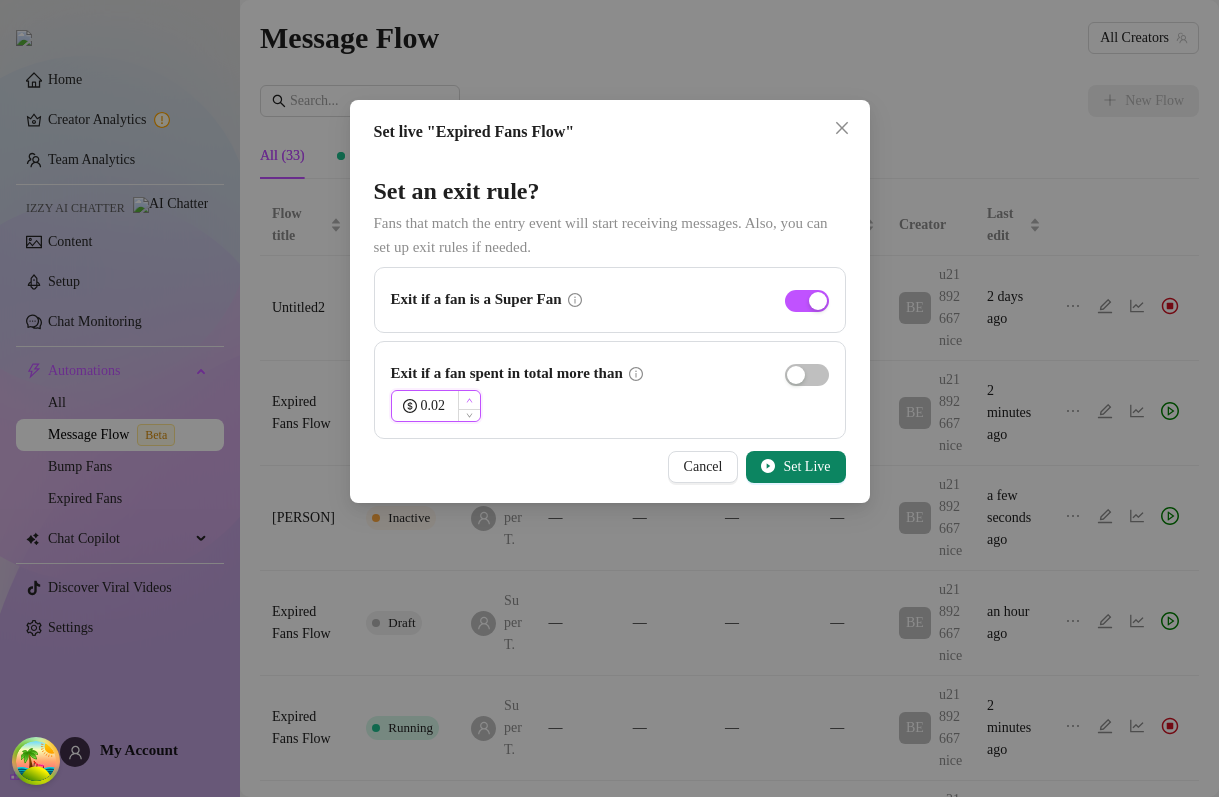 click 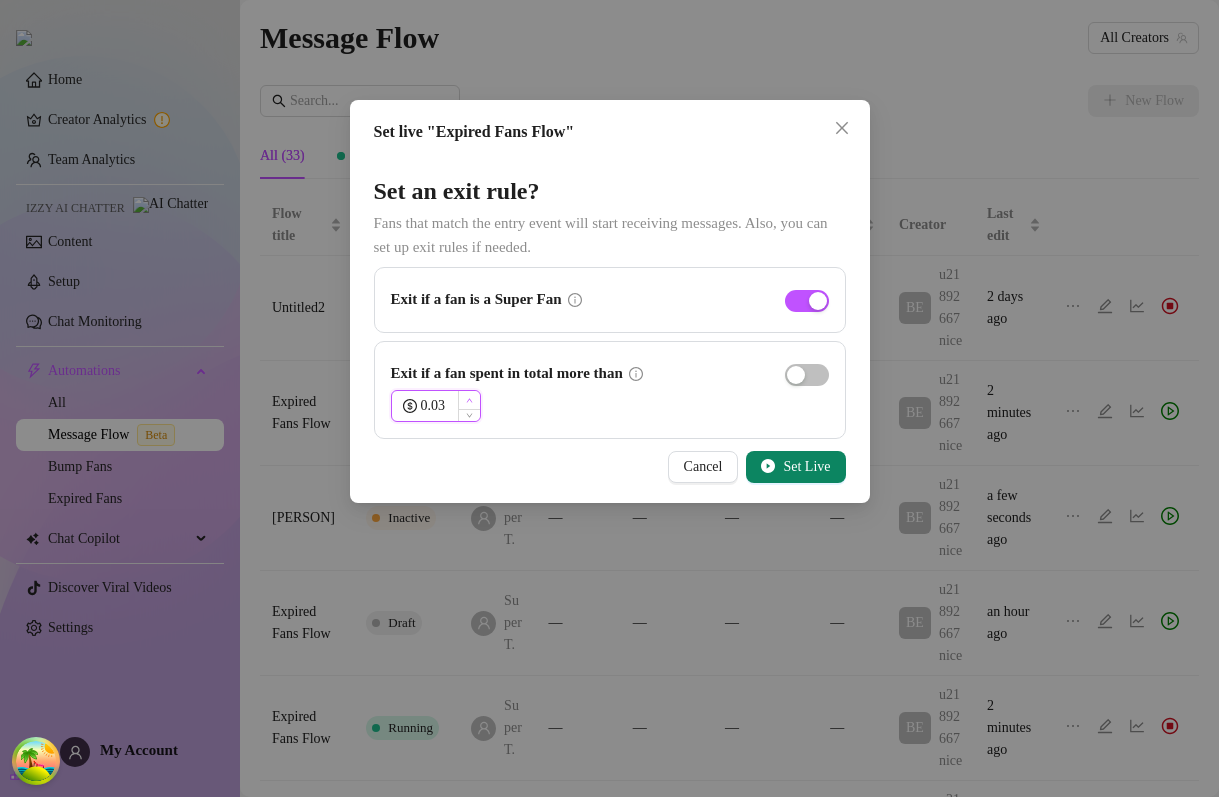 click 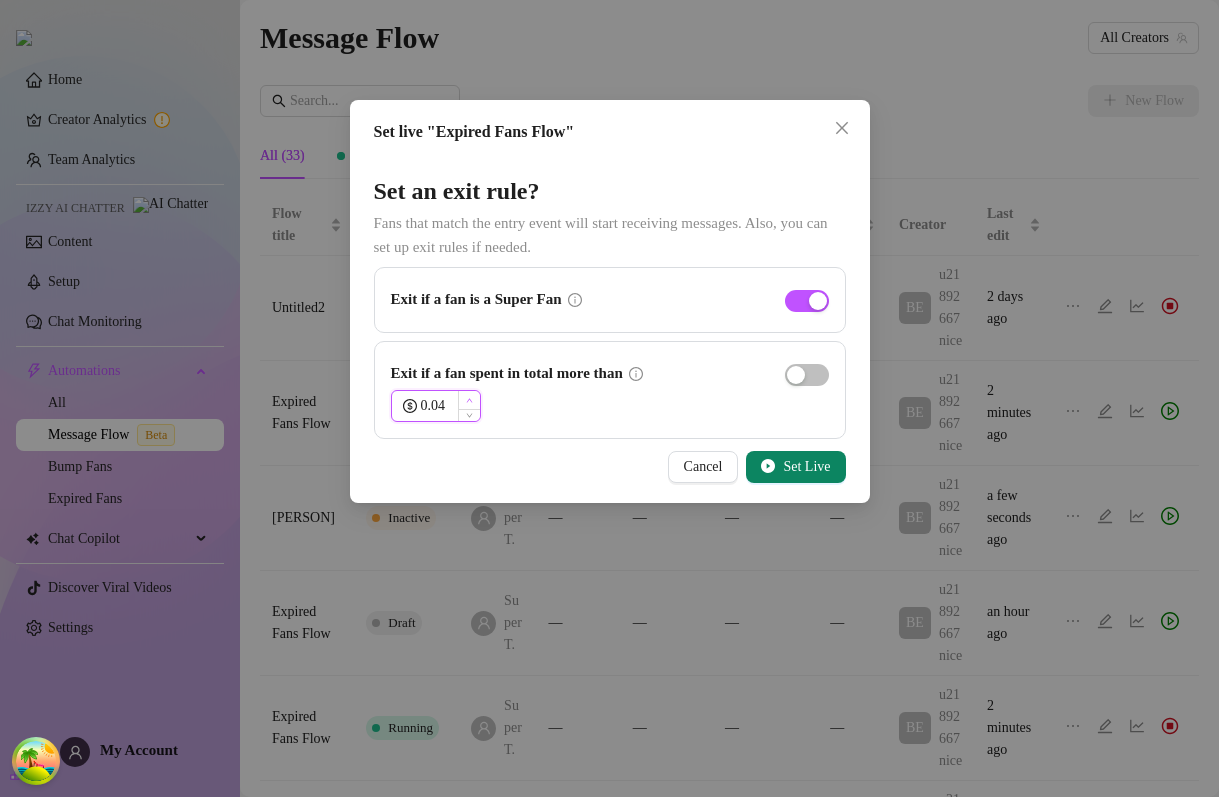 click 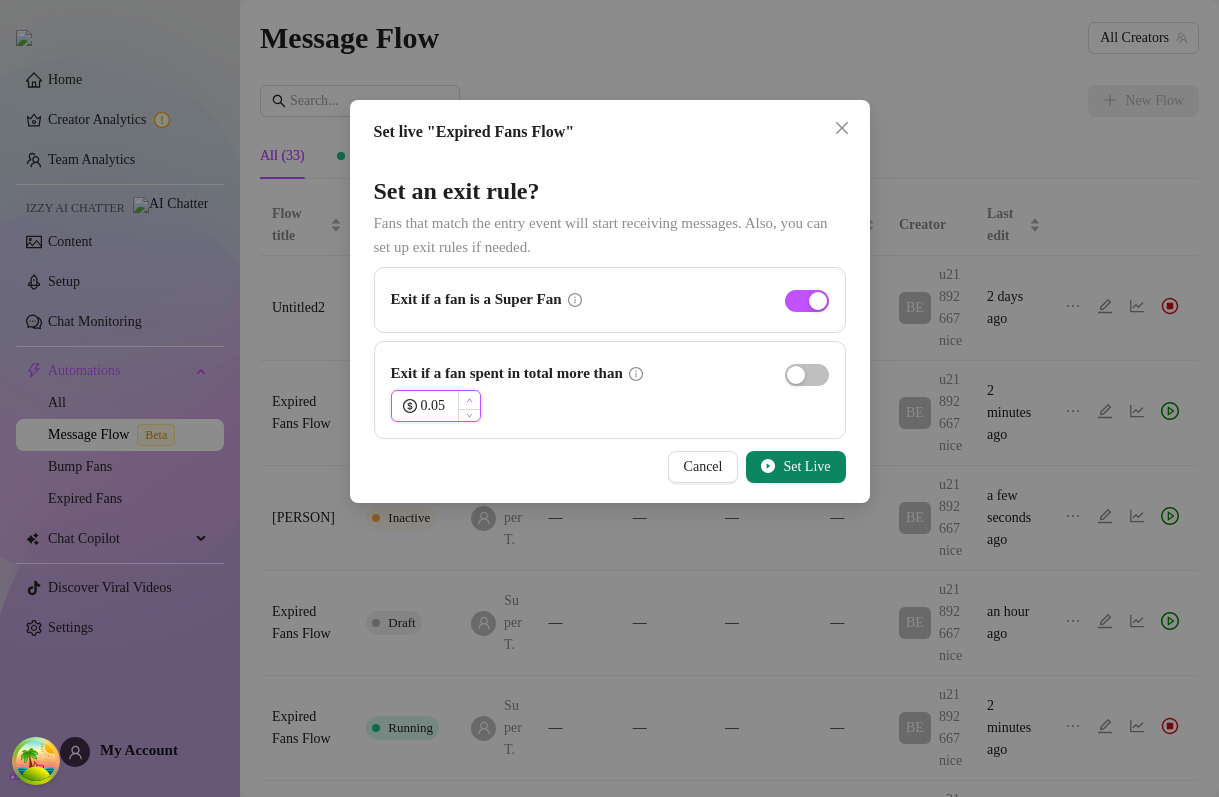click 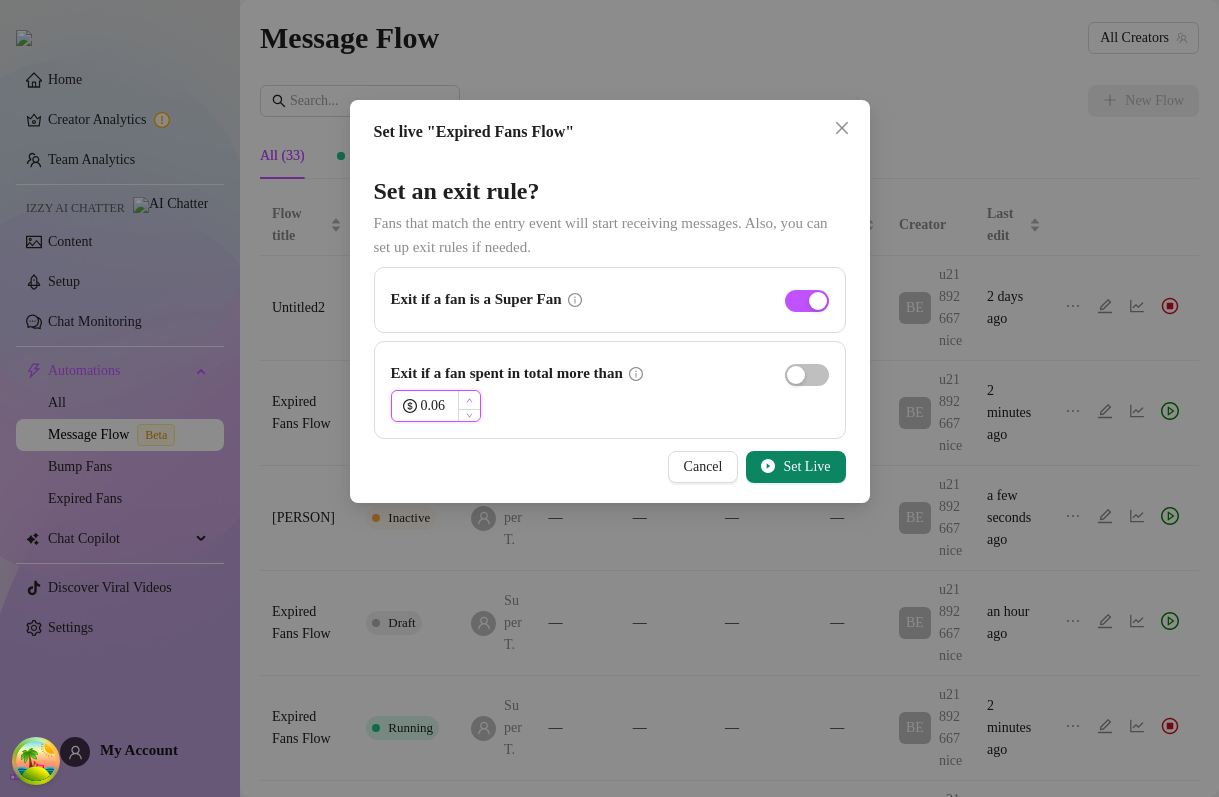 click 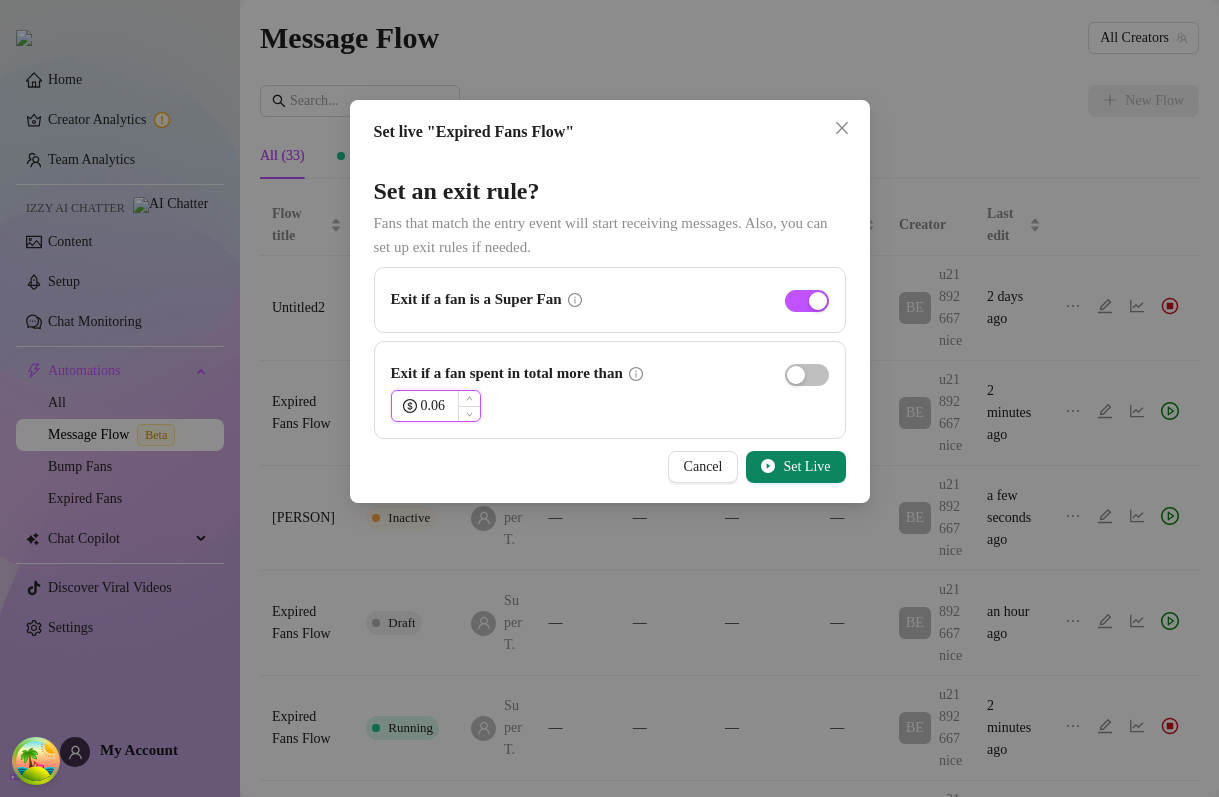 drag, startPoint x: 450, startPoint y: 400, endPoint x: 406, endPoint y: 400, distance: 44 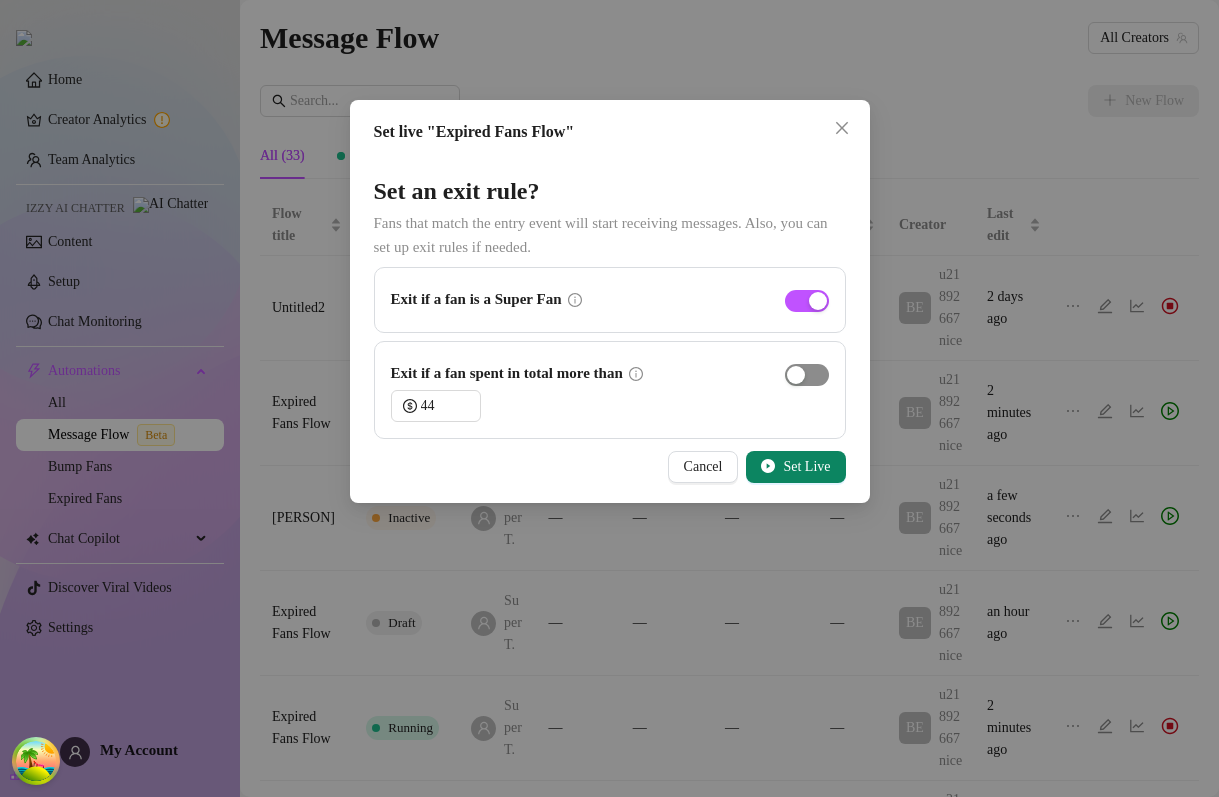 type on "44.00" 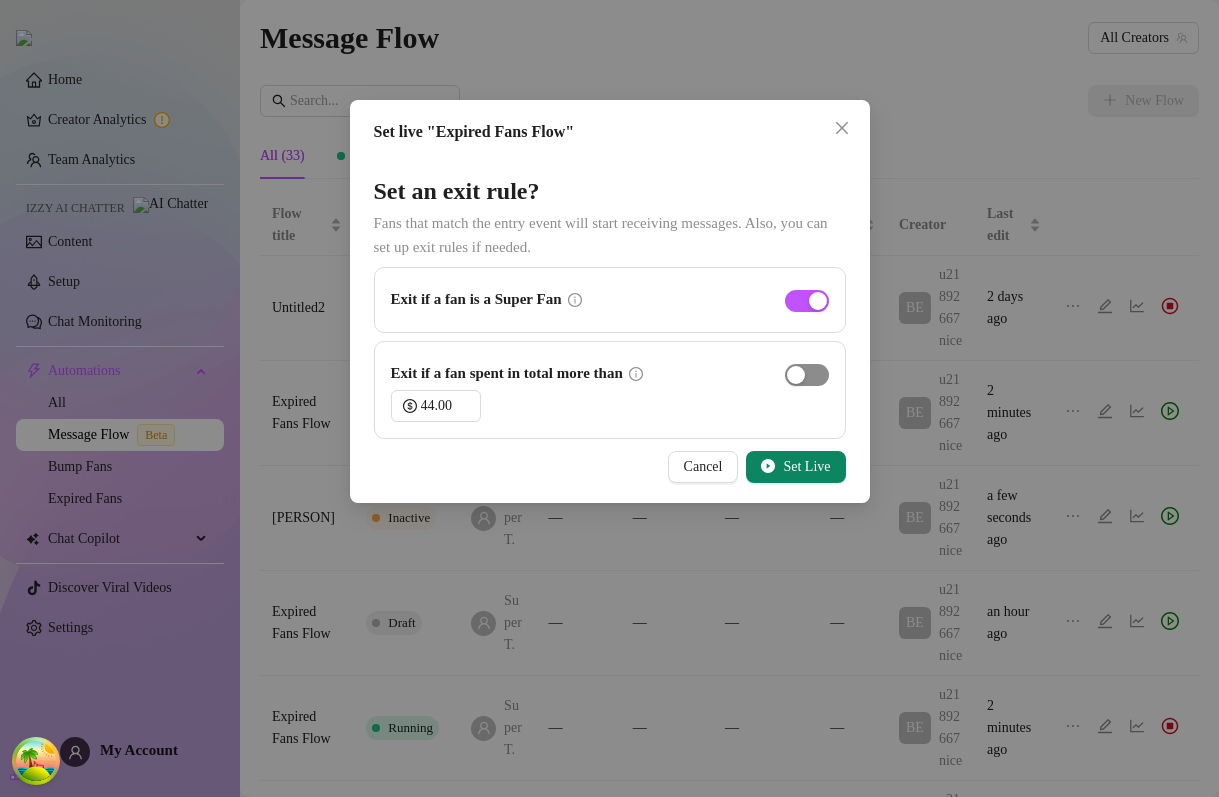 click at bounding box center [796, 375] 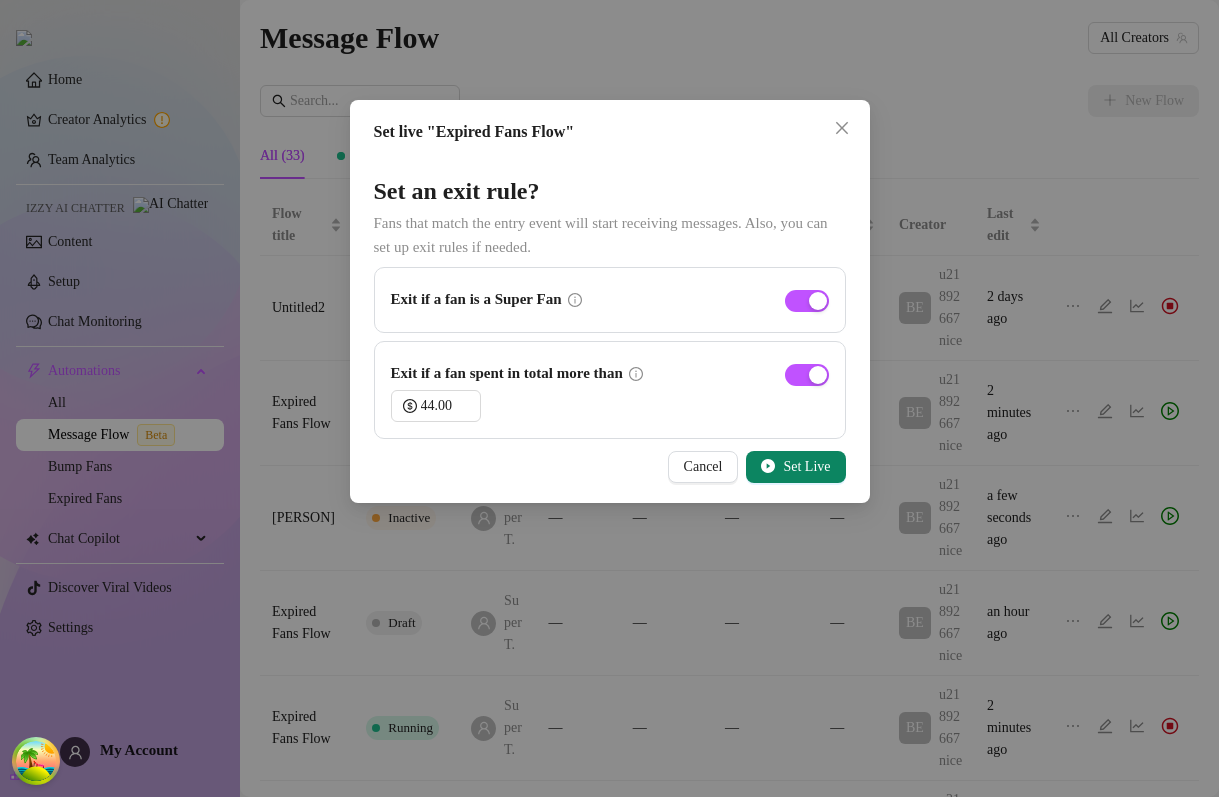 click on "Set Live" at bounding box center [806, 467] 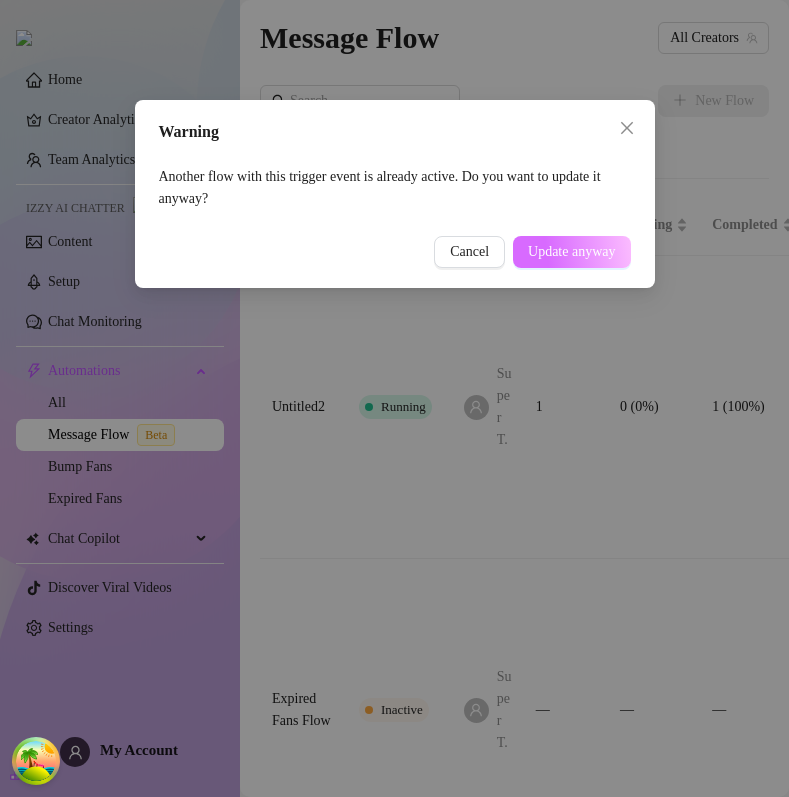 click on "Update anyway" at bounding box center (571, 252) 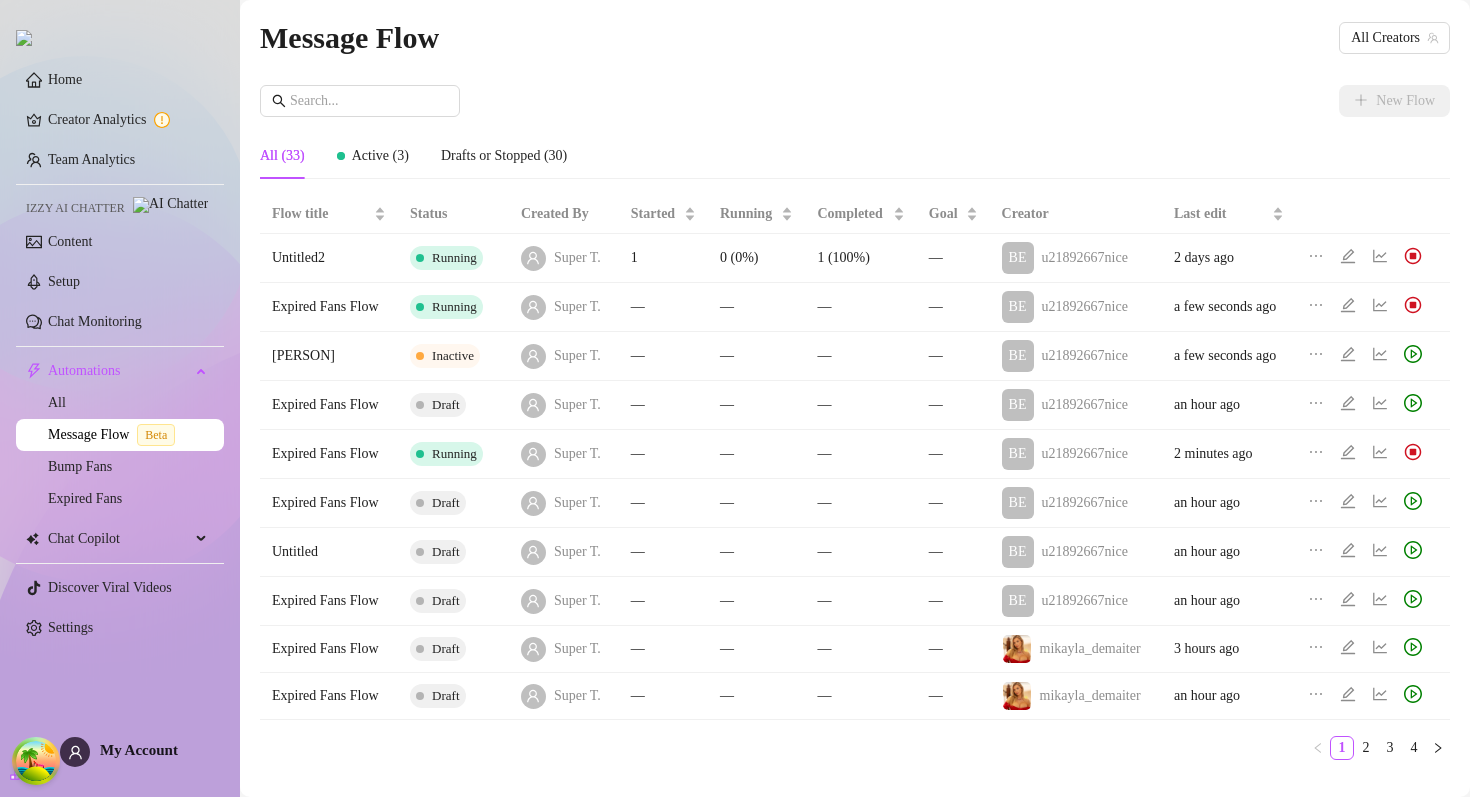 click 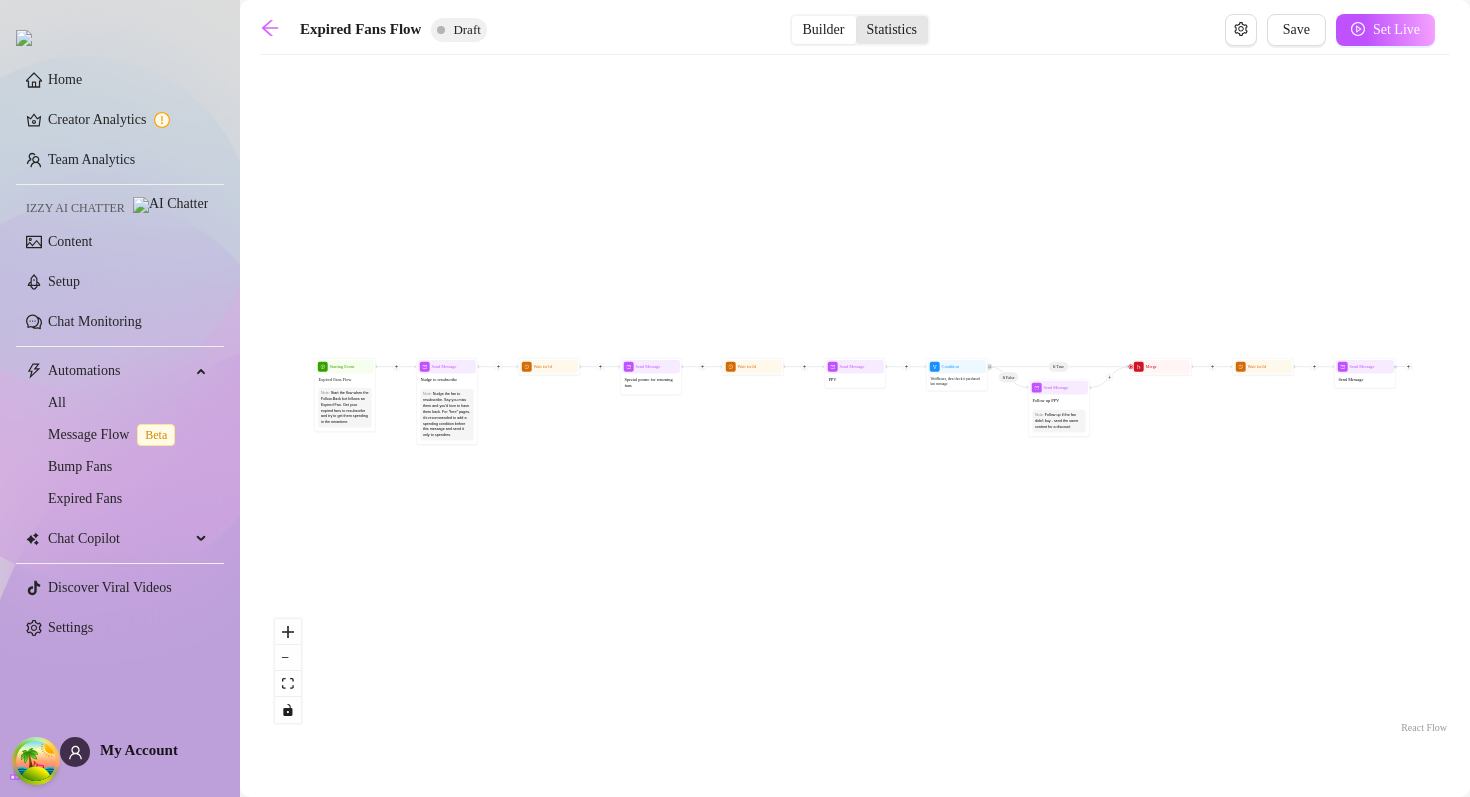 click on "Statistics" at bounding box center (892, 30) 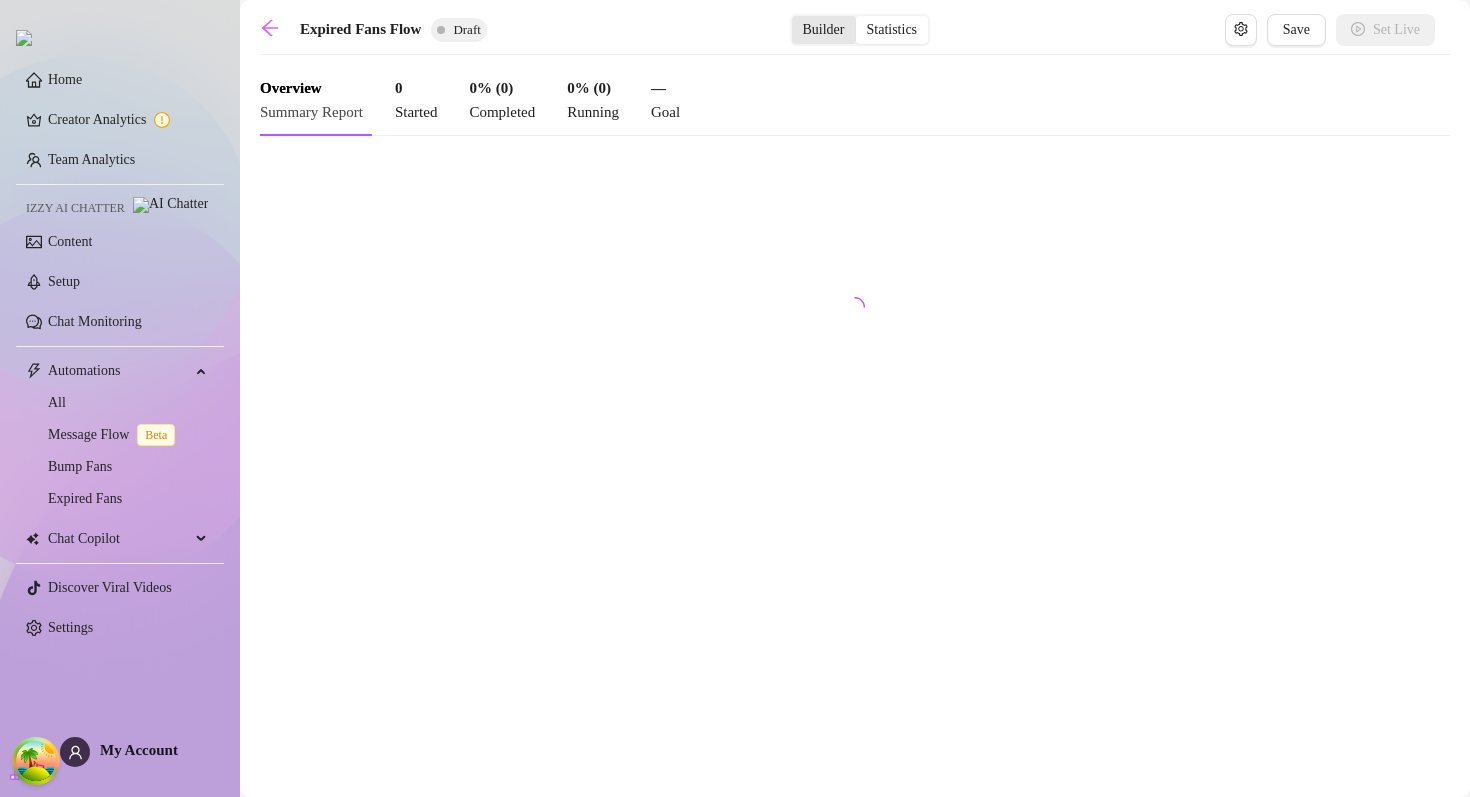 click on "Builder" at bounding box center (824, 30) 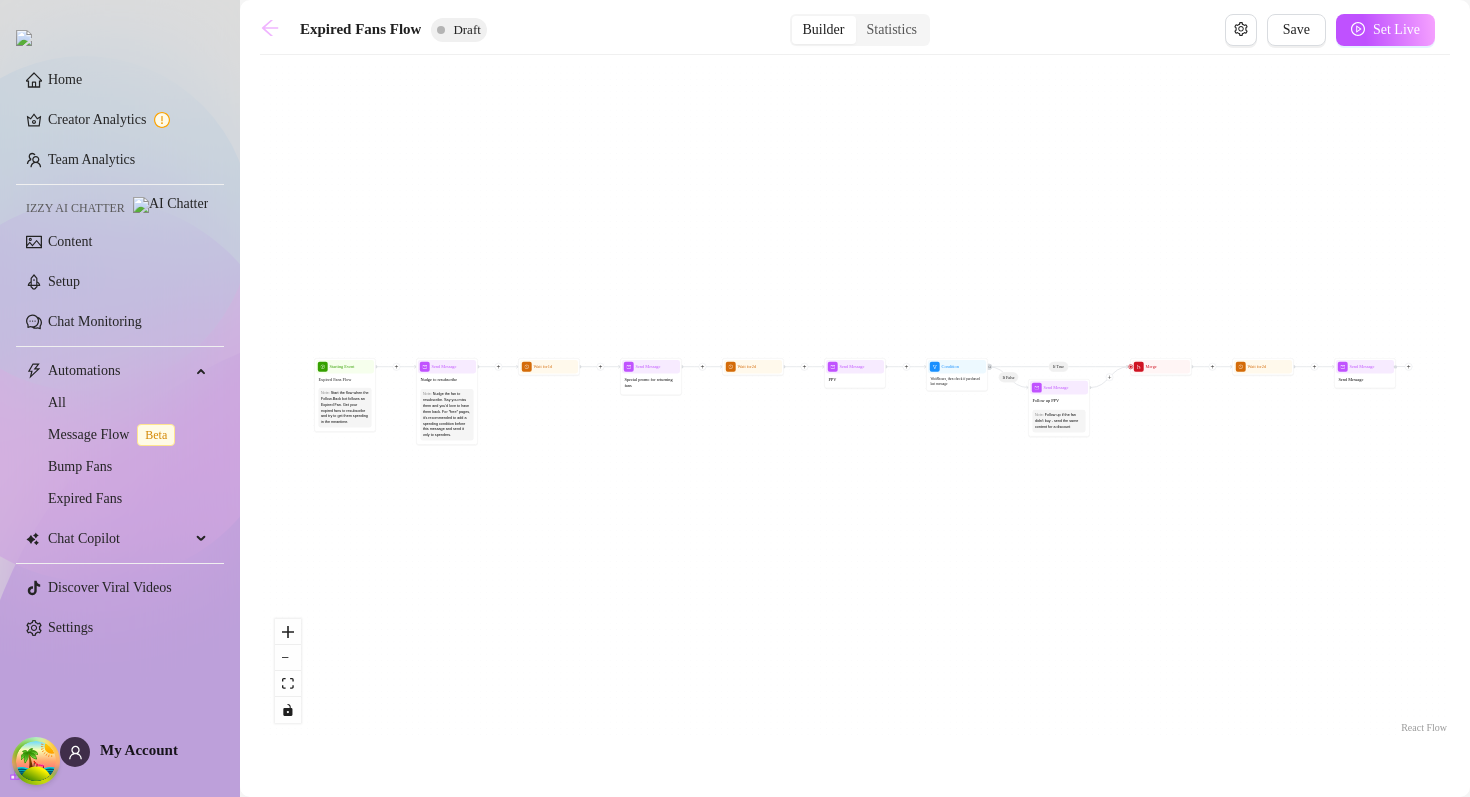 click 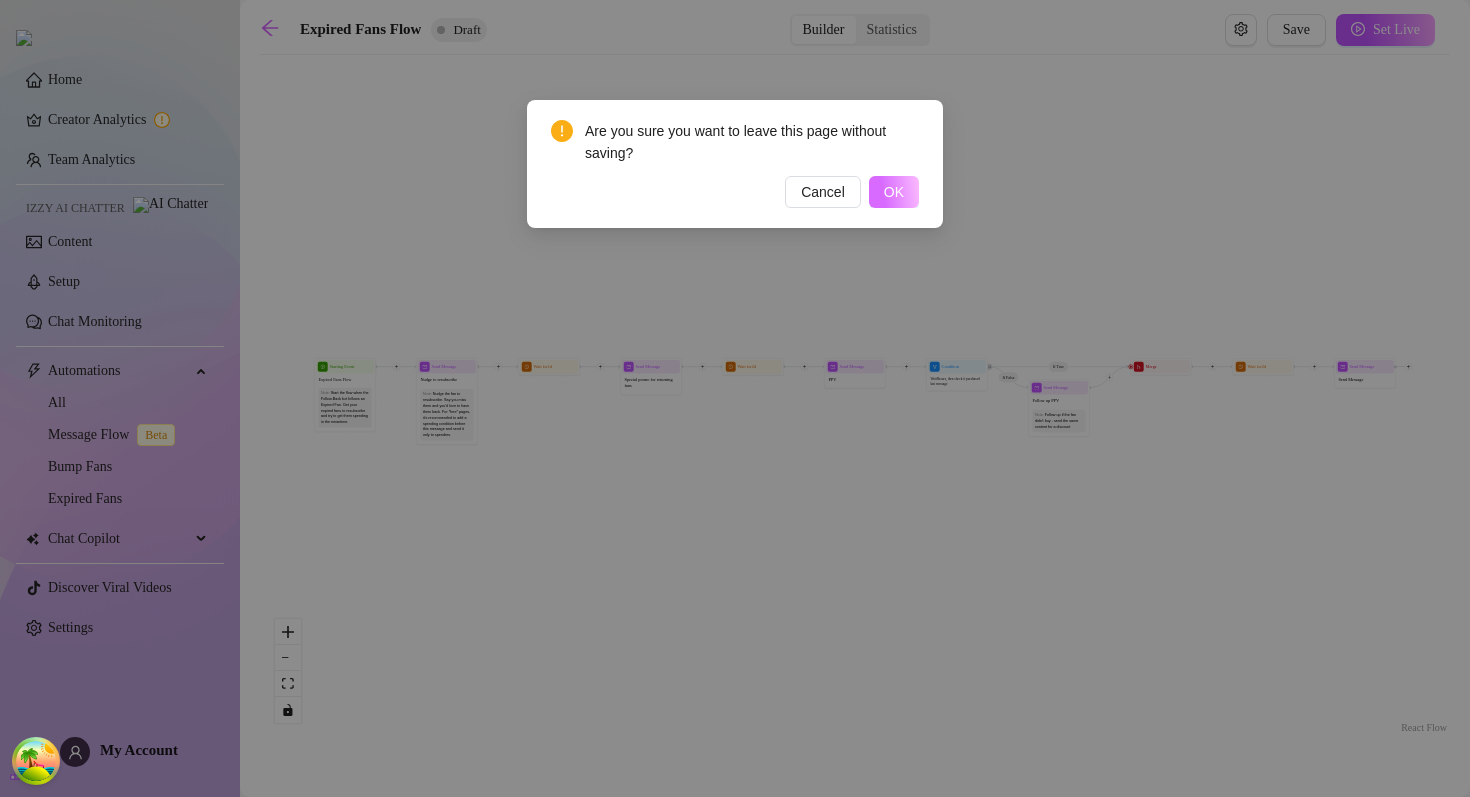 click on "OK" at bounding box center (894, 192) 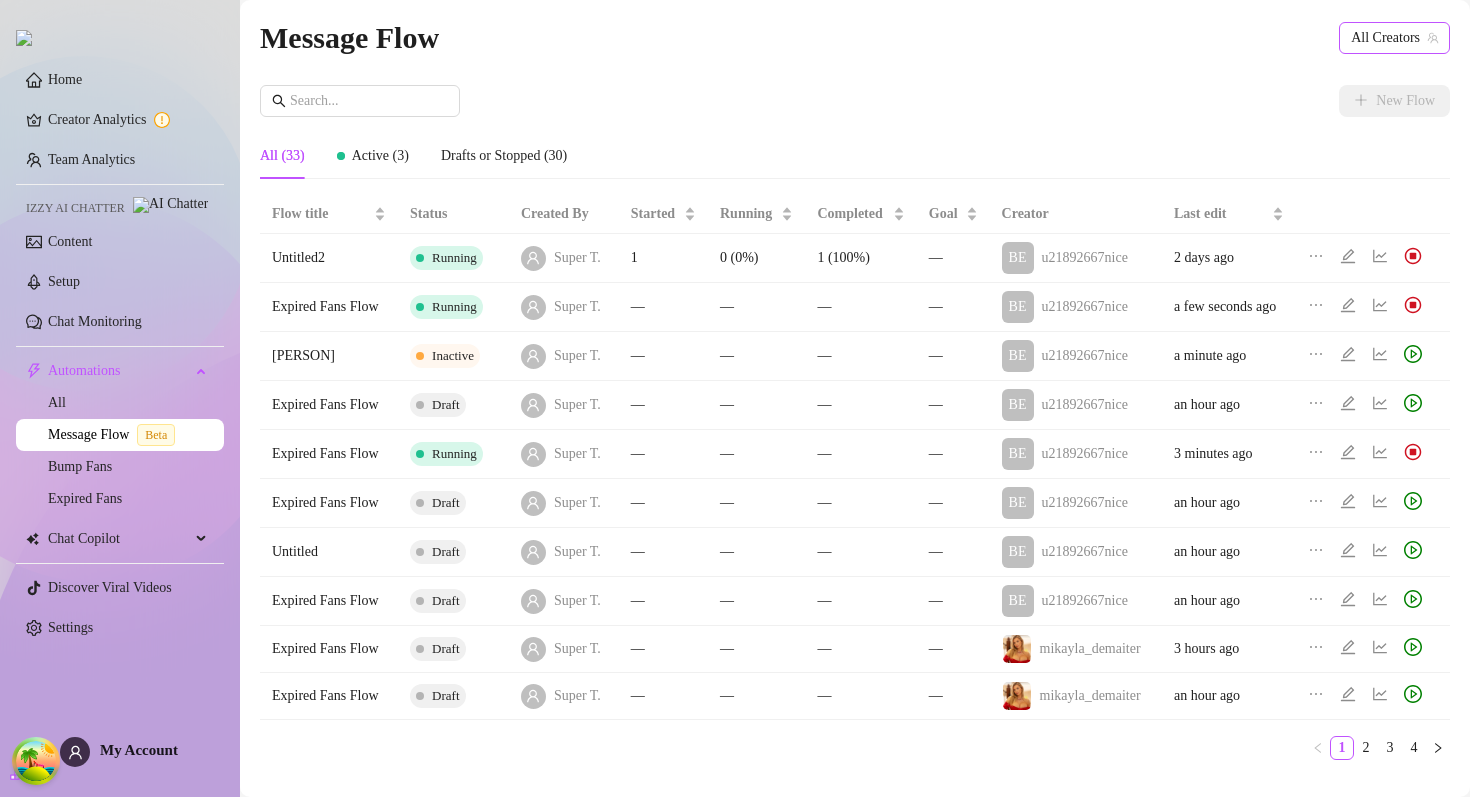 click on "All Creators" at bounding box center (1394, 38) 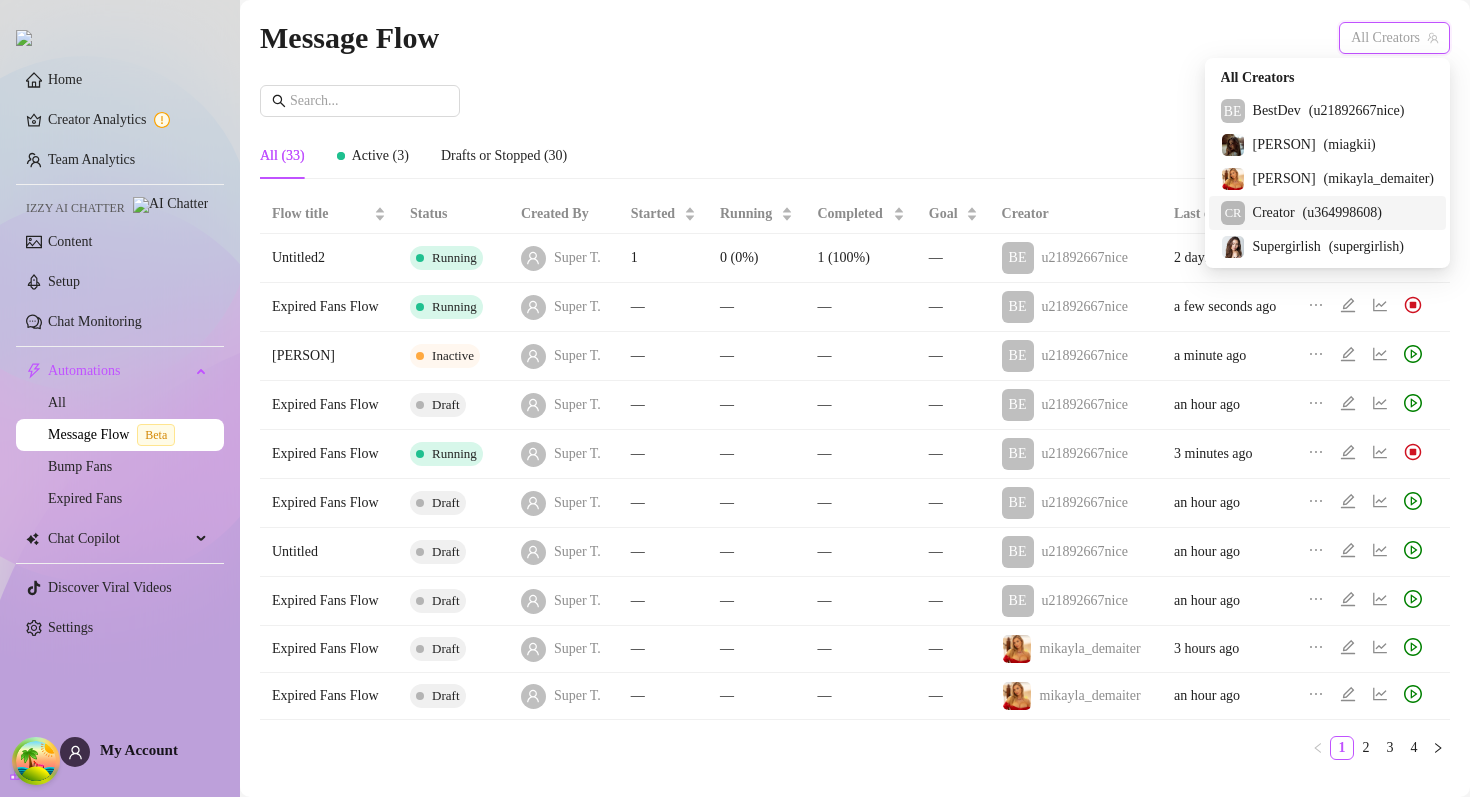 click on "New Flow All (33) Active (3) Drafts or Stopped (30) Flow title Status Created By Started Running Completed Goal Creator Last edit Untitled2 Running Super T. 1 0 (0%) 1 (100%) — BE u21892667nice 2 days ago Expired Fans Flow Running Super T. — — — — BE u21892667nice a few seconds ago jonatan test Inactive Super T. — — — — BE u21892667nice a minute ago Expired Fans Flow Draft Super T. — — — — BE u21892667nice an hour ago Expired Fans Flow Running Super T. — — — — BE u21892667nice 3 minutes ago Expired Fans Flow Draft Super T. — — — — BE u21892667nice an hour ago Untitled Draft Super T. — — — — BE u21892667nice an hour ago Expired Fans Flow Draft Super T. — — — — BE u21892667nice an hour ago Expired Fans Flow Draft Super T. — — — — mikayla_demaiter 3 hours ago Expired Fans Flow Draft Super T. — — — — mikayla_demaiter an hour ago 1 2 3 4" at bounding box center (855, 430) 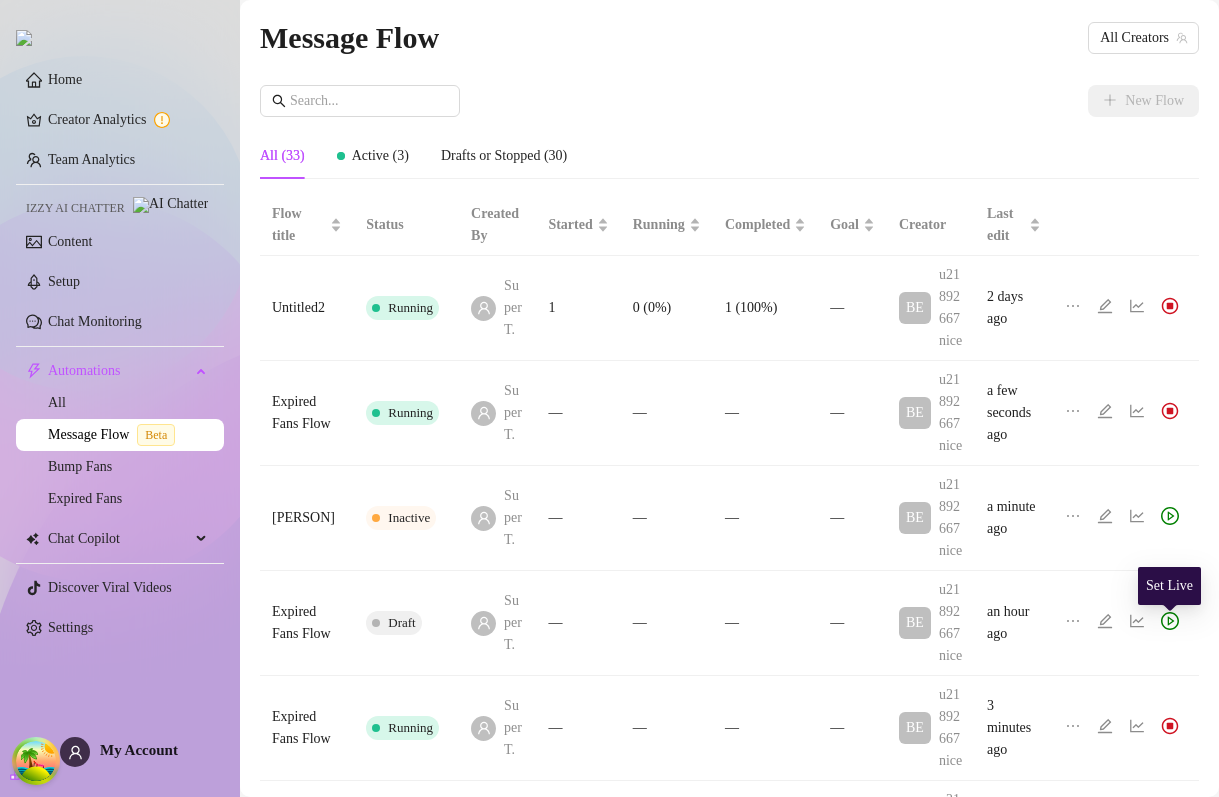 click 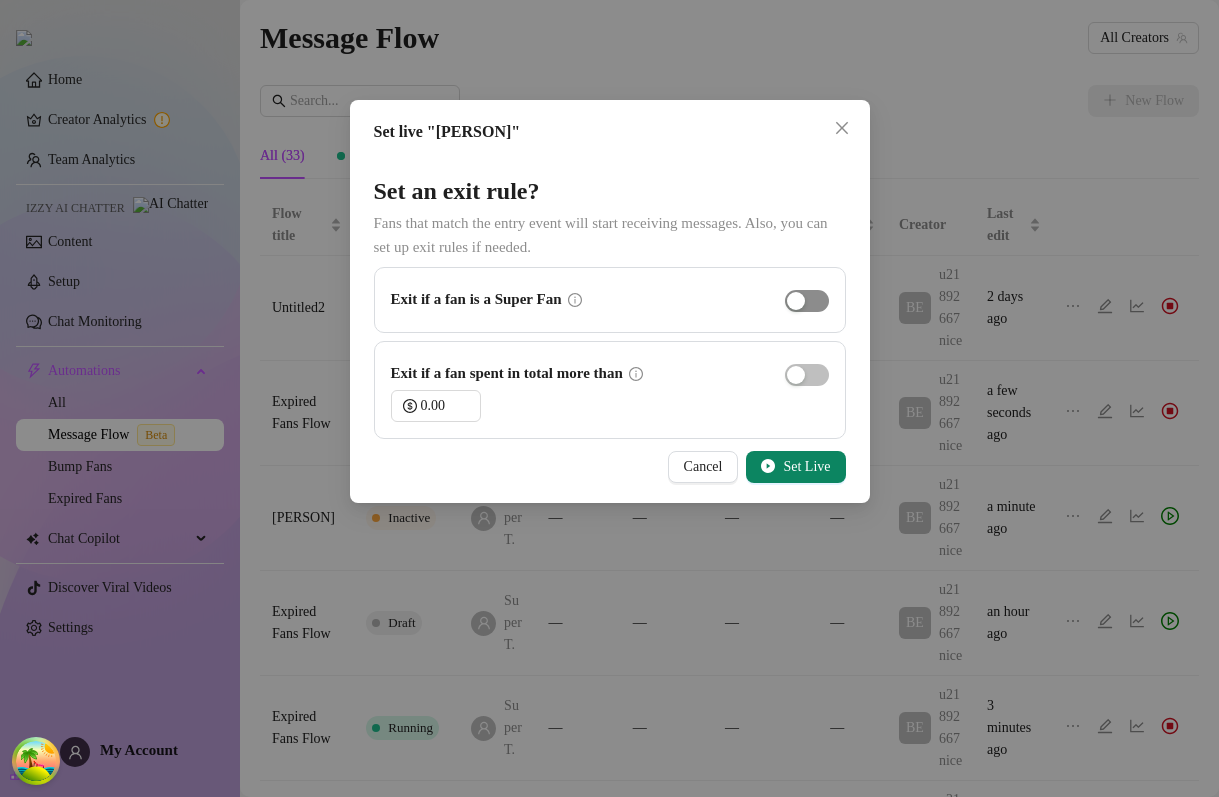 click at bounding box center [796, 301] 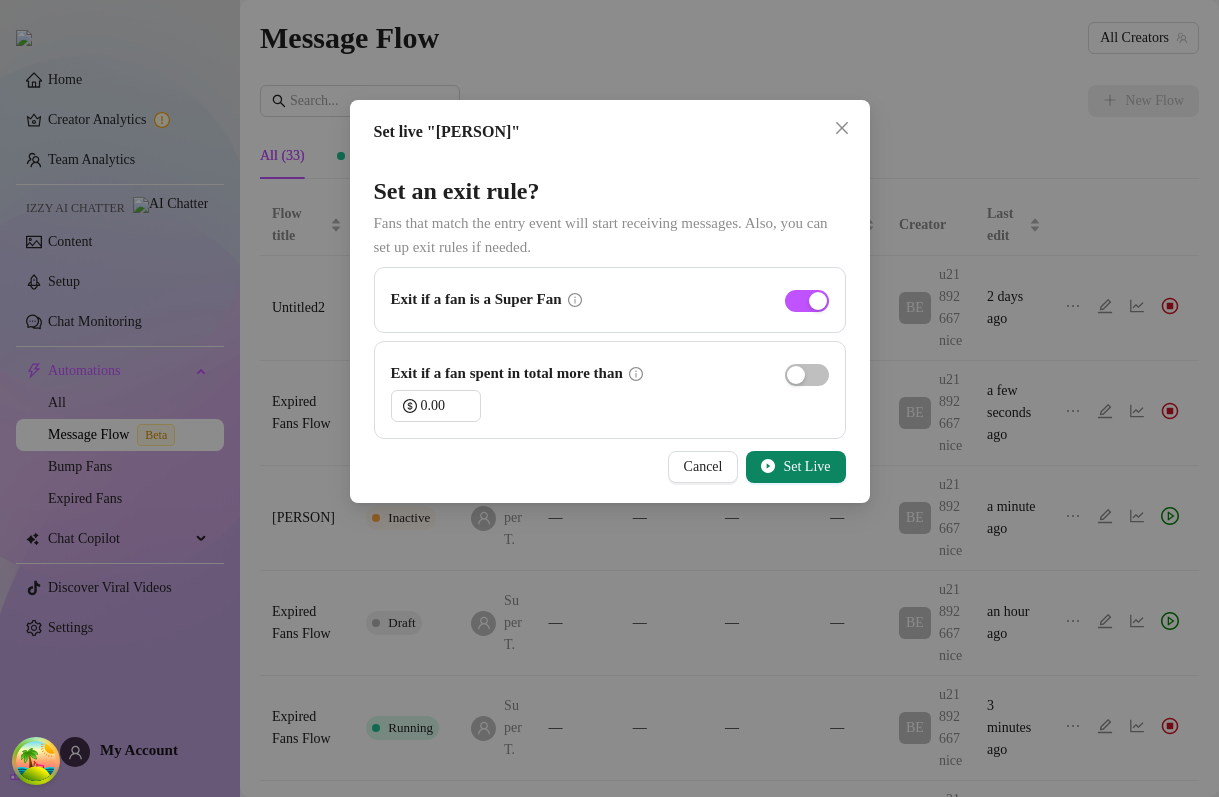 click at bounding box center (807, 374) 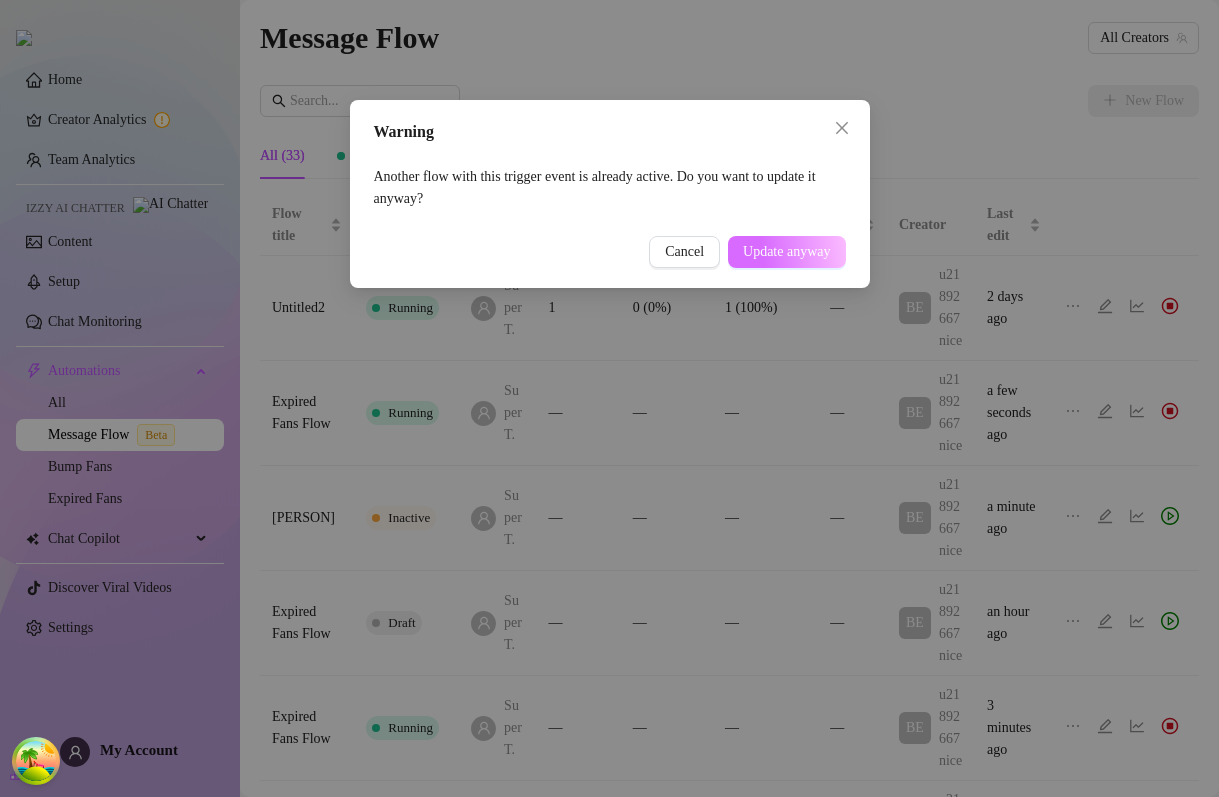 click on "Update anyway" at bounding box center (786, 252) 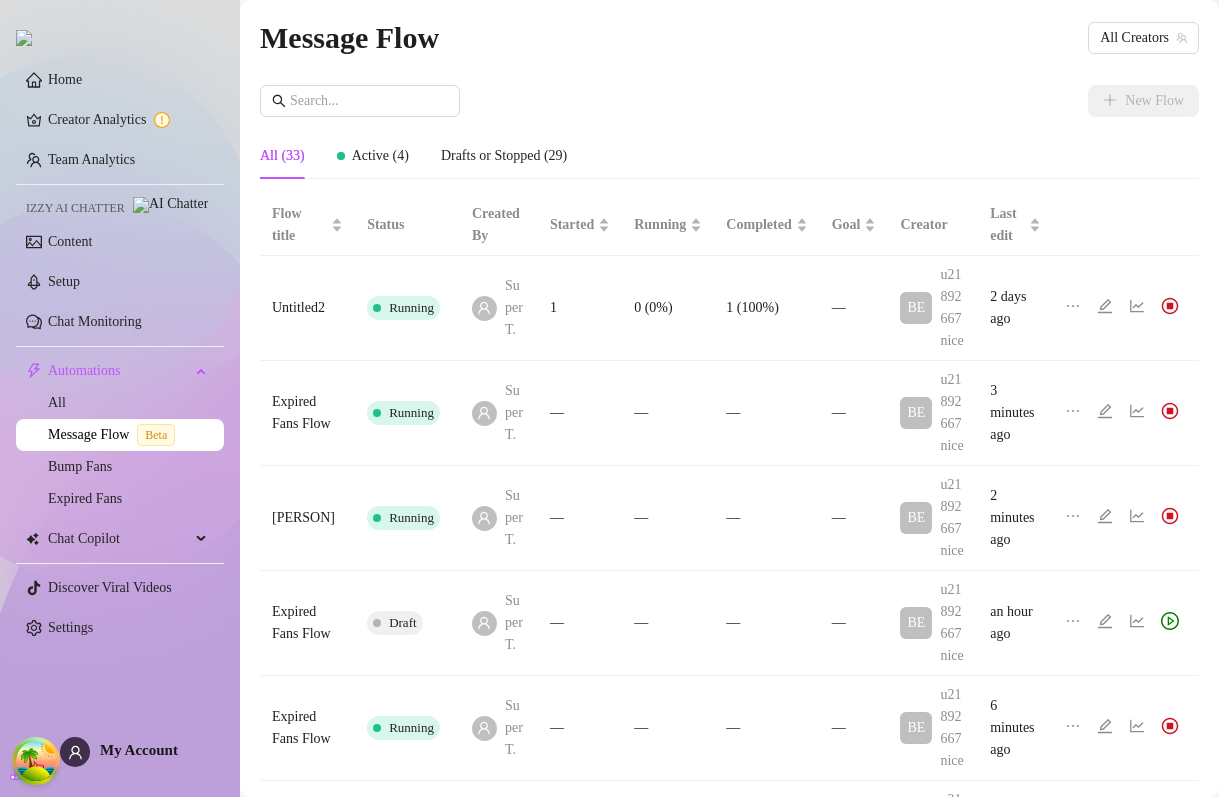 click on "Message Flow All Creators New Flow All (33) Active (4) Drafts or Stopped (29) Flow title Status Created By Started Running Completed Goal Creator Last edit Untitled2 Running Super T. 1 0 (0%) 1 (100%) — BE u21892667nice 2 days ago Expired Fans Flow Running Super T. — — — — BE u21892667nice 3 minutes ago jonatan test Running Super T. — — — — BE u21892667nice 2 minutes ago Expired Fans Flow Draft Super T. — — — — BE u21892667nice an hour ago Expired Fans Flow Running Super T. — — — — BE u21892667nice 6 minutes ago Expired Fans Flow Draft Super T. — — — — BE u21892667nice an hour ago Untitled Draft Super T. — — — — BE u21892667nice an hour ago Expired Fans Flow Draft Super T. — — — — BE u21892667nice an hour ago Expired Fans Flow Draft Super T. — — — — mikayla_demaiter 3 hours ago Expired Fans Flow Draft Super T. — — — — mikayla_demaiter an hour ago 1 2 3 4" at bounding box center [729, 710] 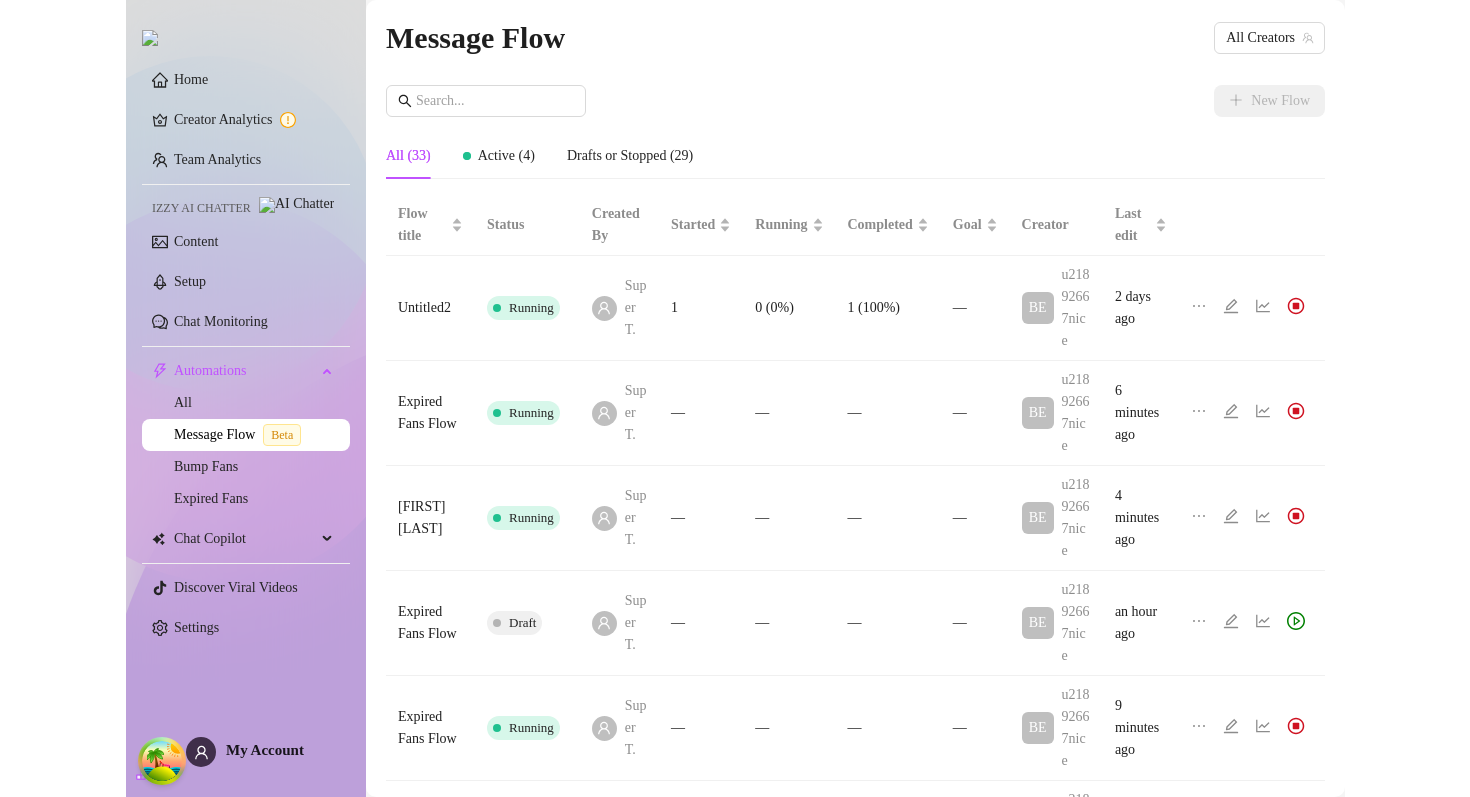 scroll, scrollTop: 0, scrollLeft: 0, axis: both 